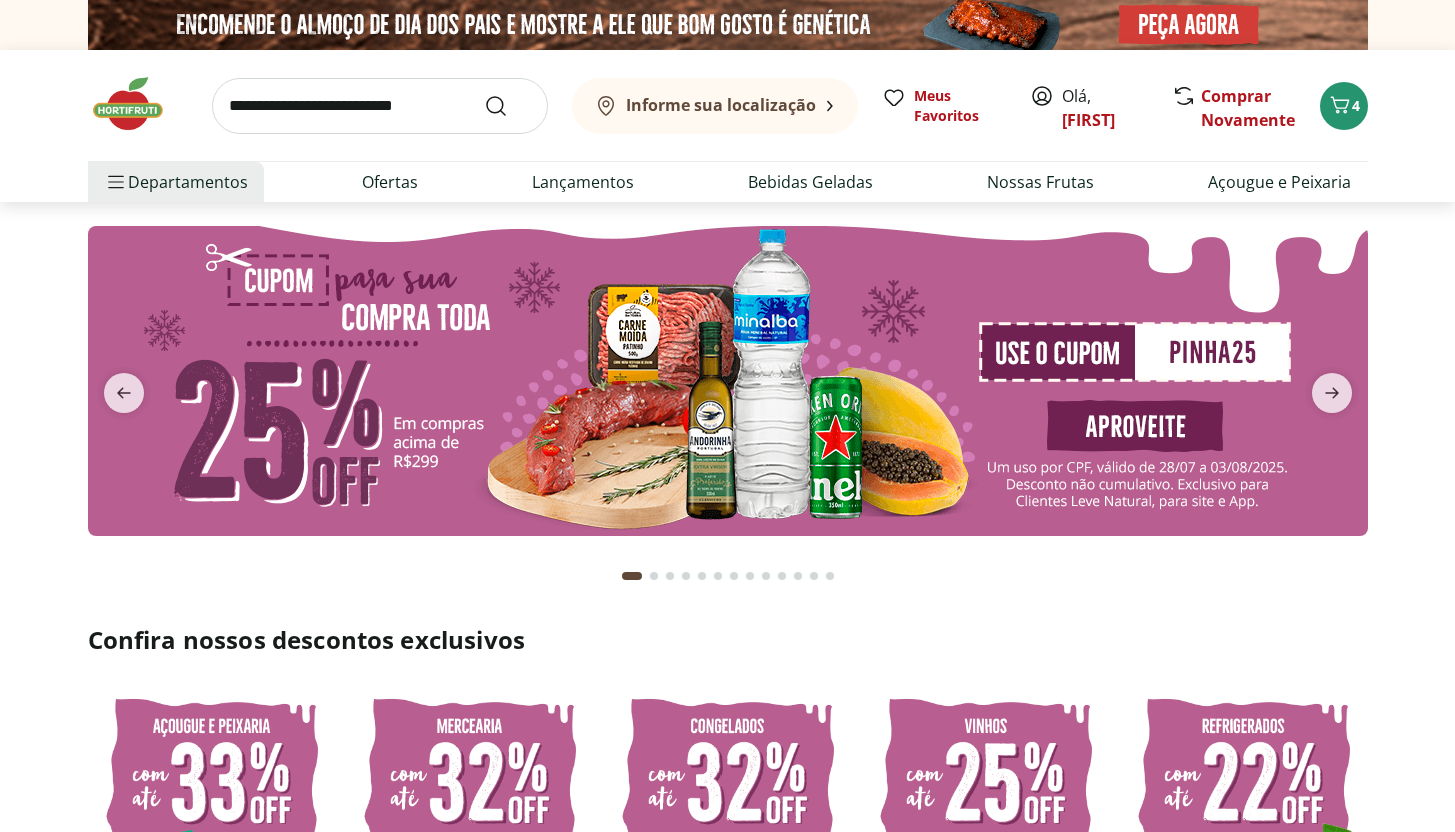 scroll, scrollTop: 0, scrollLeft: 0, axis: both 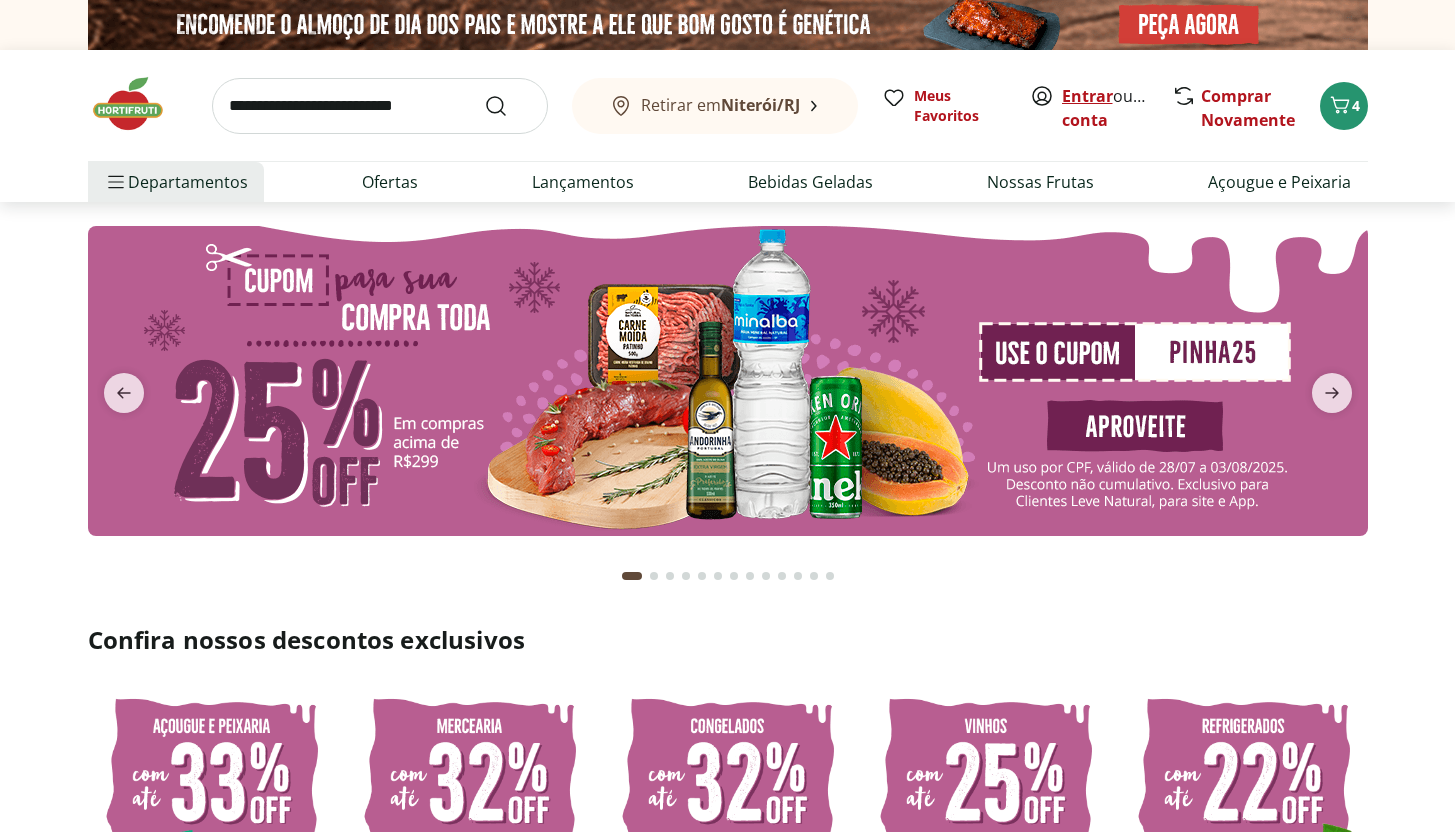 click on "Entrar" at bounding box center (1087, 96) 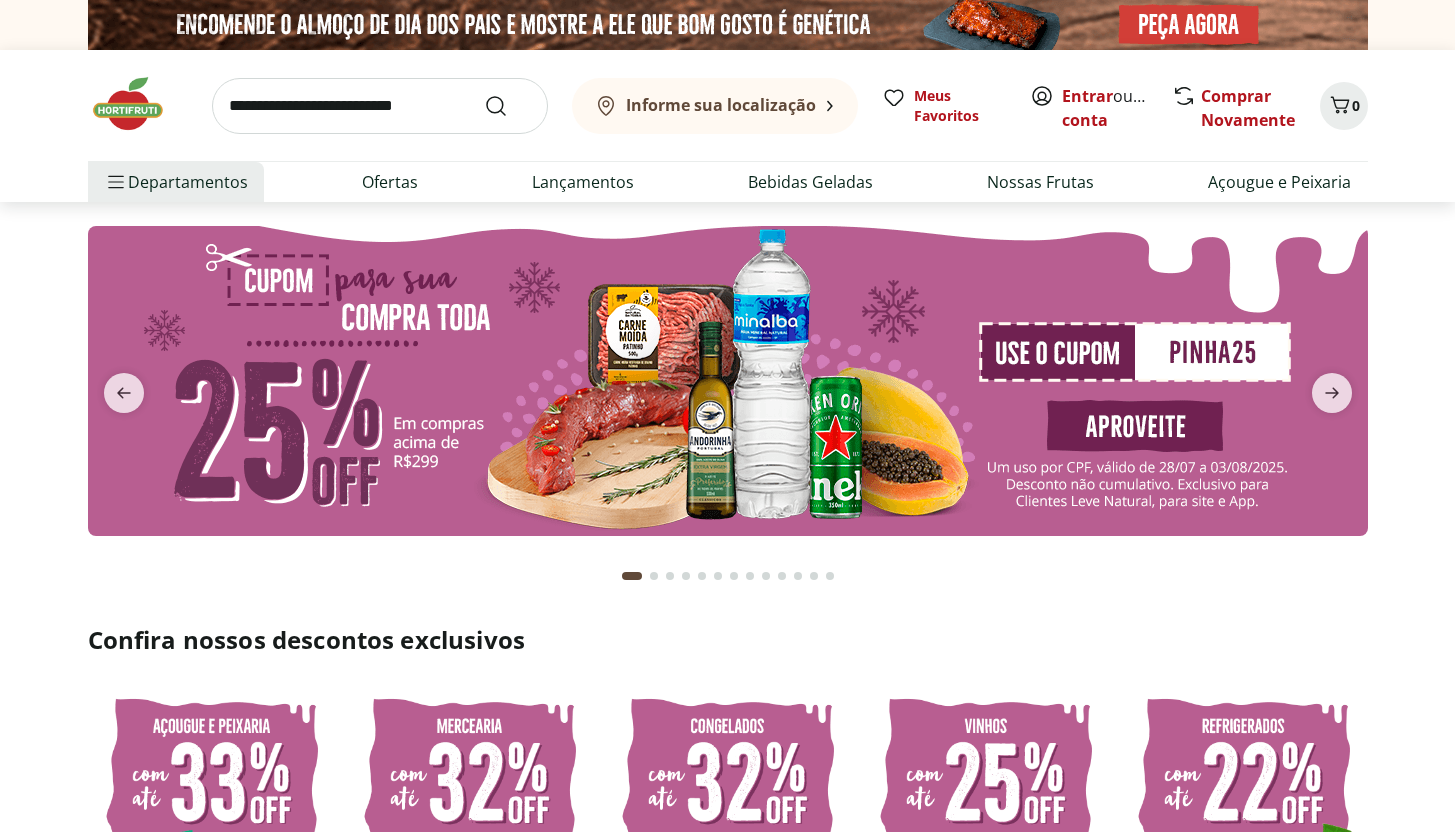 scroll, scrollTop: 0, scrollLeft: 0, axis: both 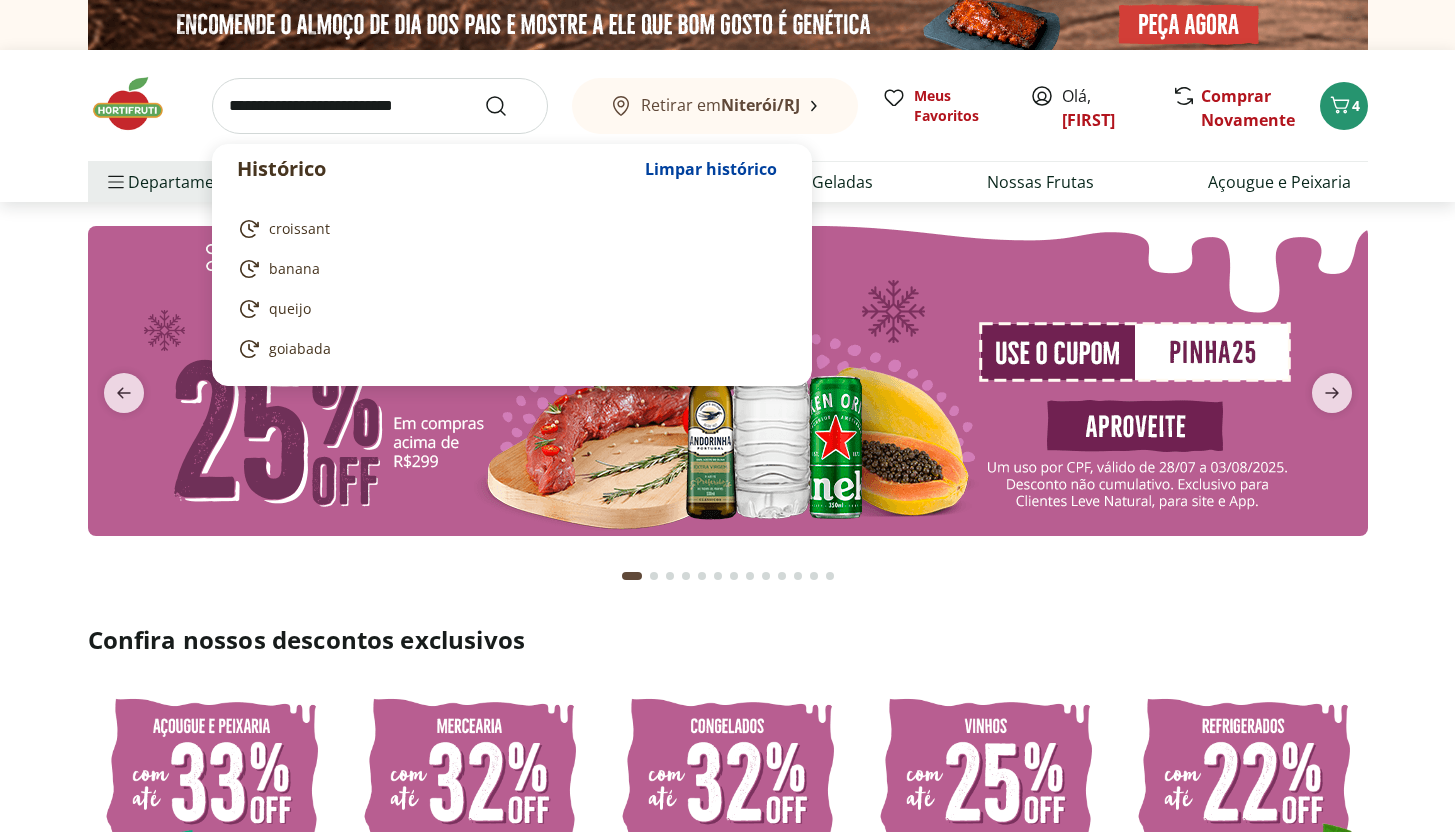 click at bounding box center [380, 106] 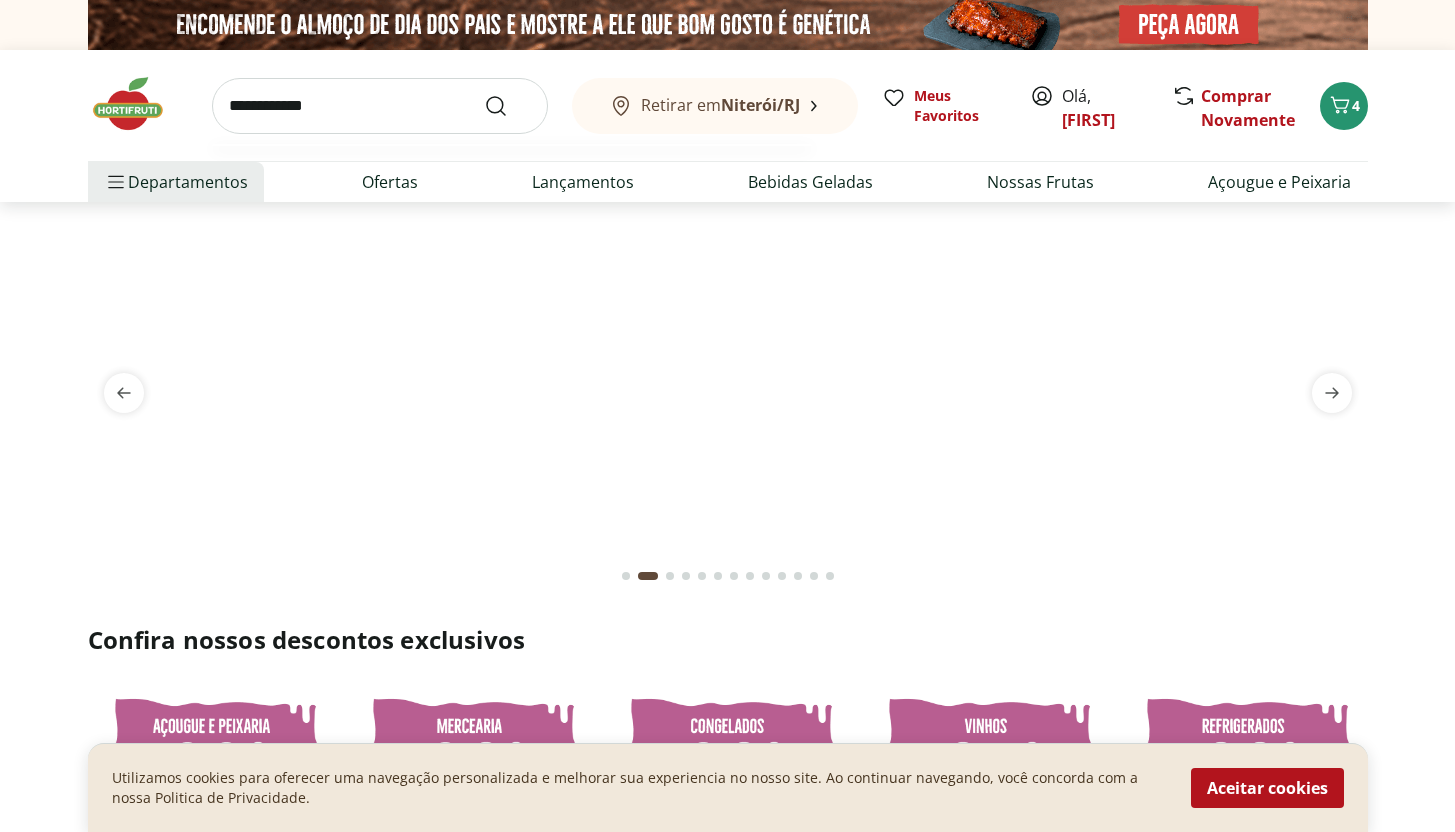 type on "**********" 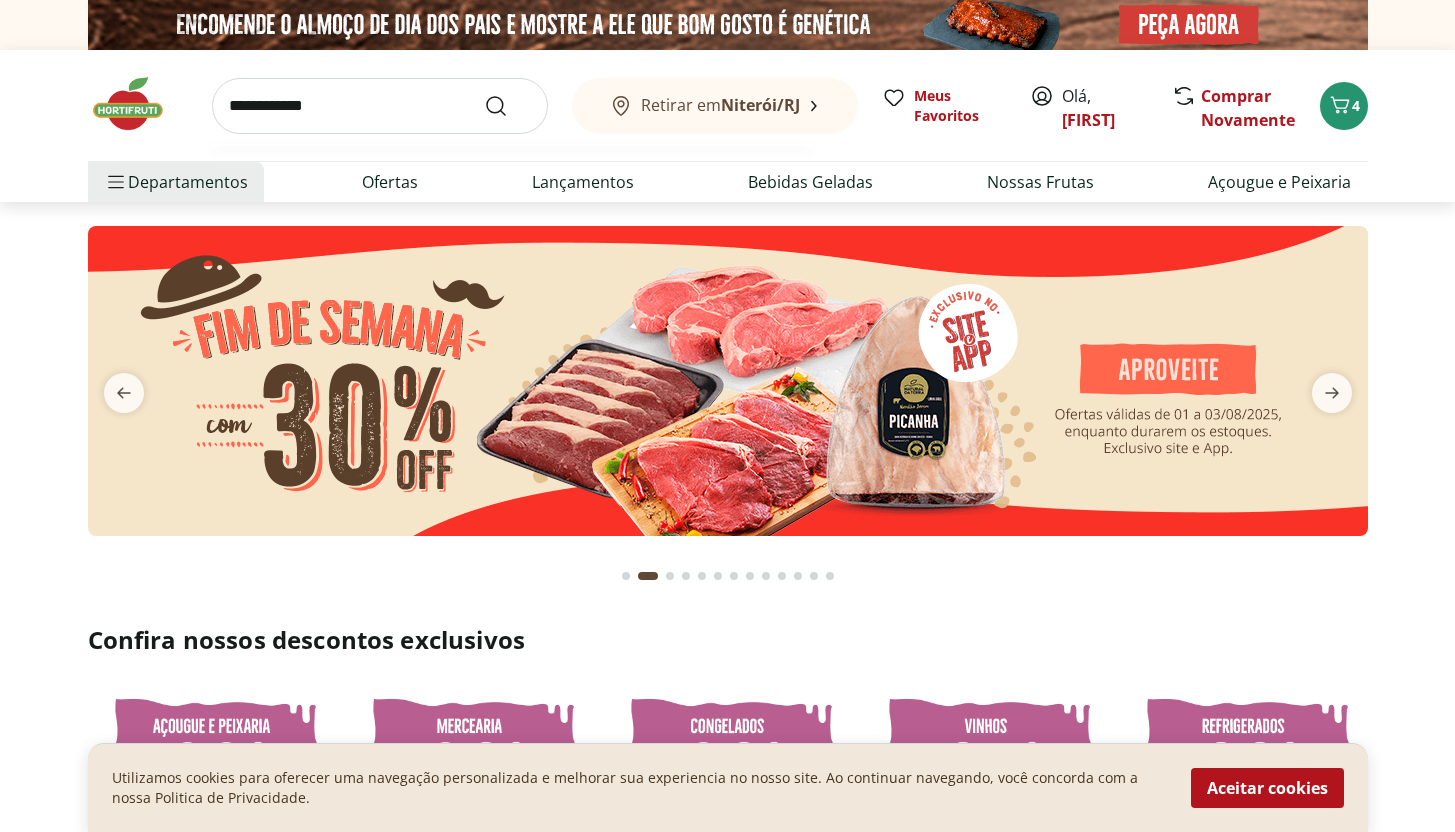 click at bounding box center (508, 106) 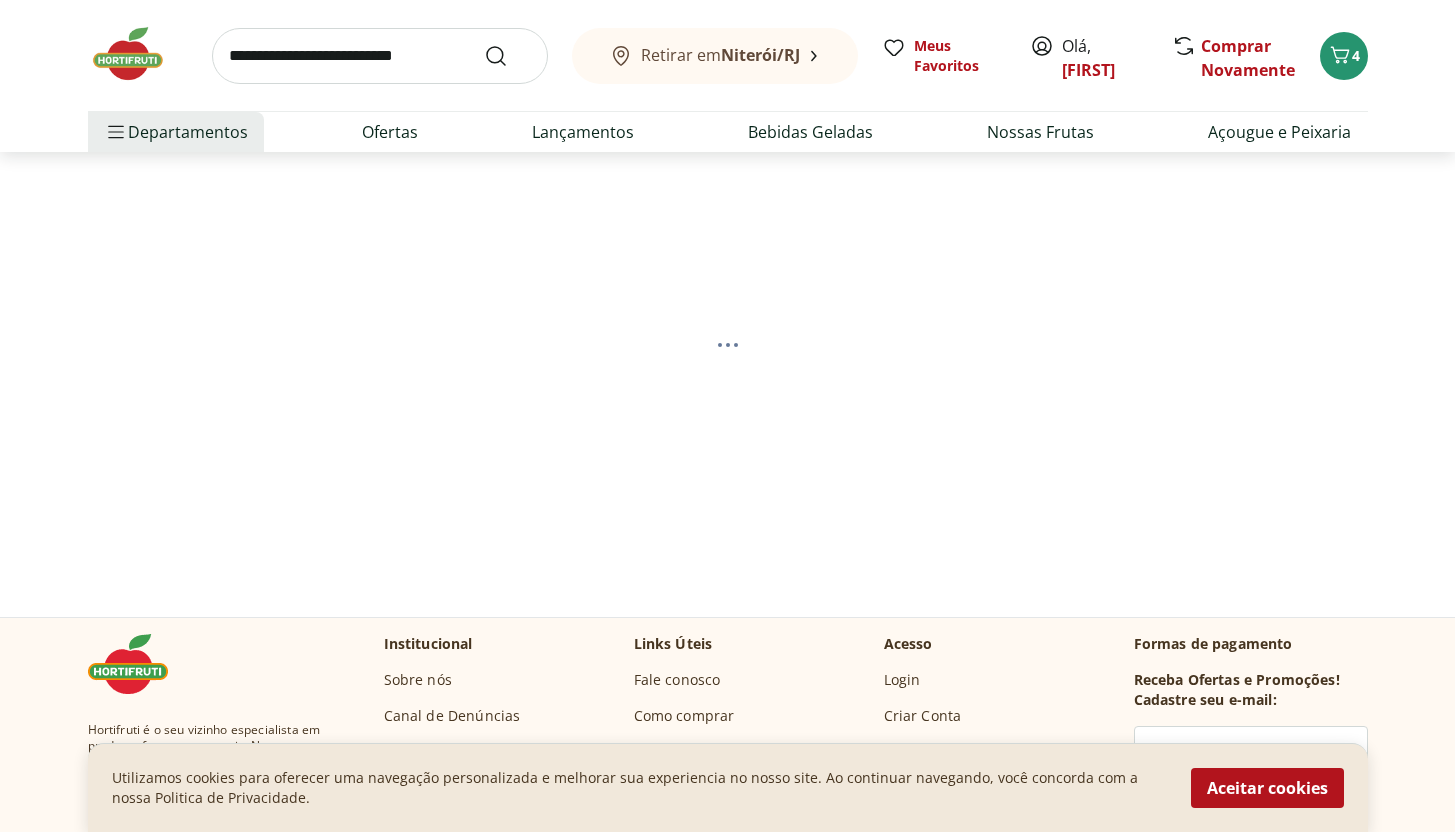 scroll, scrollTop: 68, scrollLeft: 0, axis: vertical 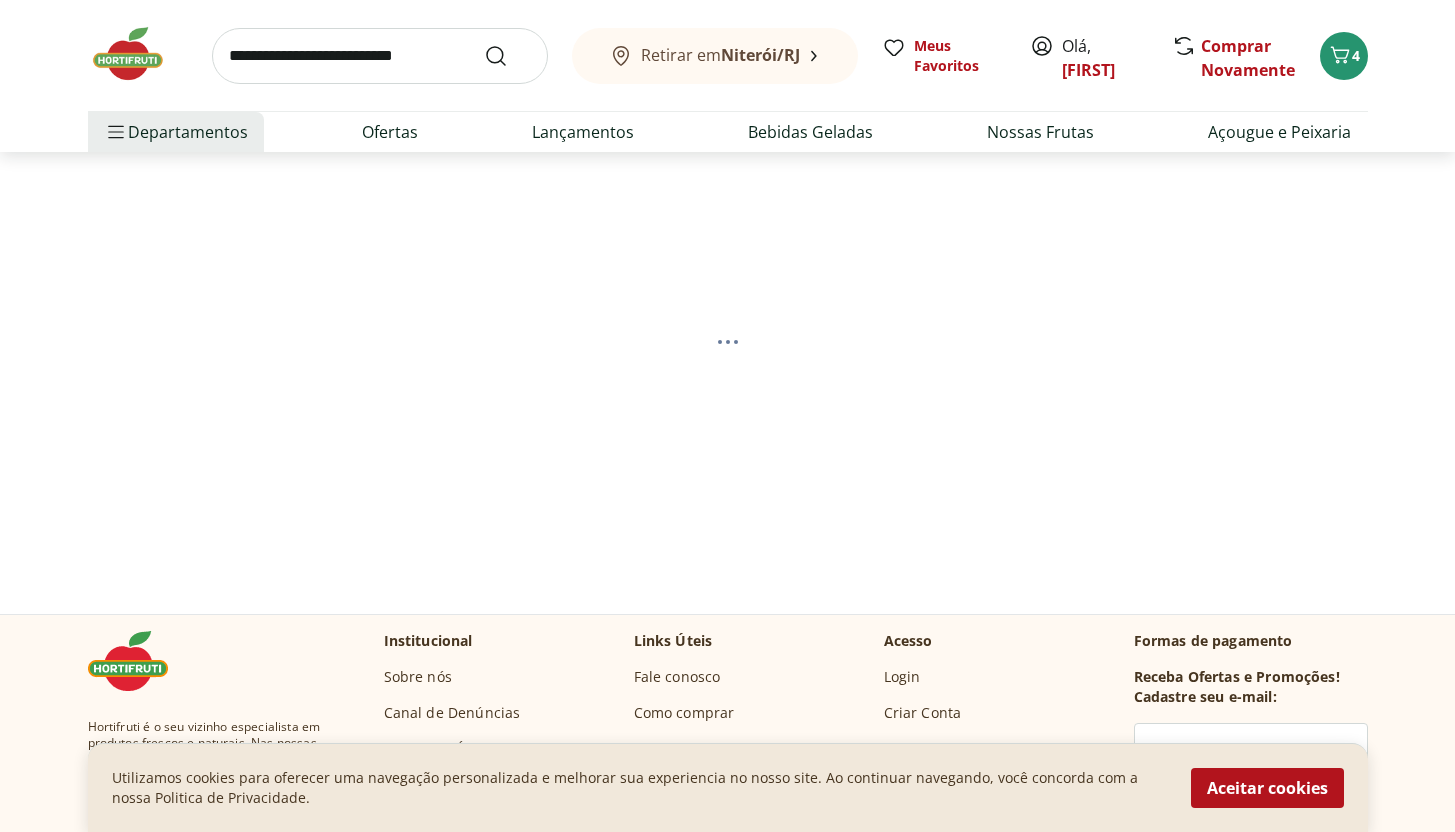 select on "**********" 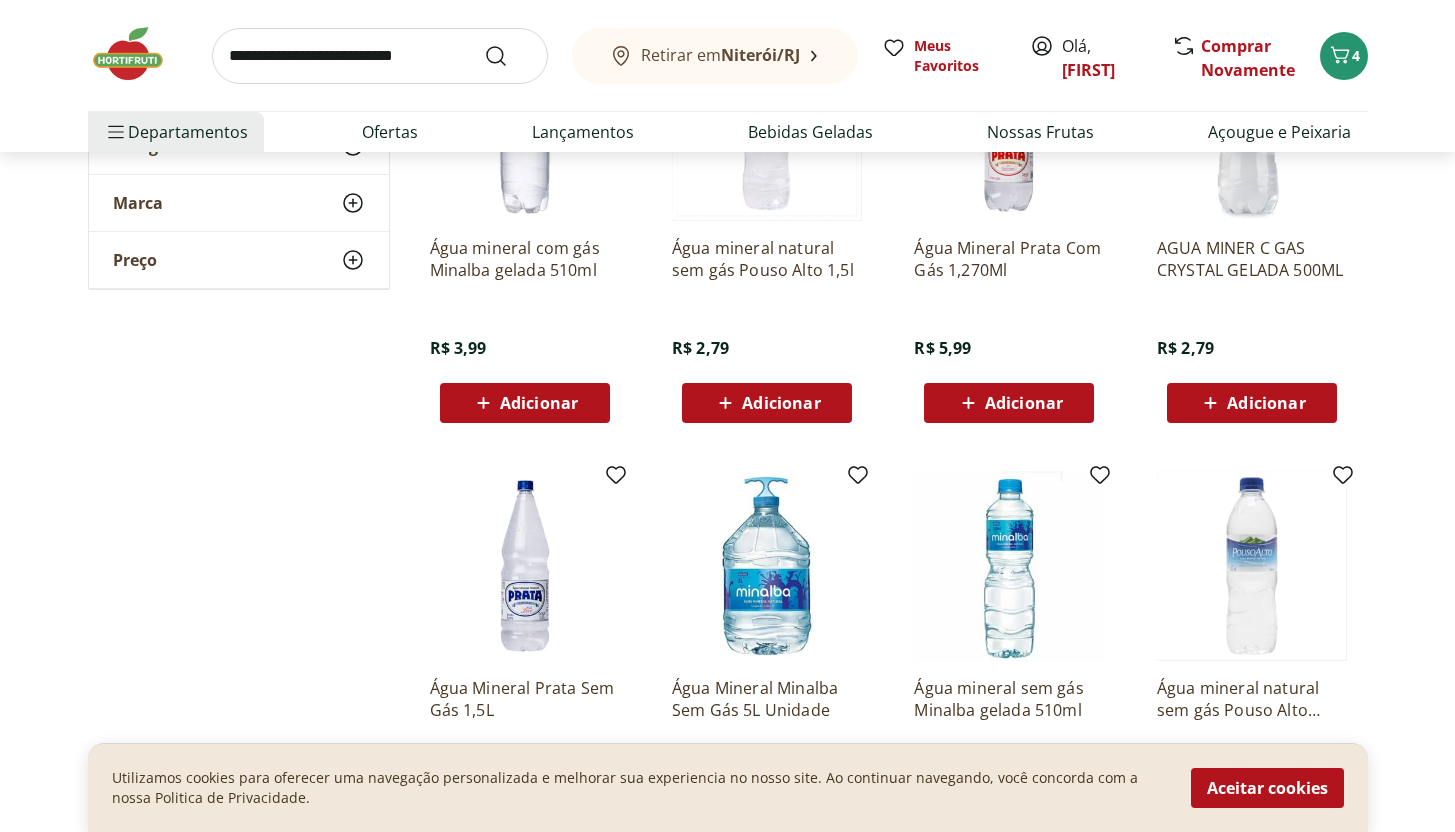 scroll, scrollTop: 357, scrollLeft: 0, axis: vertical 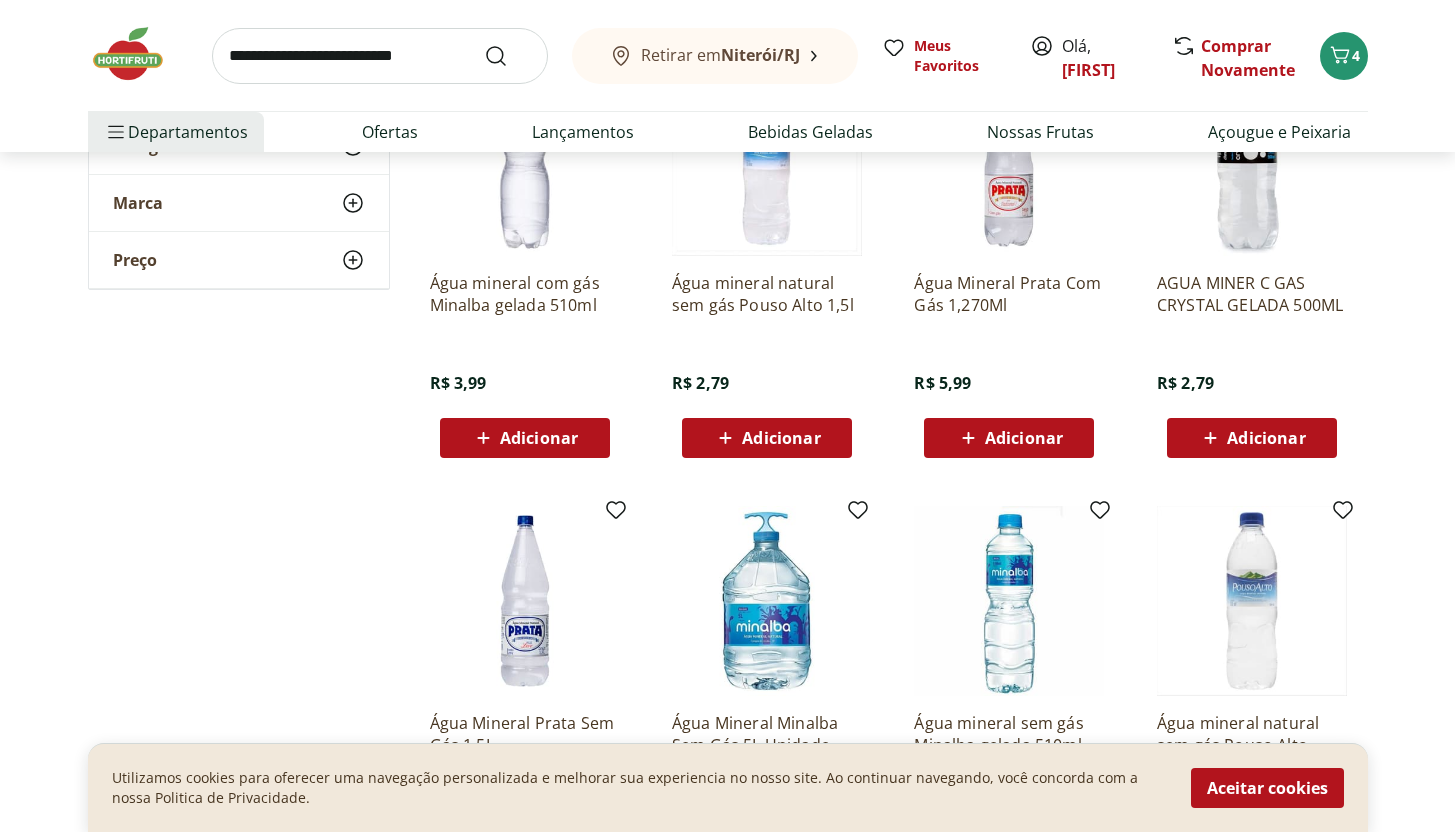 click on "Adicionar" at bounding box center [767, 438] 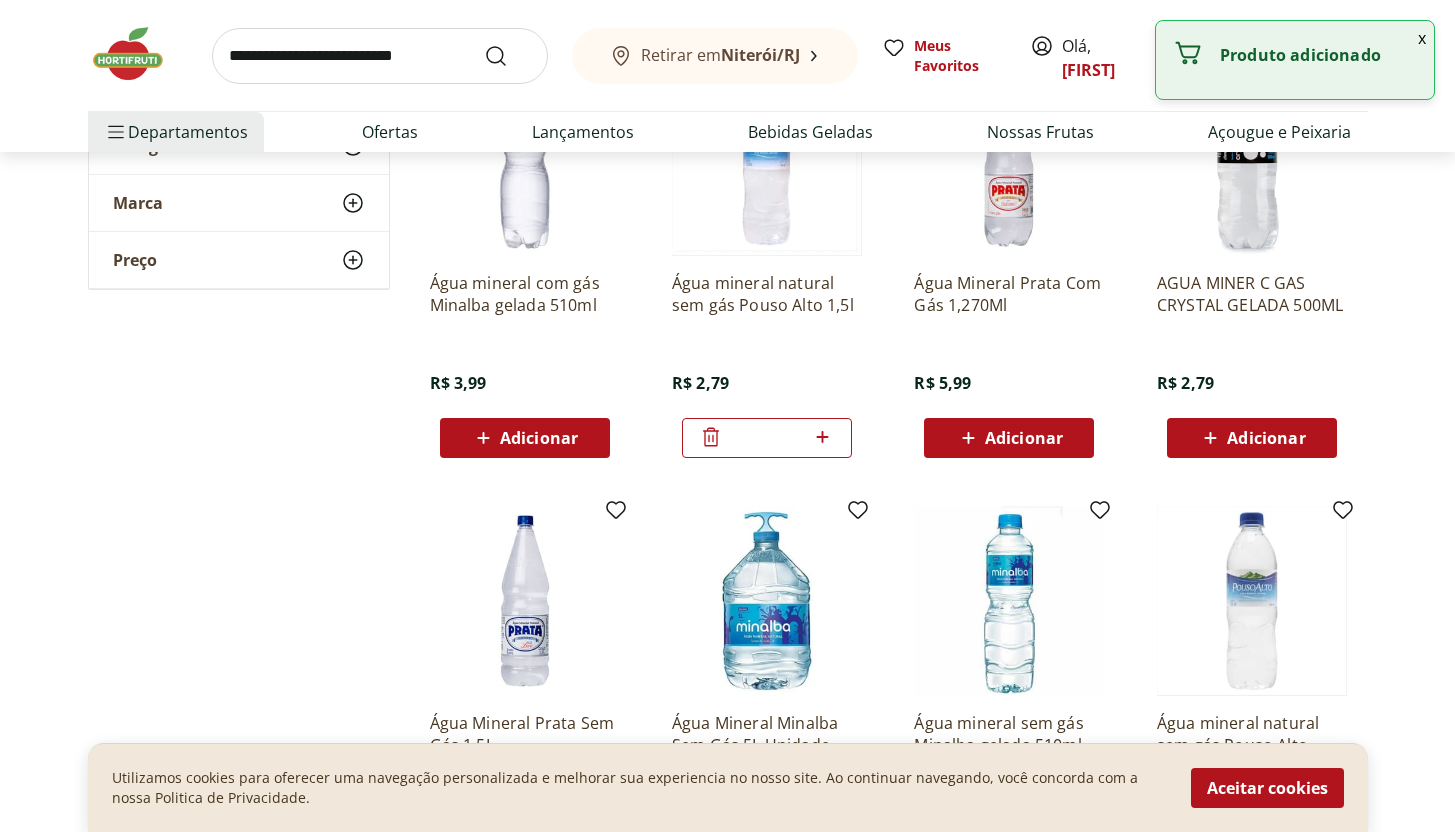 click 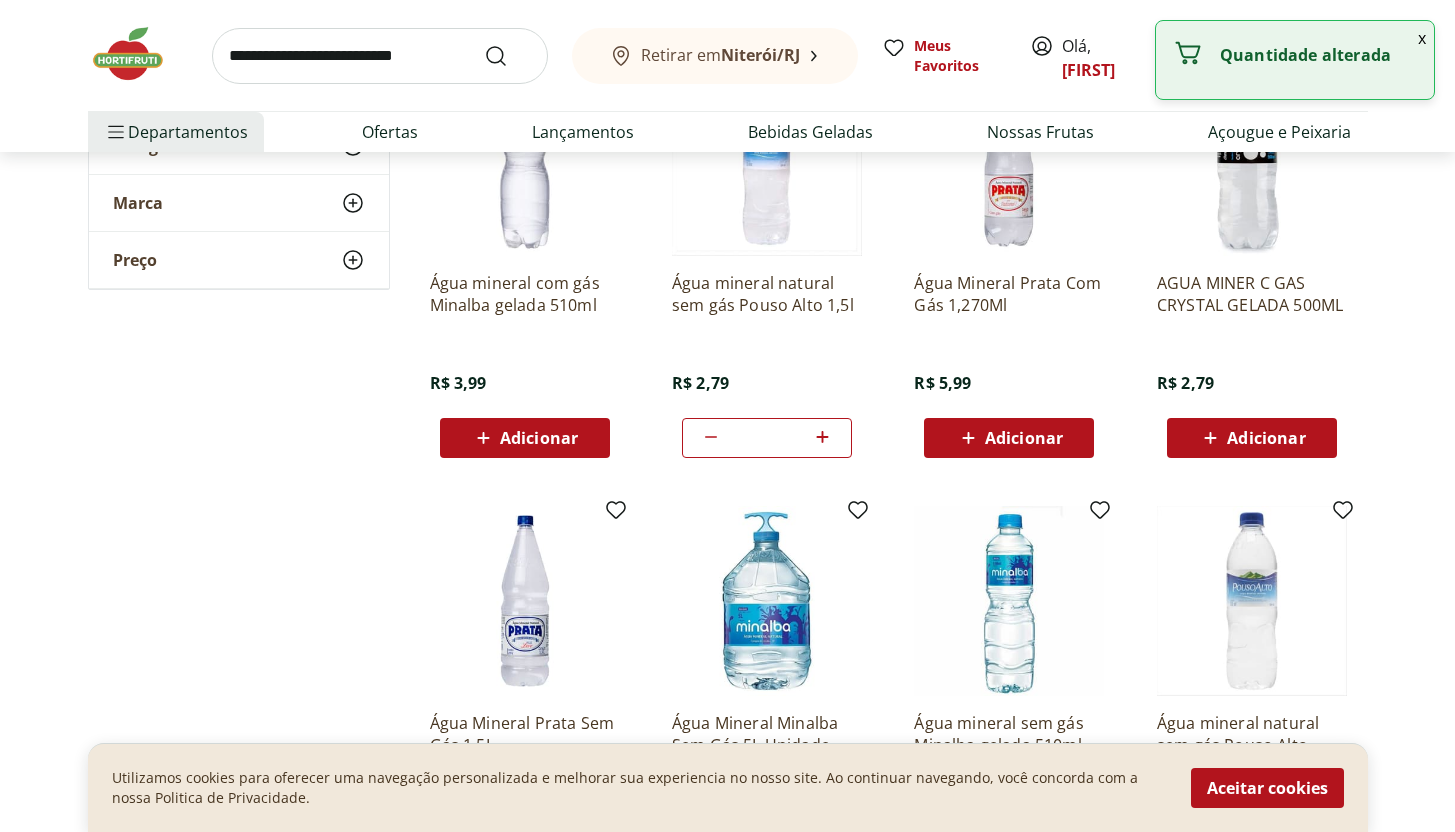 click 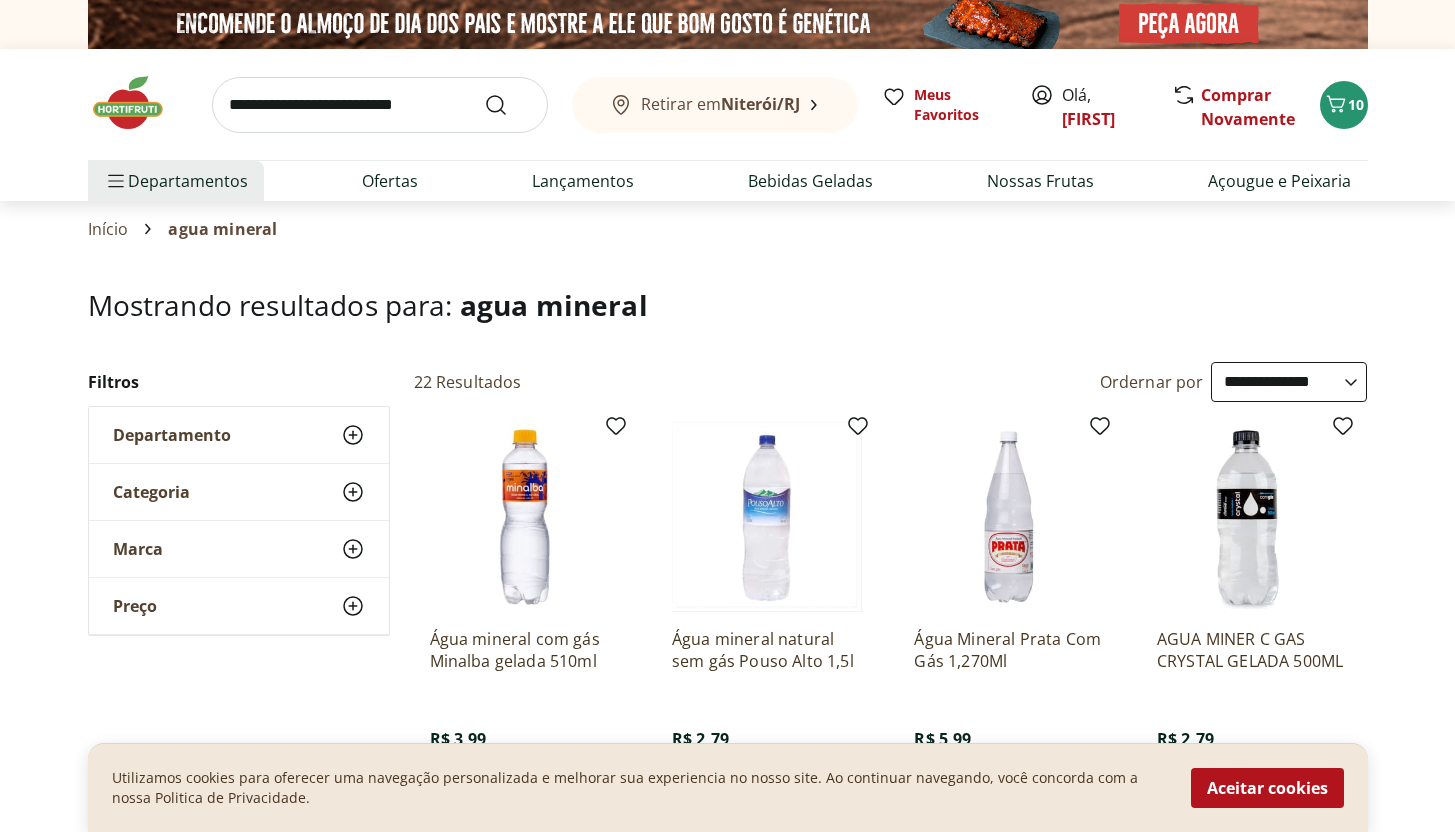 scroll, scrollTop: 0, scrollLeft: 0, axis: both 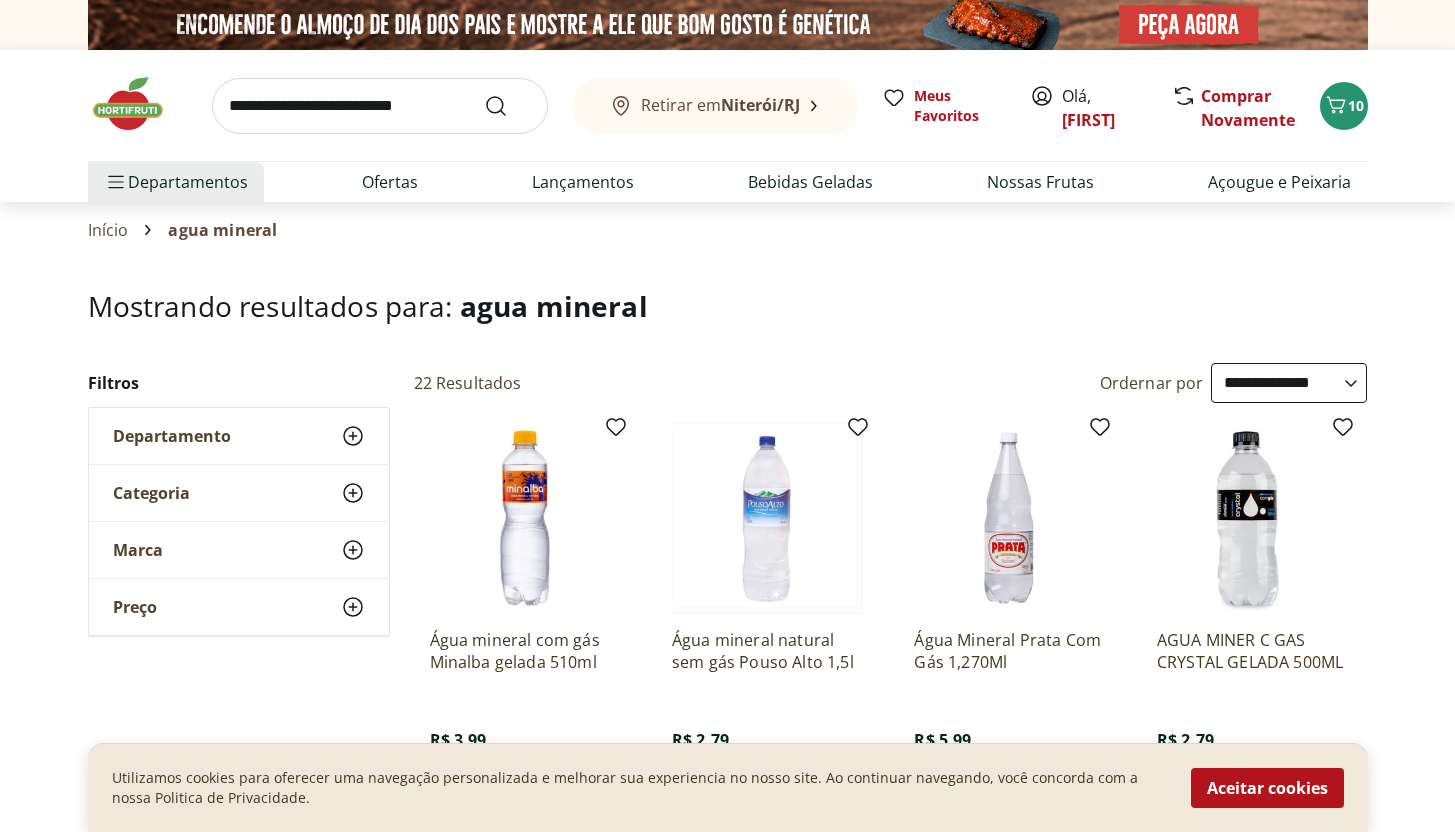 click at bounding box center [380, 106] 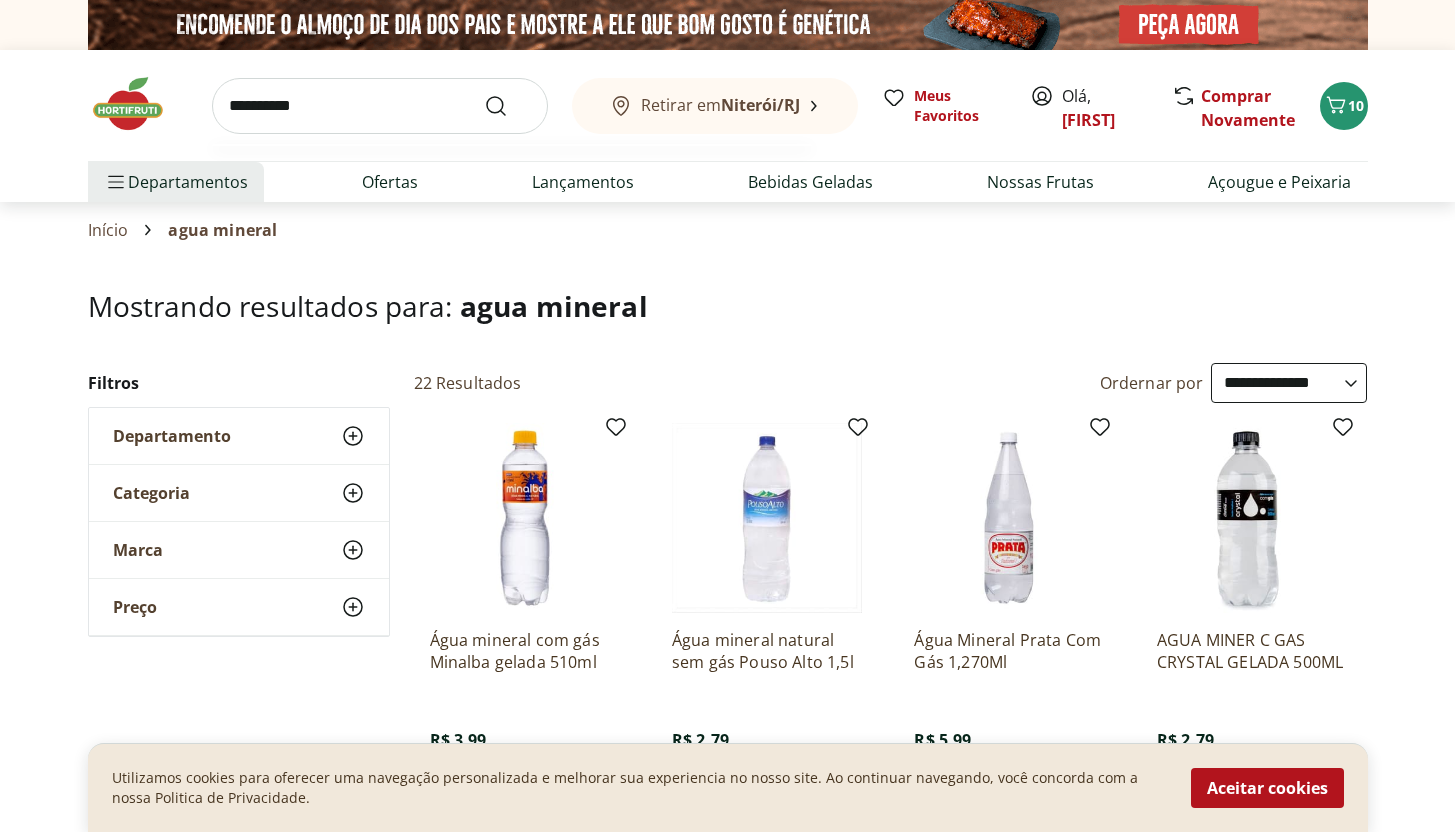 type on "**********" 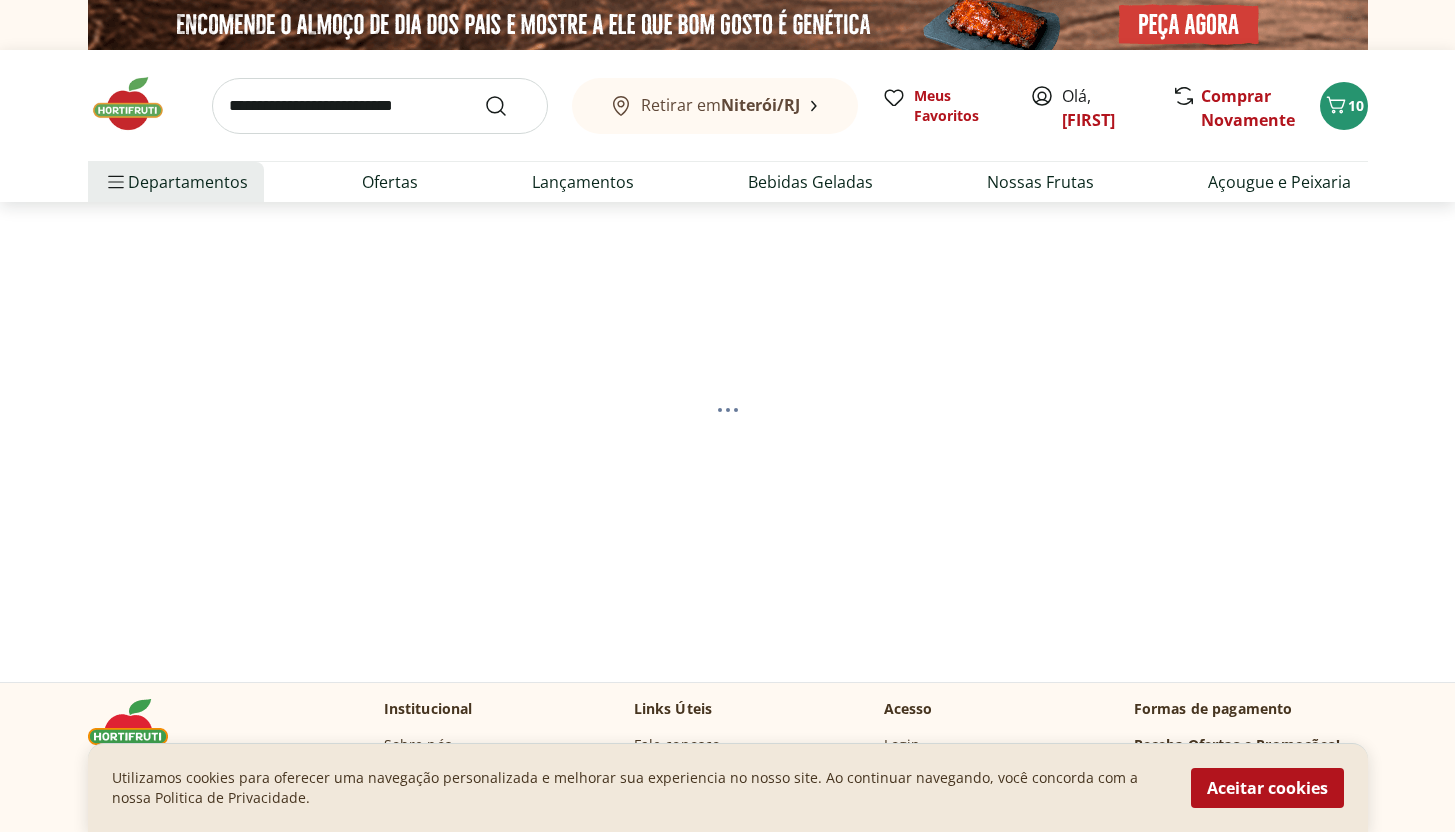 select on "**********" 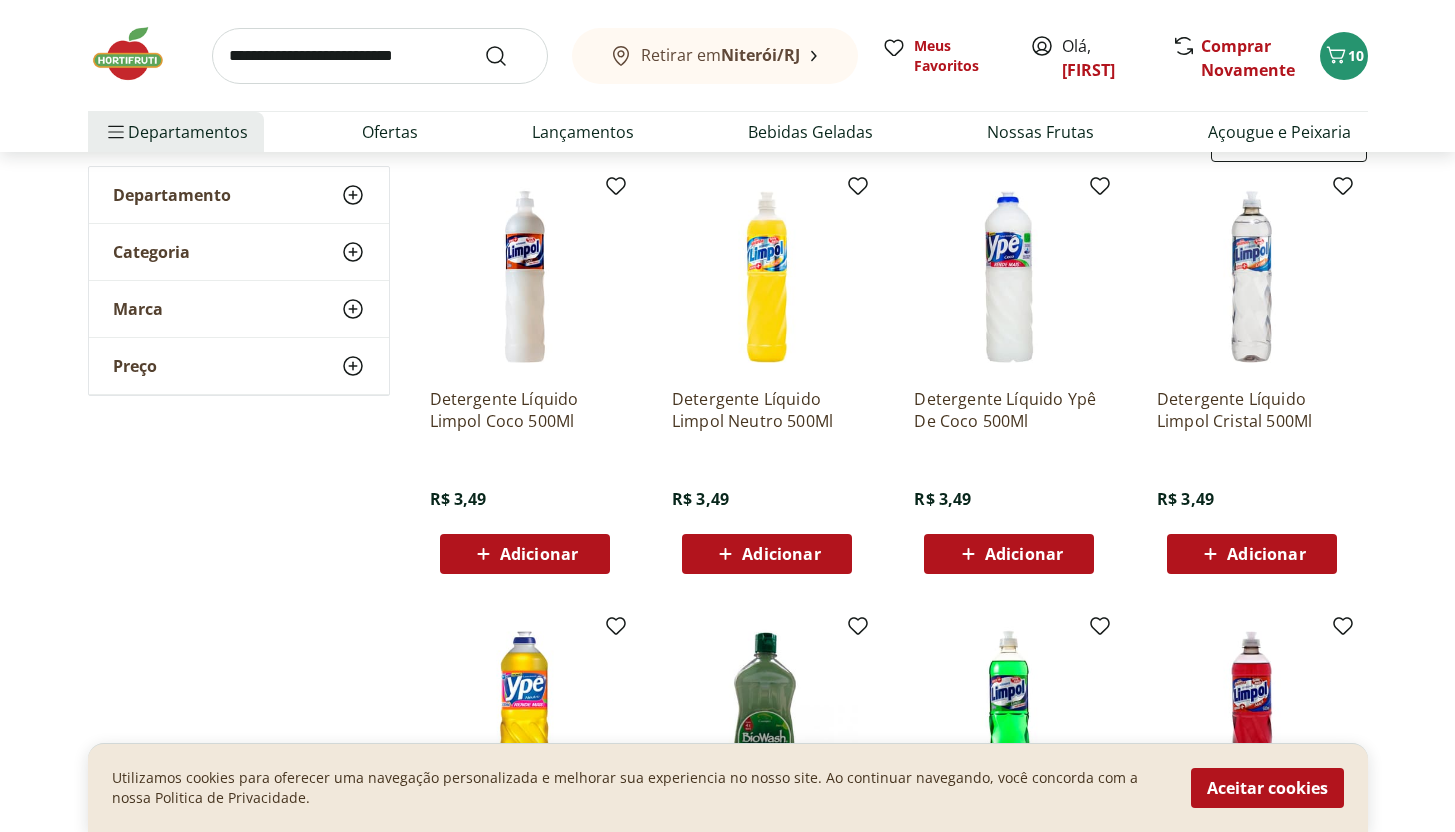 scroll, scrollTop: 245, scrollLeft: 0, axis: vertical 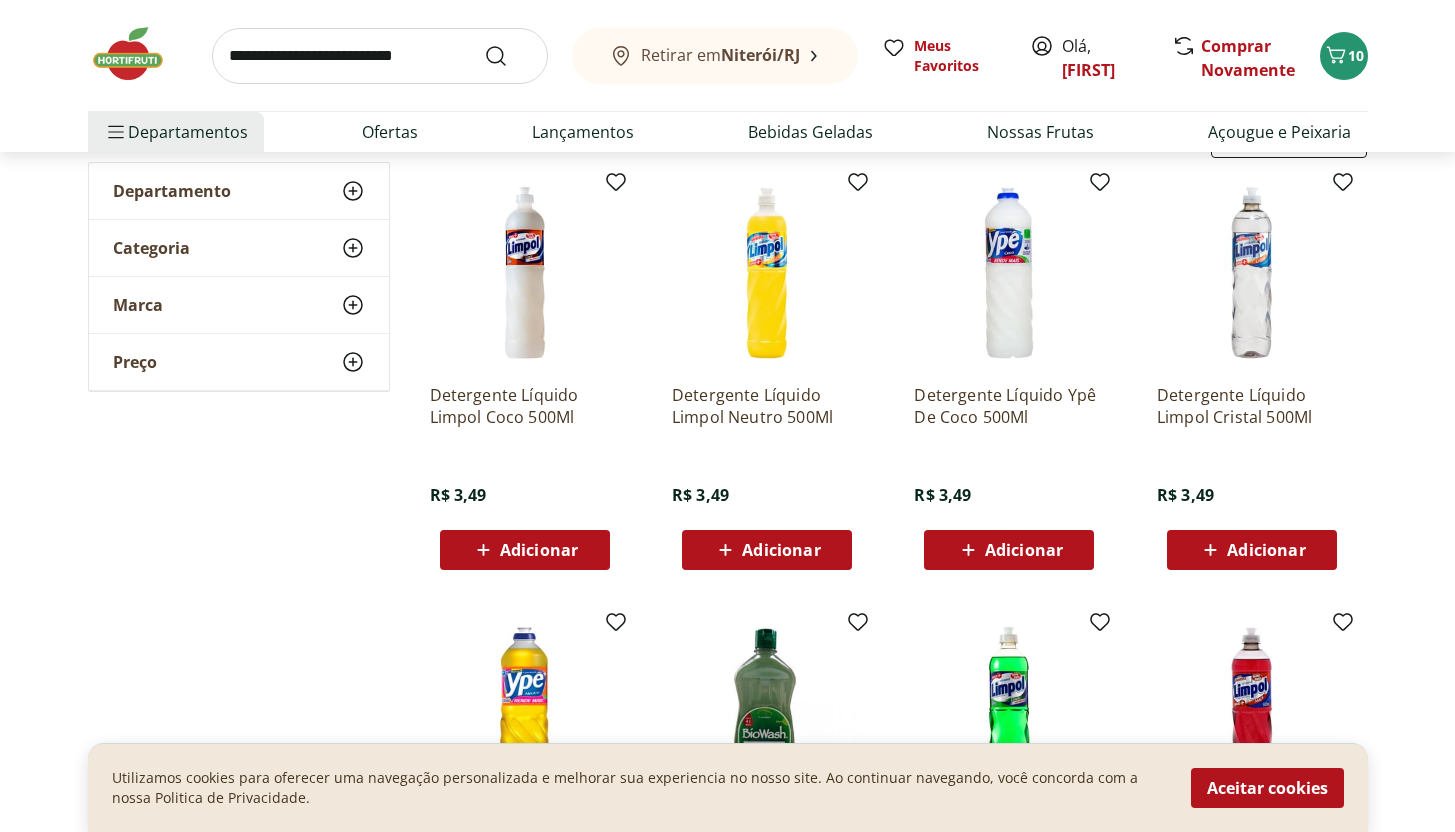 click on "Adicionar" at bounding box center [781, 550] 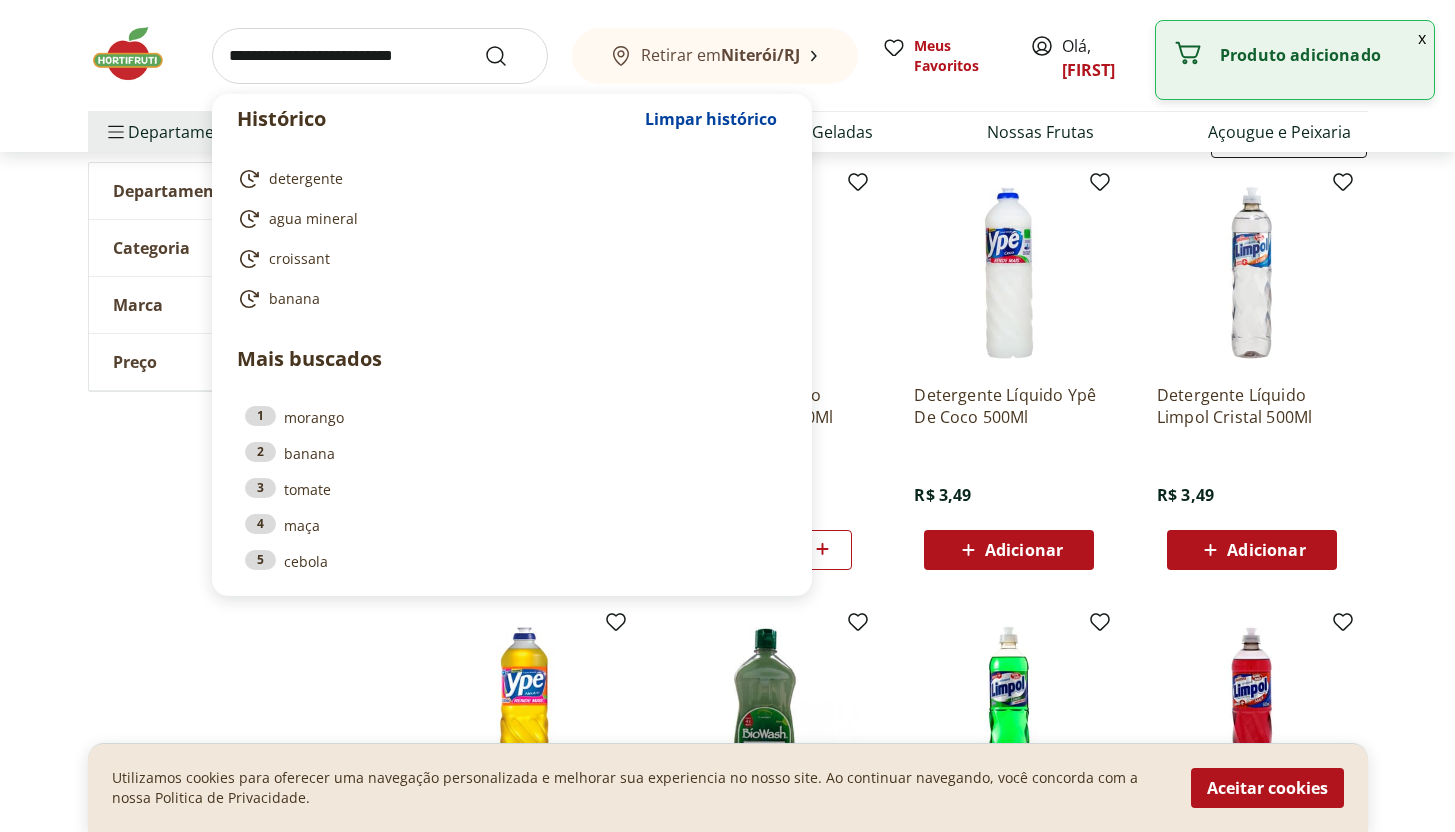click at bounding box center (380, 56) 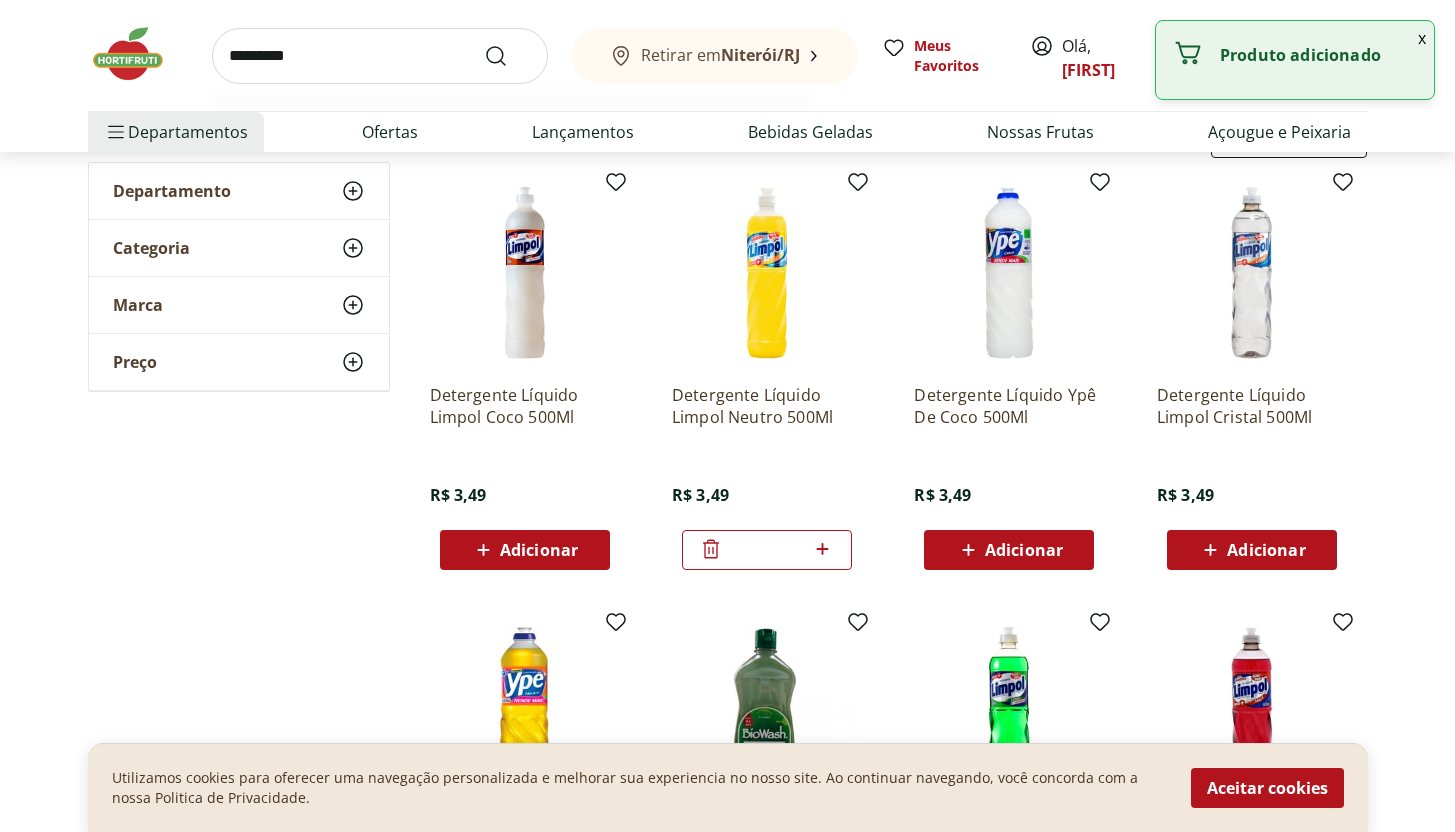 type on "*********" 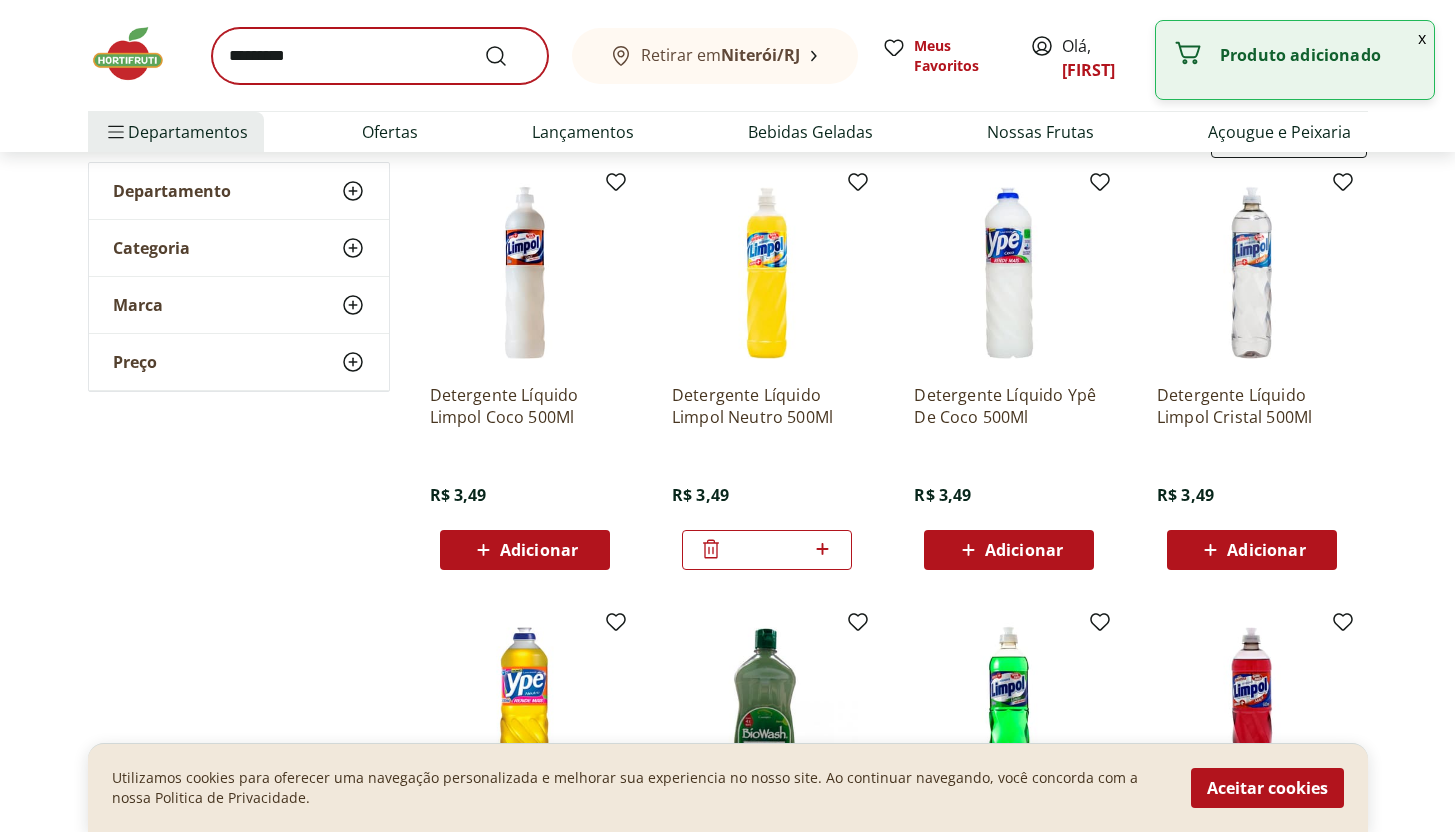 scroll, scrollTop: 0, scrollLeft: 0, axis: both 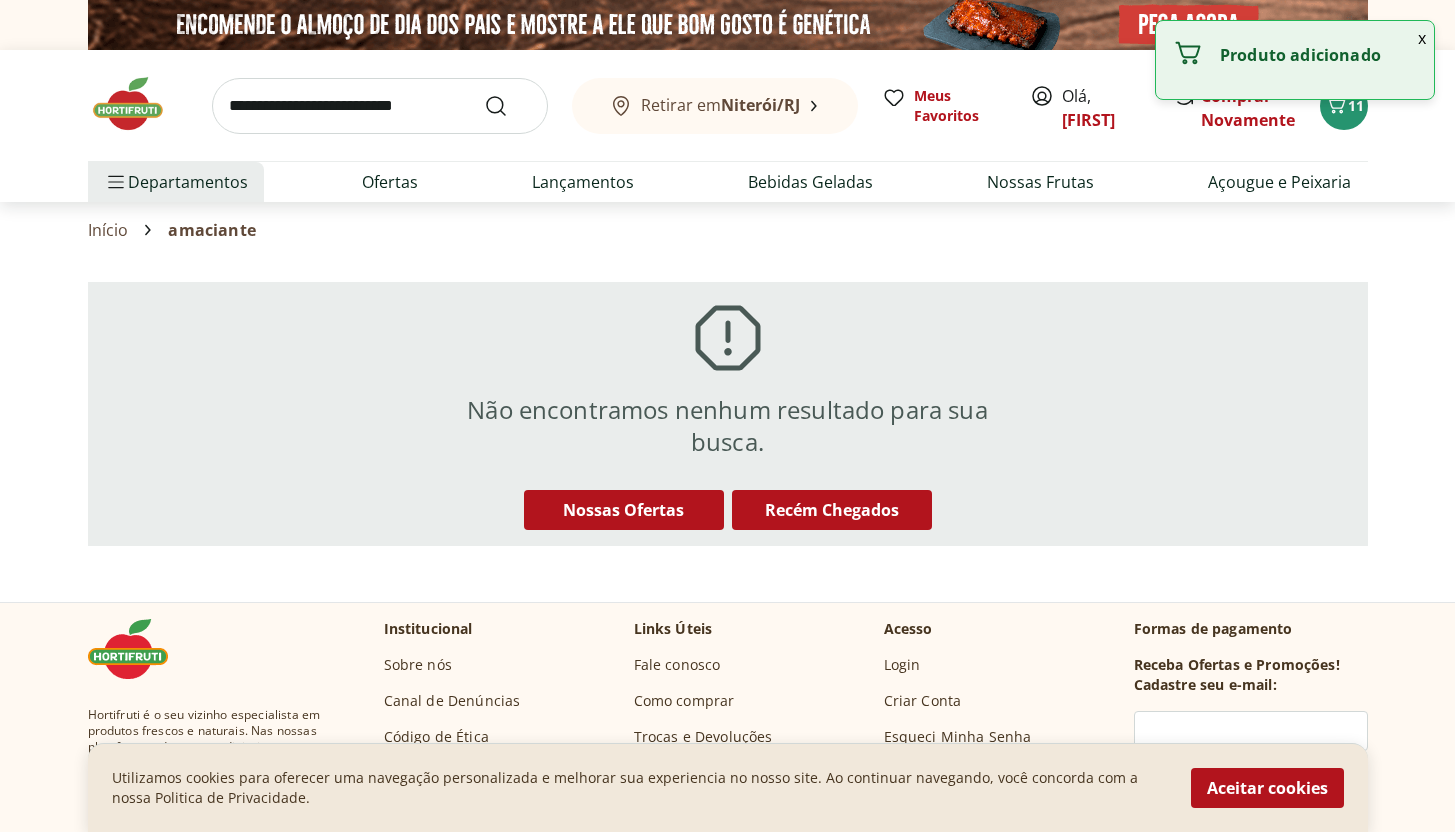 click at bounding box center [380, 106] 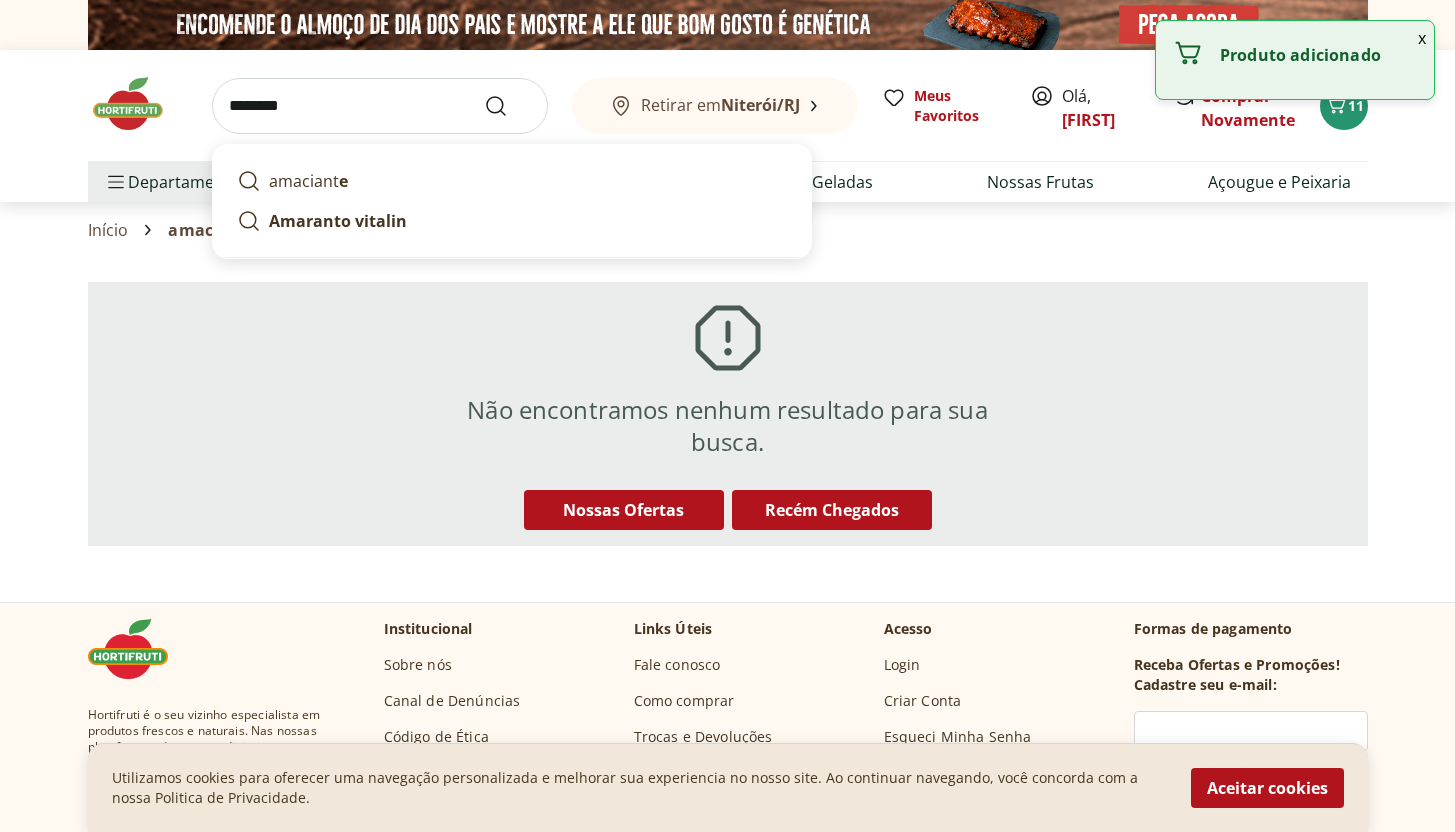 type on "*********" 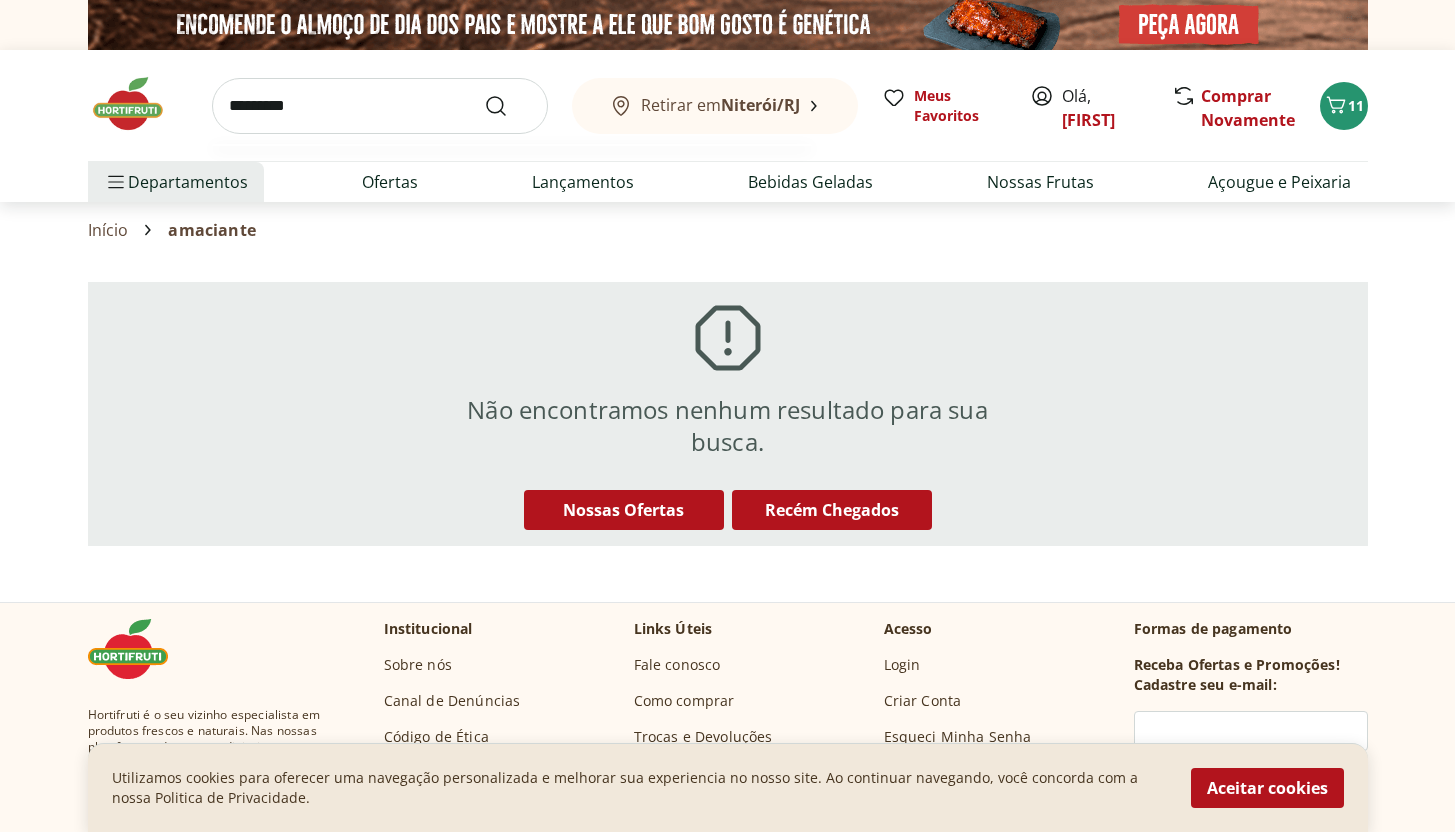 click at bounding box center [508, 106] 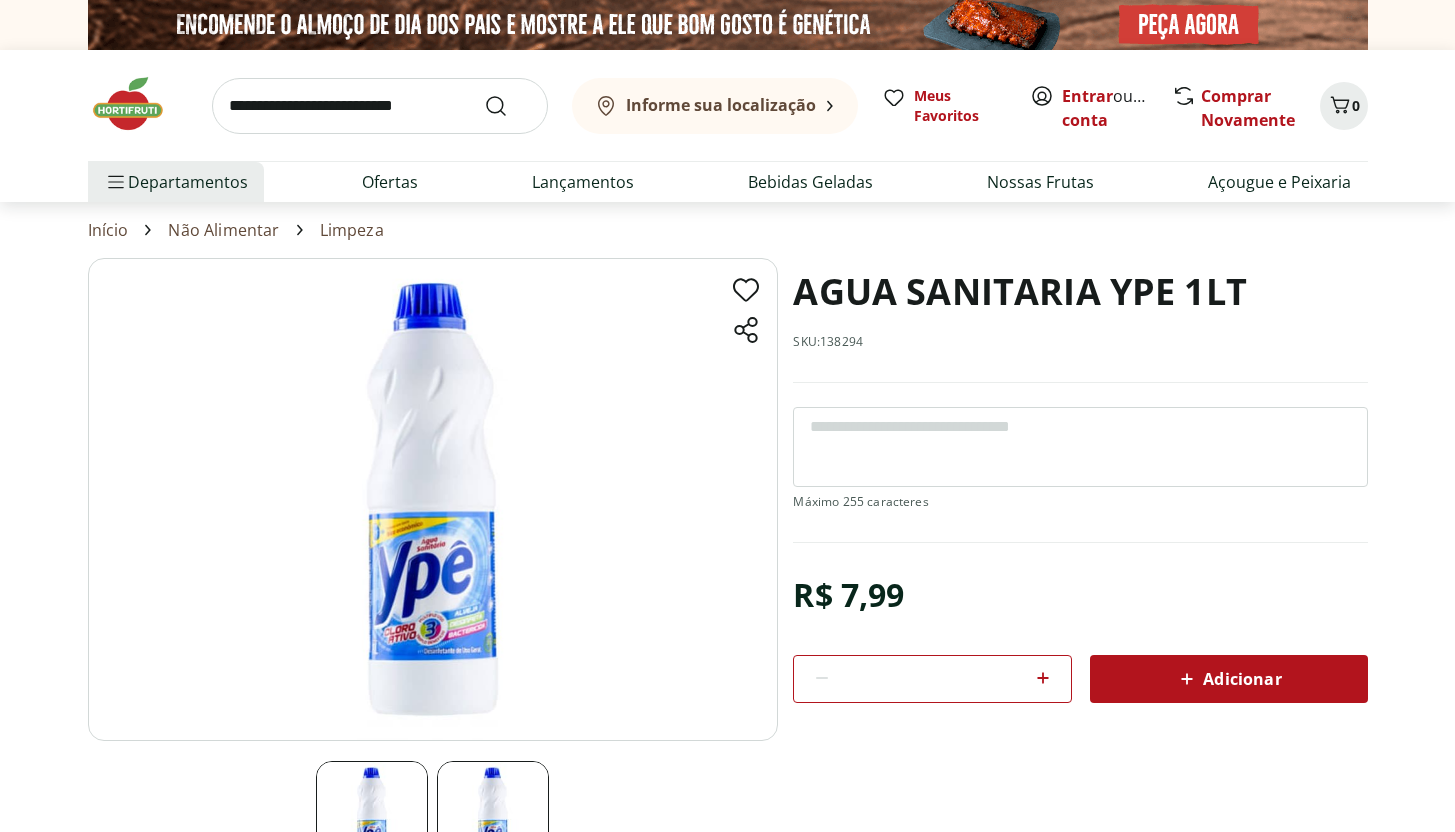 scroll, scrollTop: 0, scrollLeft: 0, axis: both 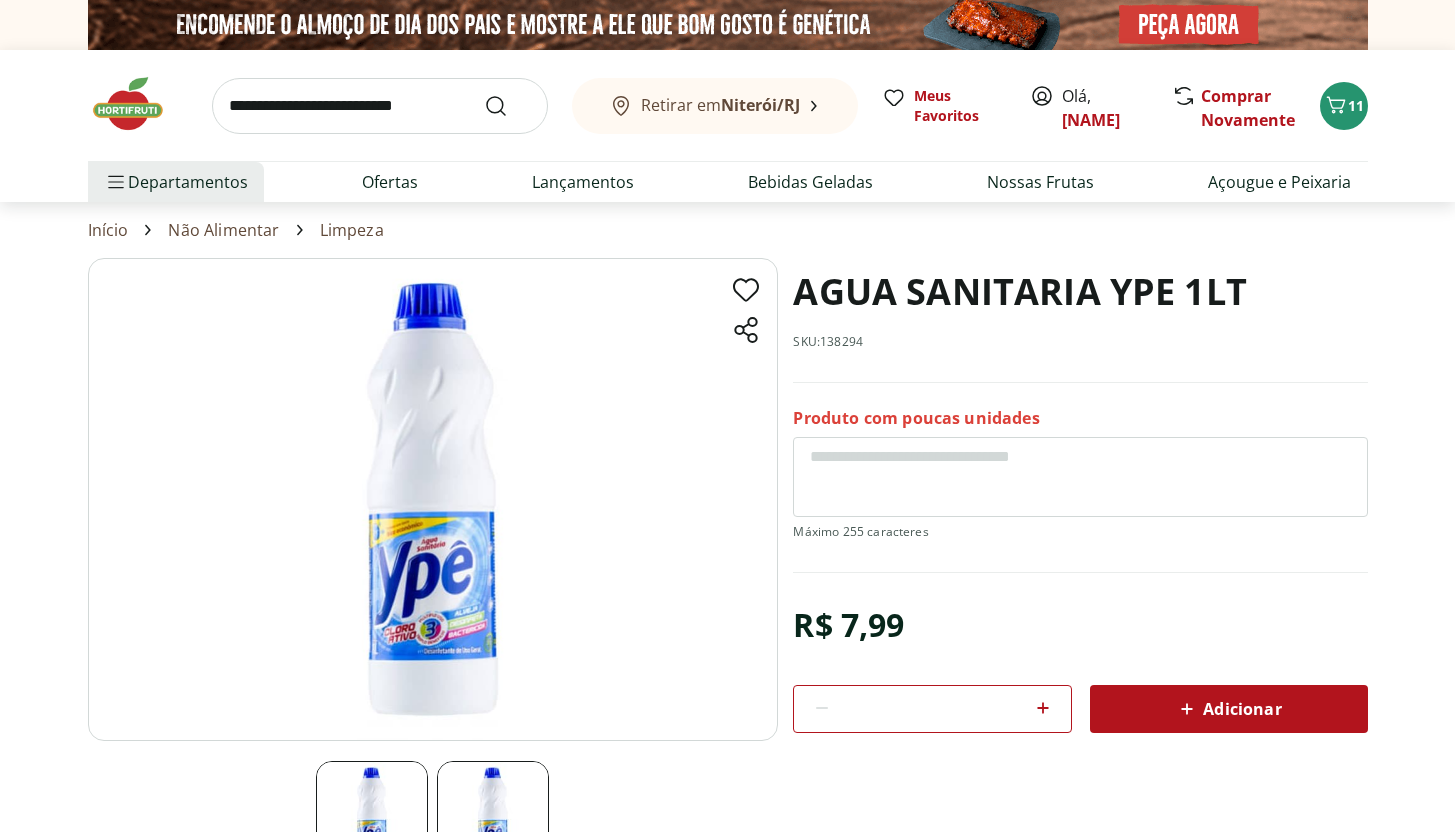 click on "Adicionar" at bounding box center (1228, 709) 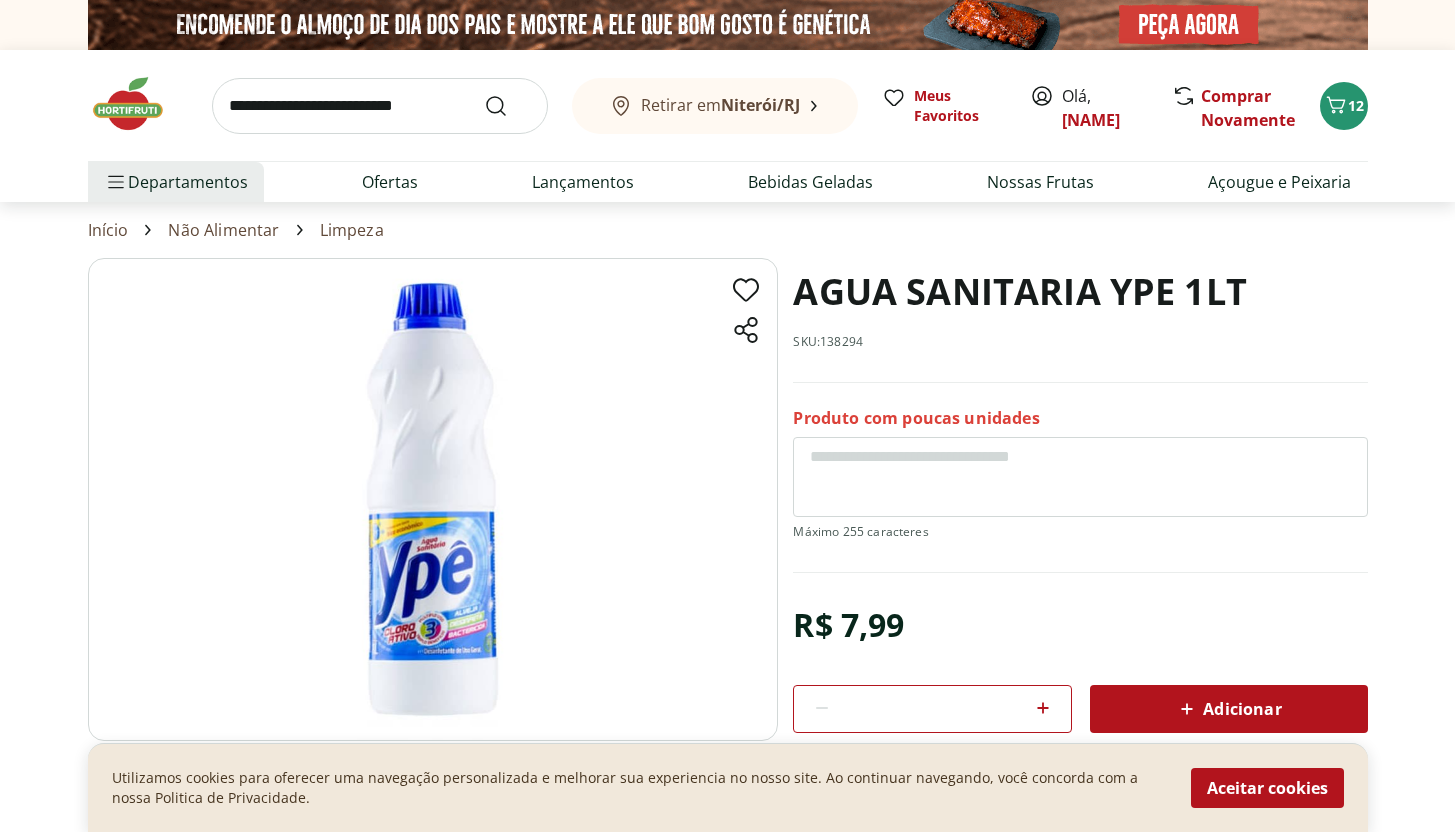 click at bounding box center [380, 106] 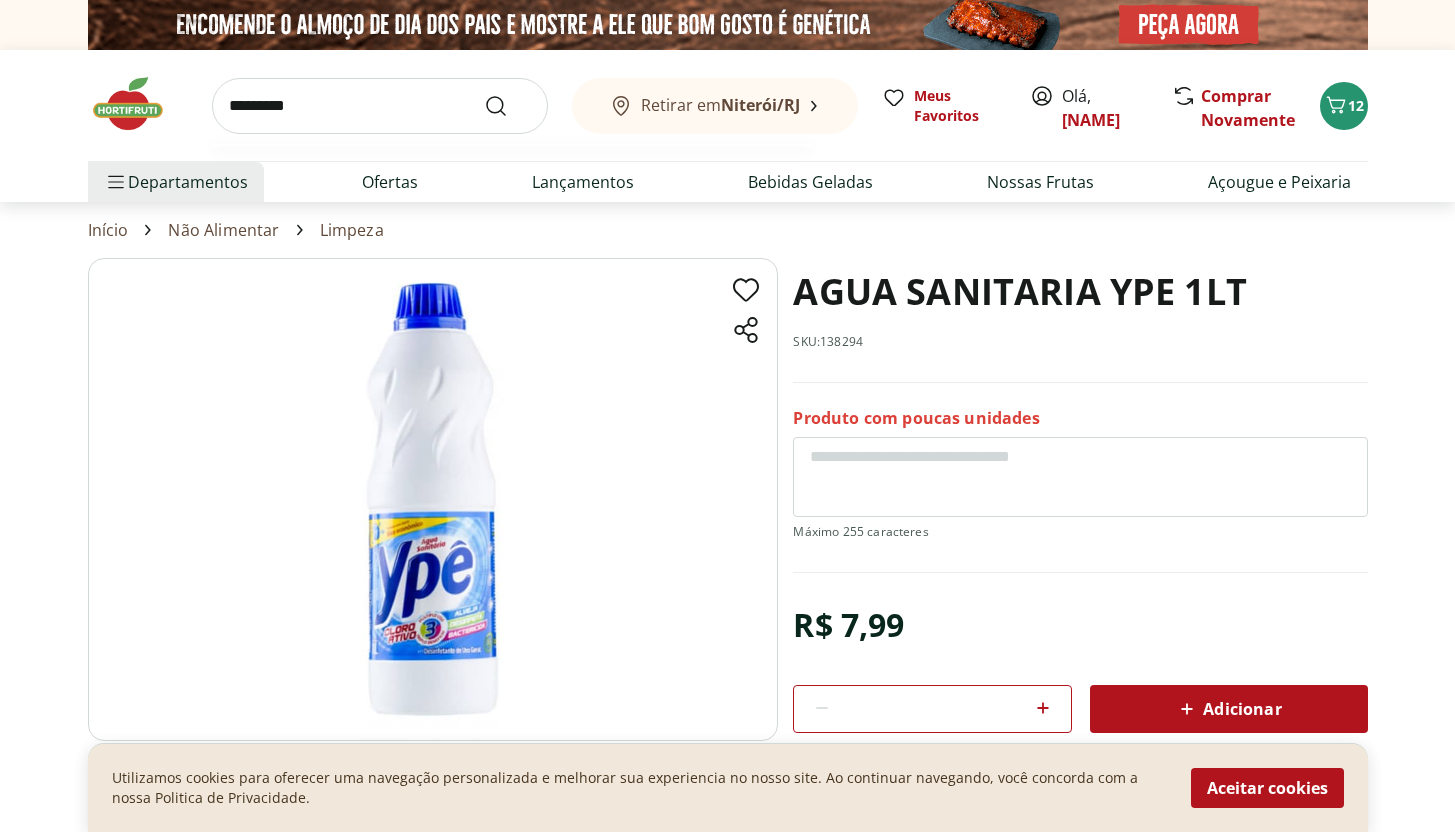 type on "*********" 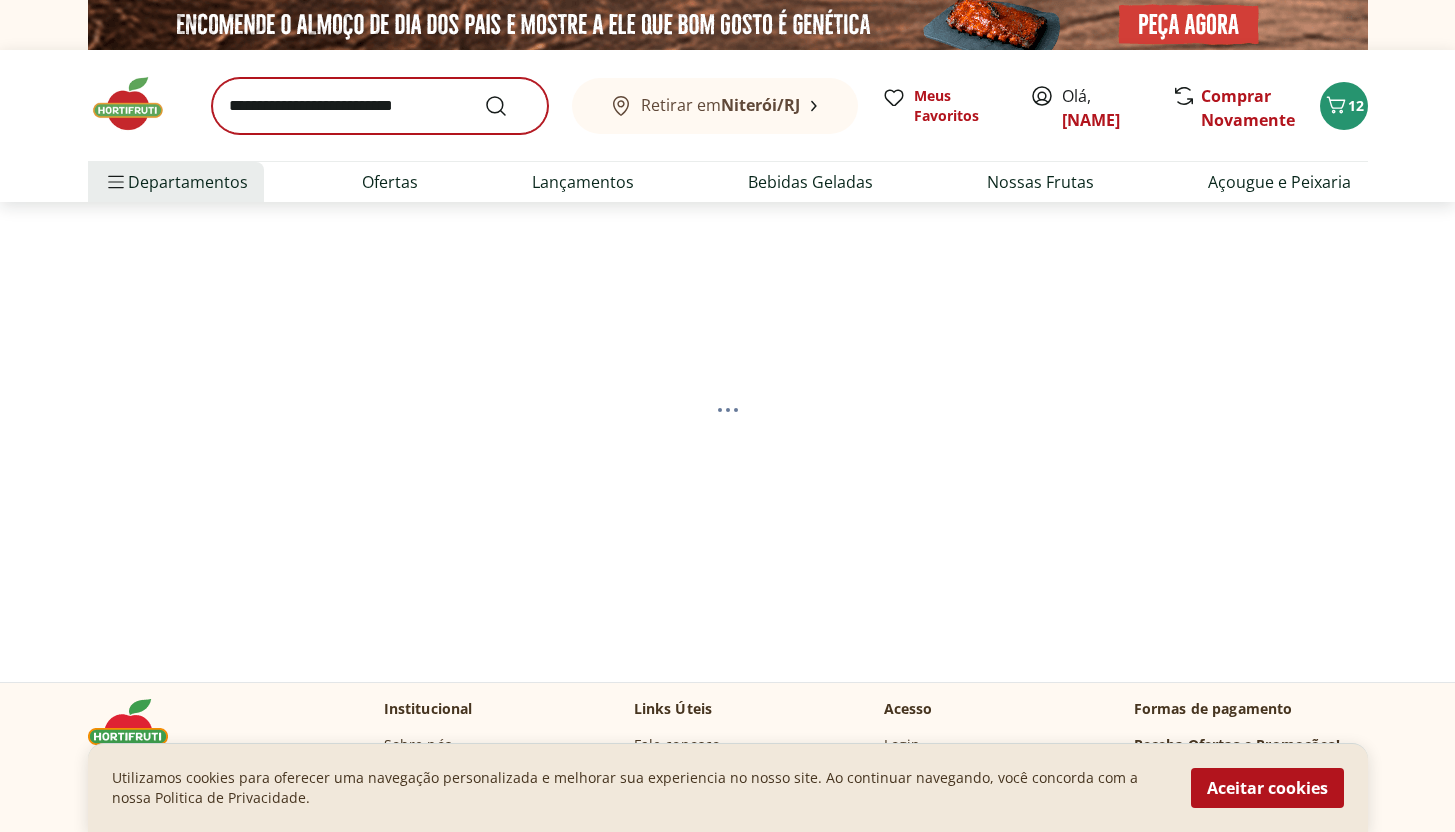 select on "**********" 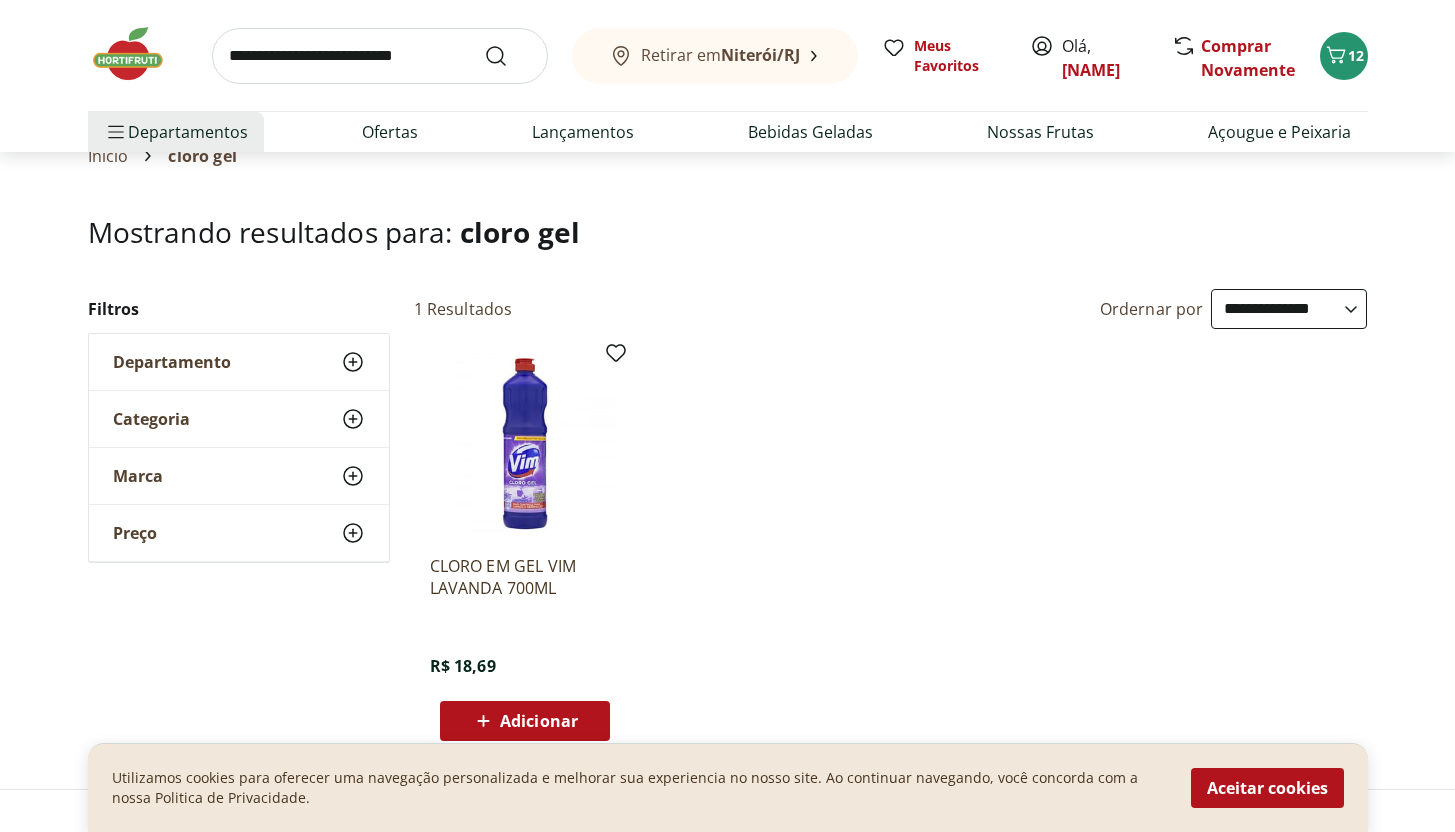 scroll, scrollTop: 75, scrollLeft: 0, axis: vertical 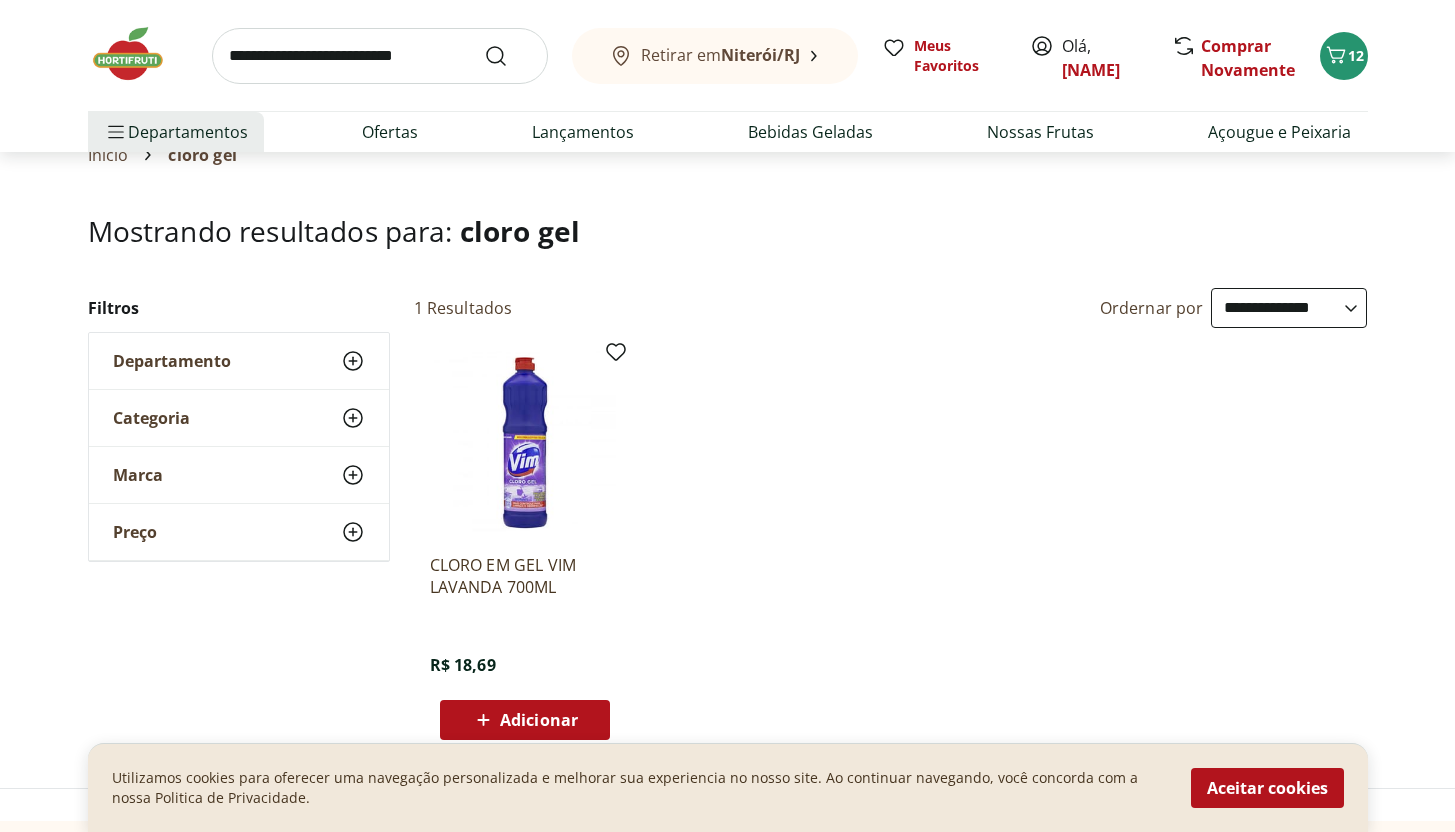 click at bounding box center (525, 443) 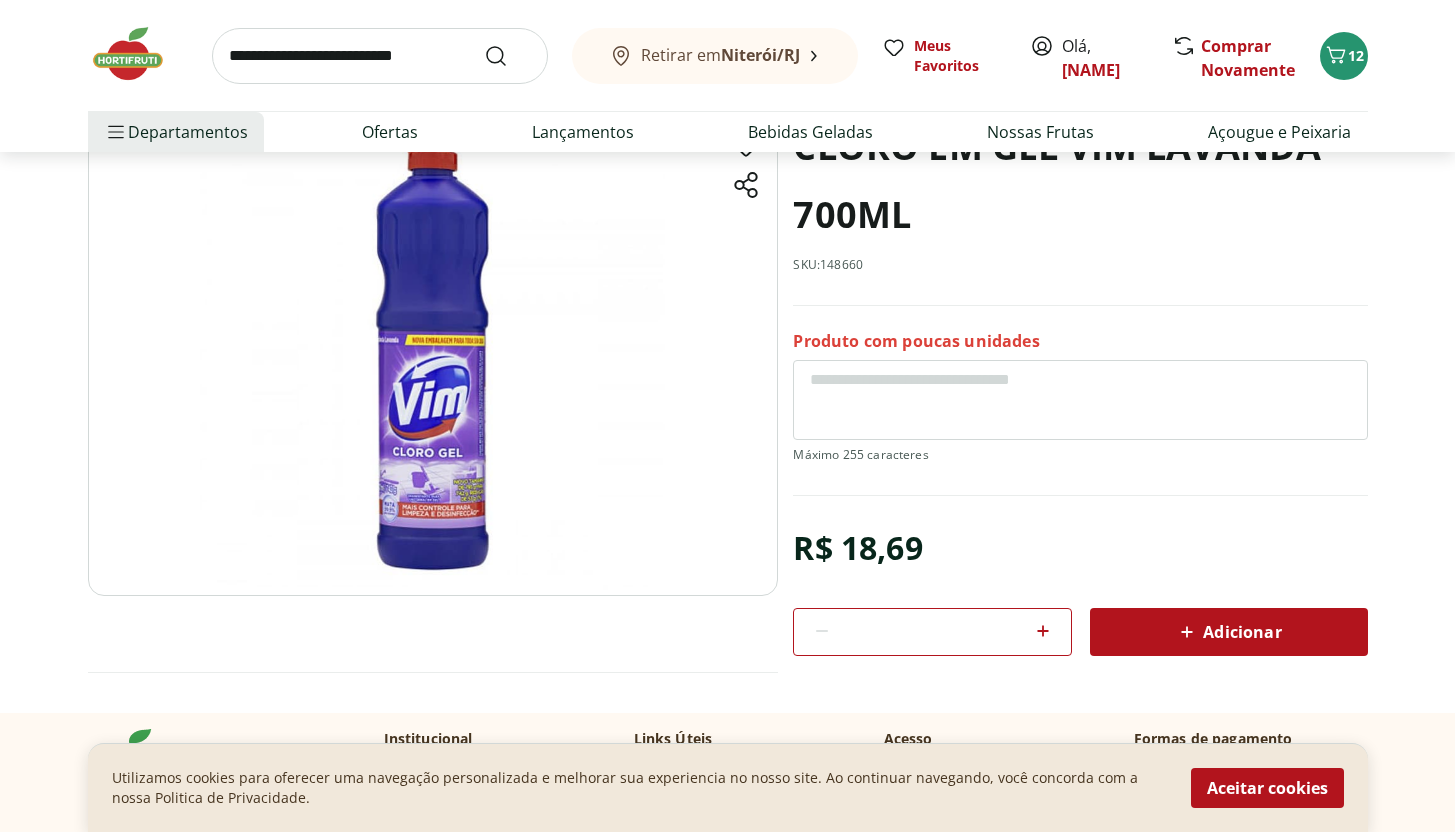 scroll, scrollTop: 172, scrollLeft: 0, axis: vertical 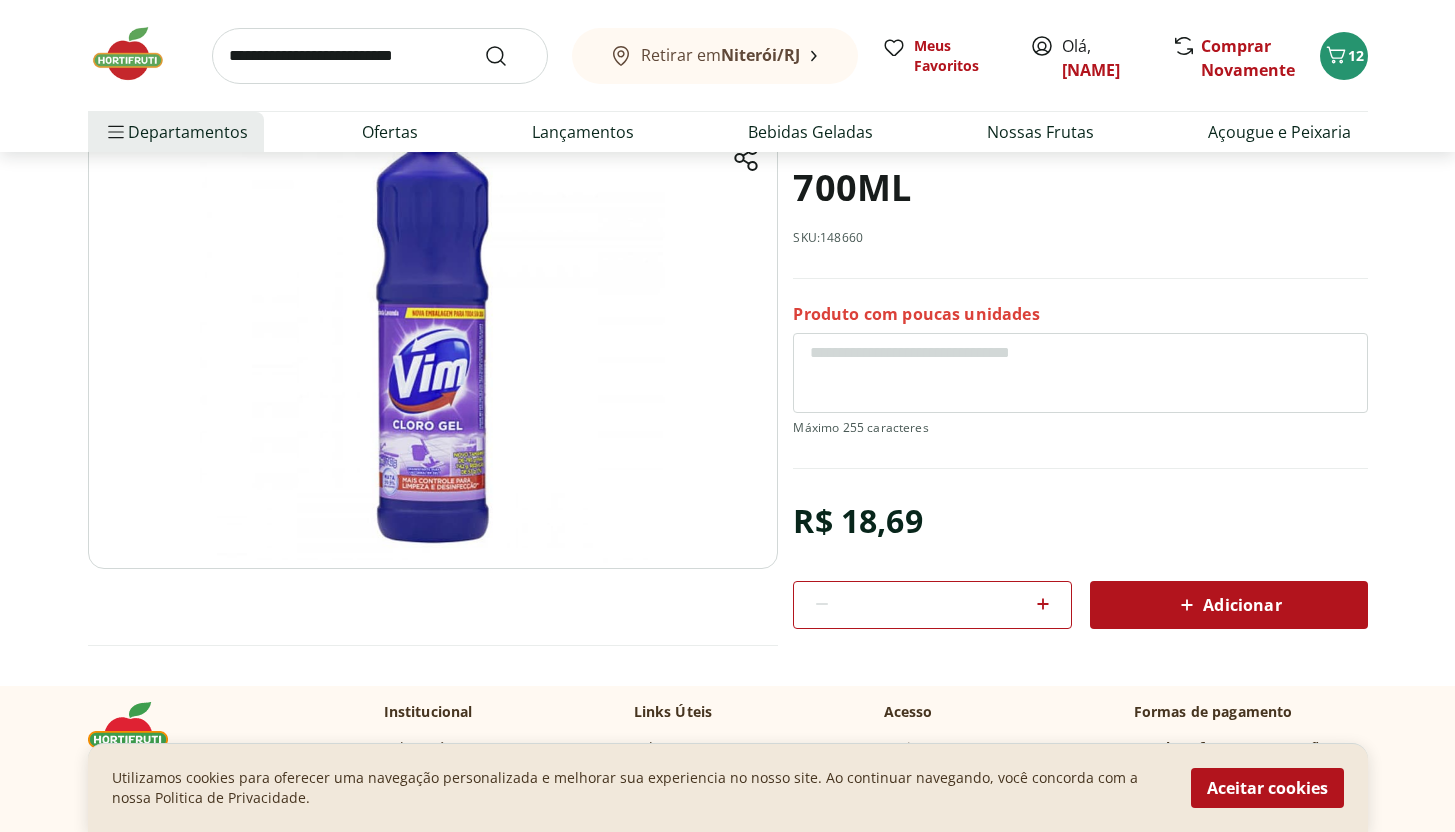 click on "Adicionar" at bounding box center (1229, 605) 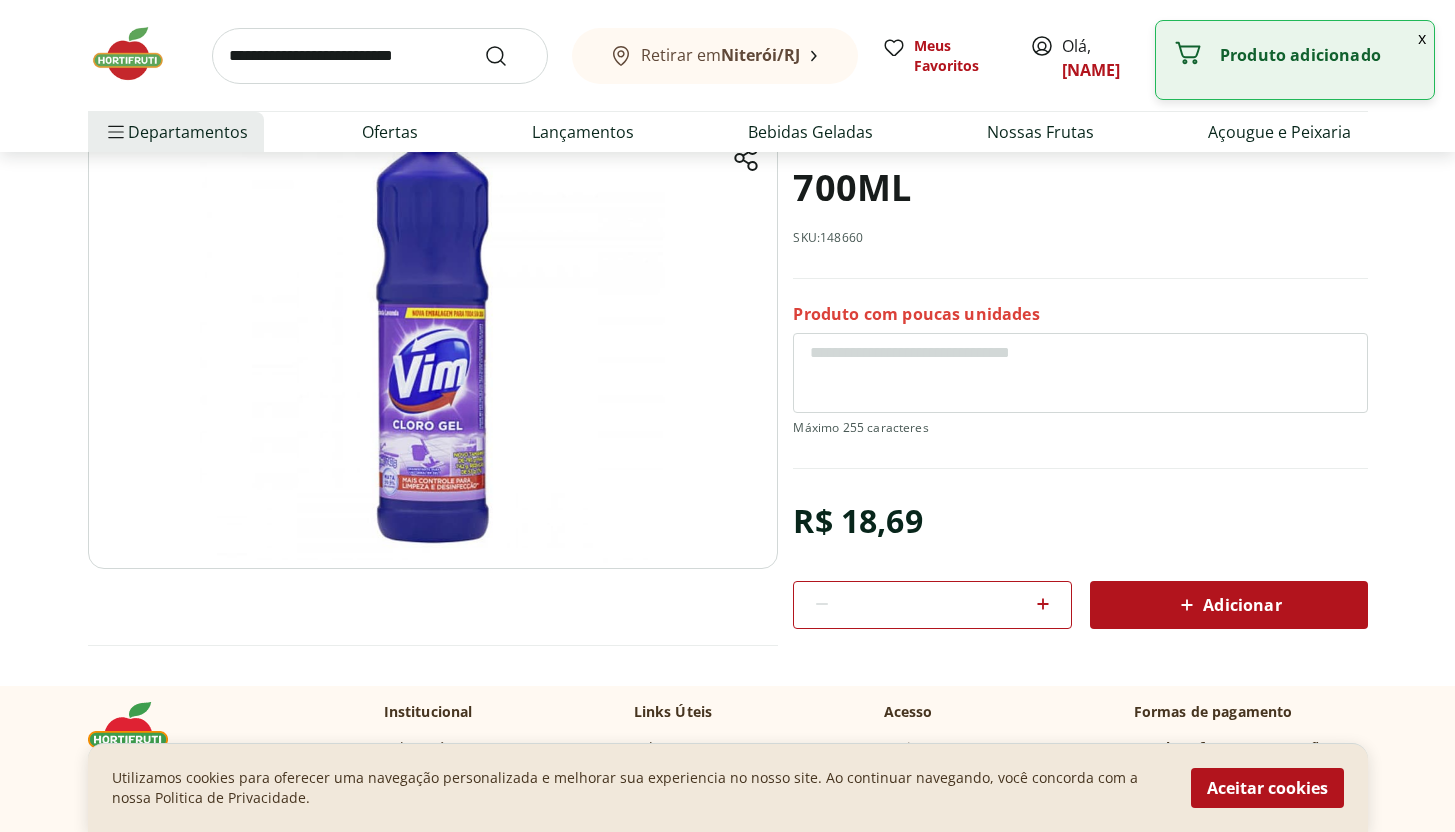 click at bounding box center [380, 56] 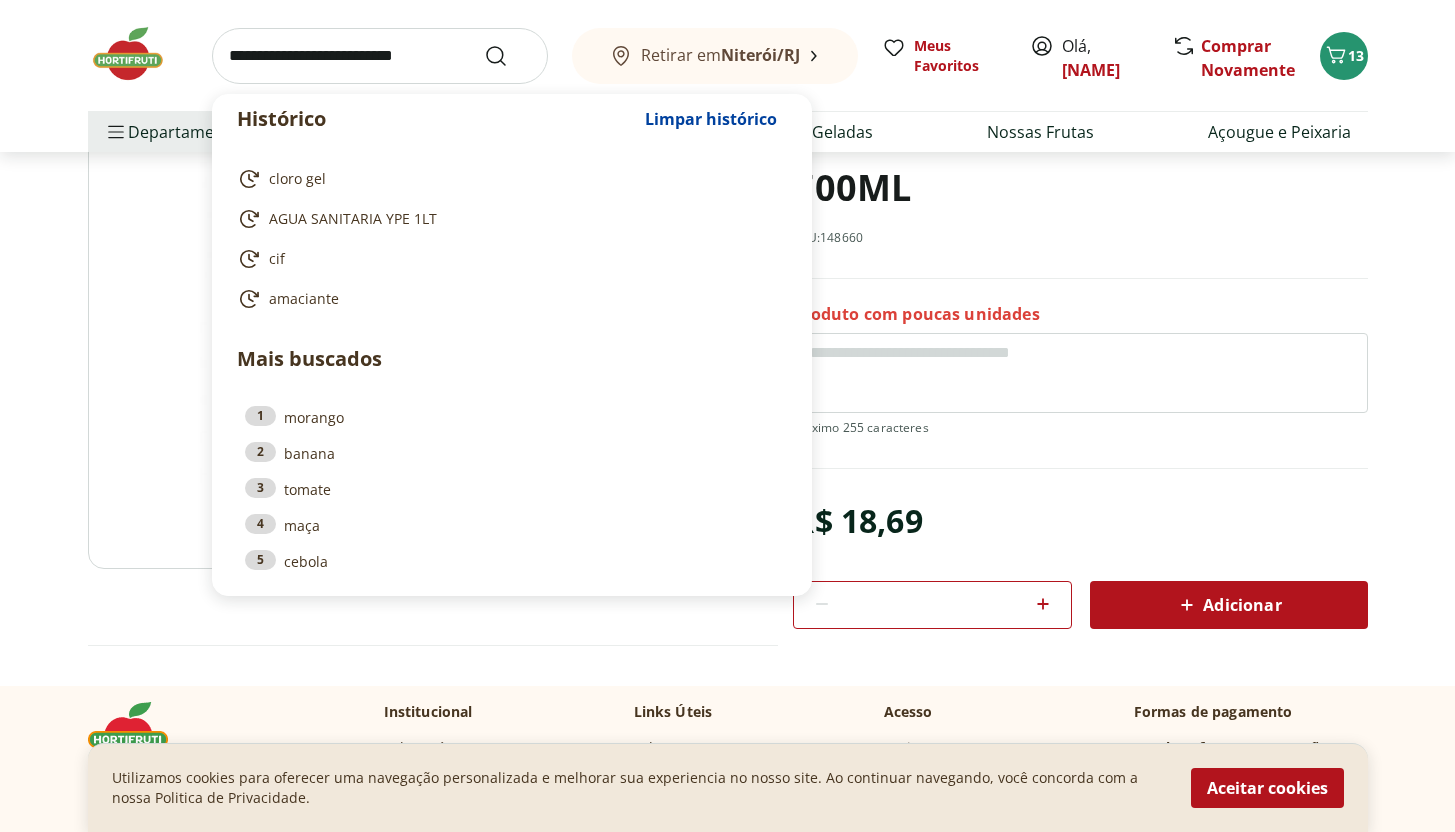 click at bounding box center [380, 56] 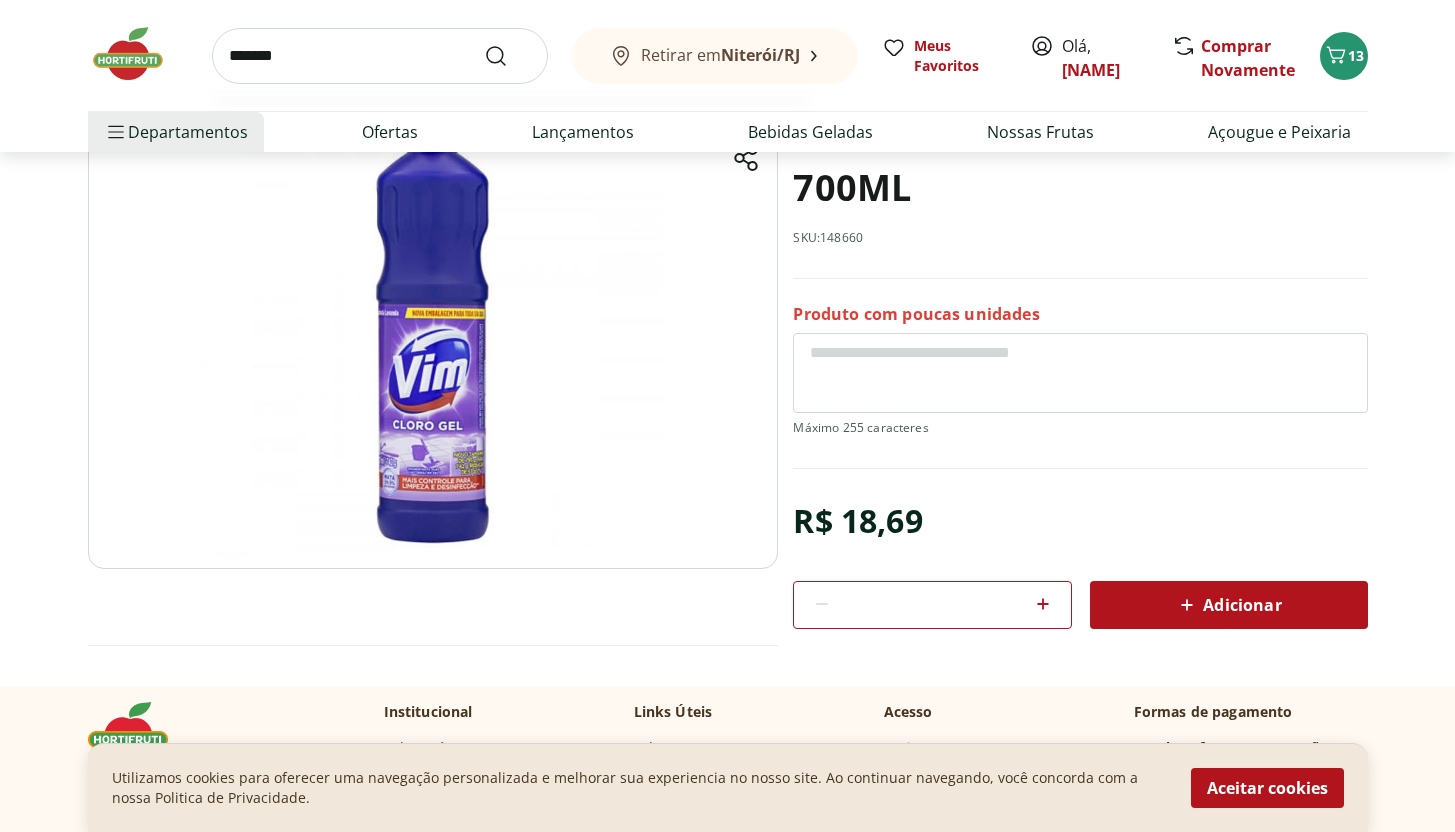 type on "*******" 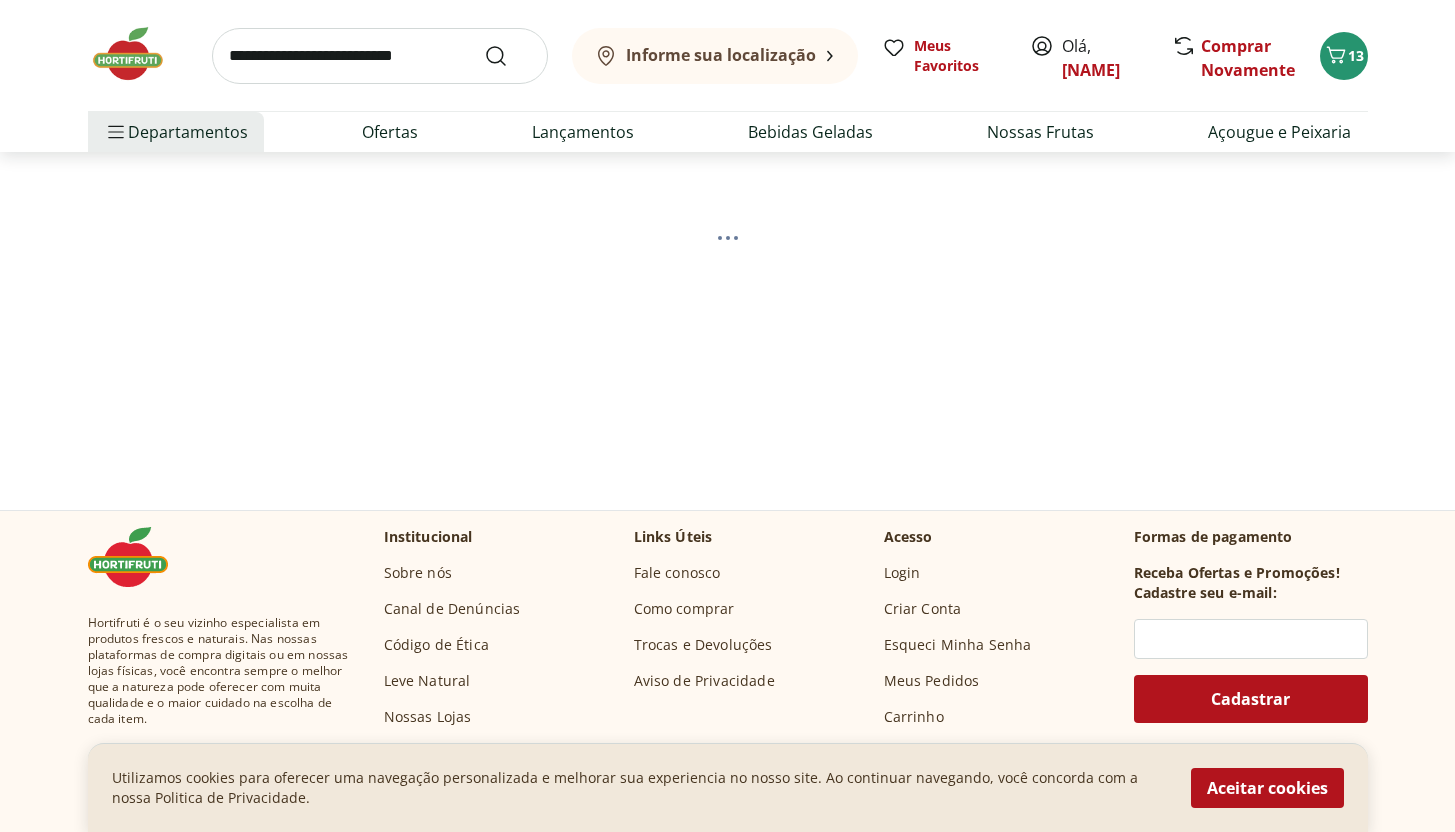 scroll, scrollTop: 0, scrollLeft: 0, axis: both 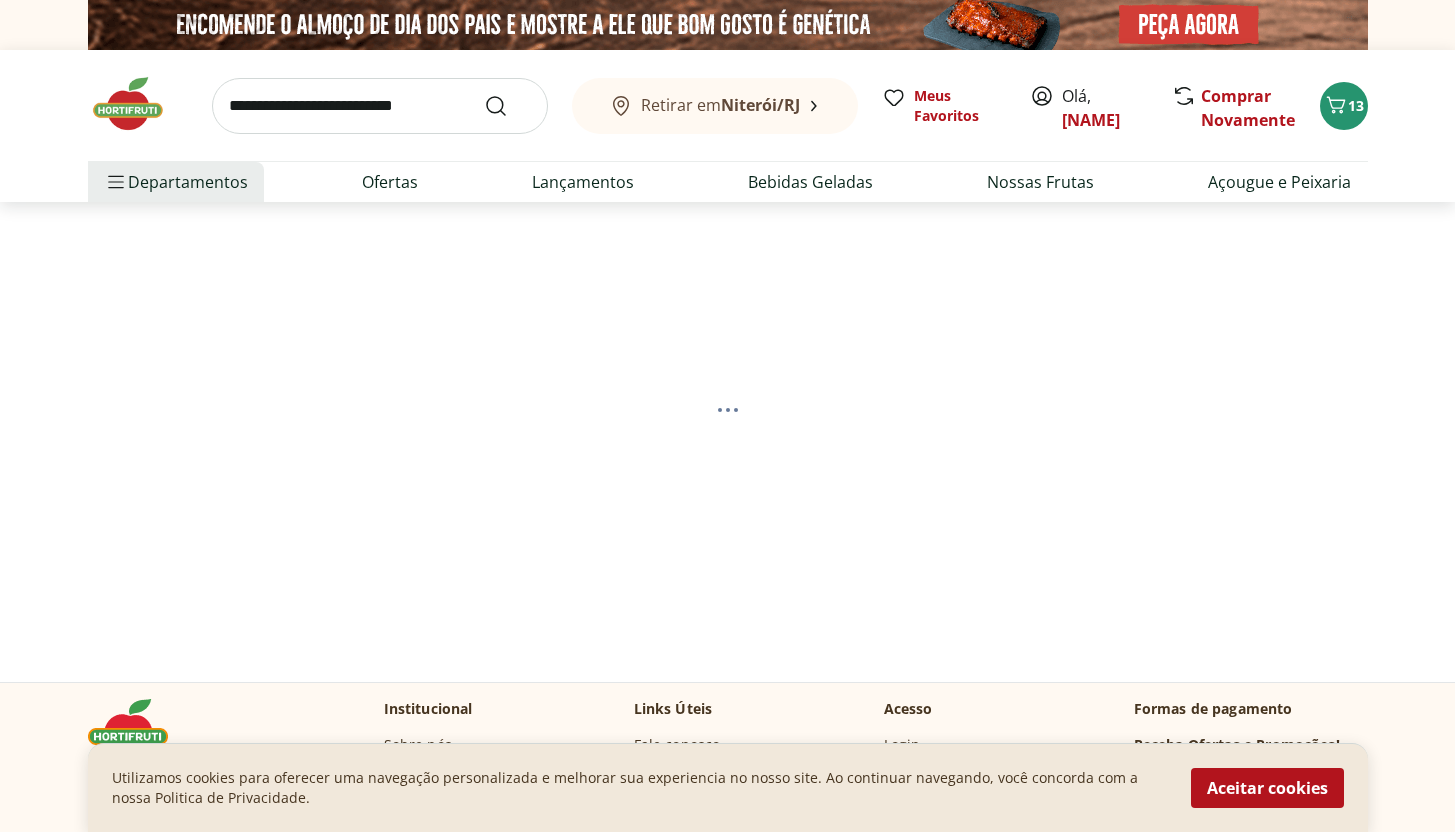 select on "**********" 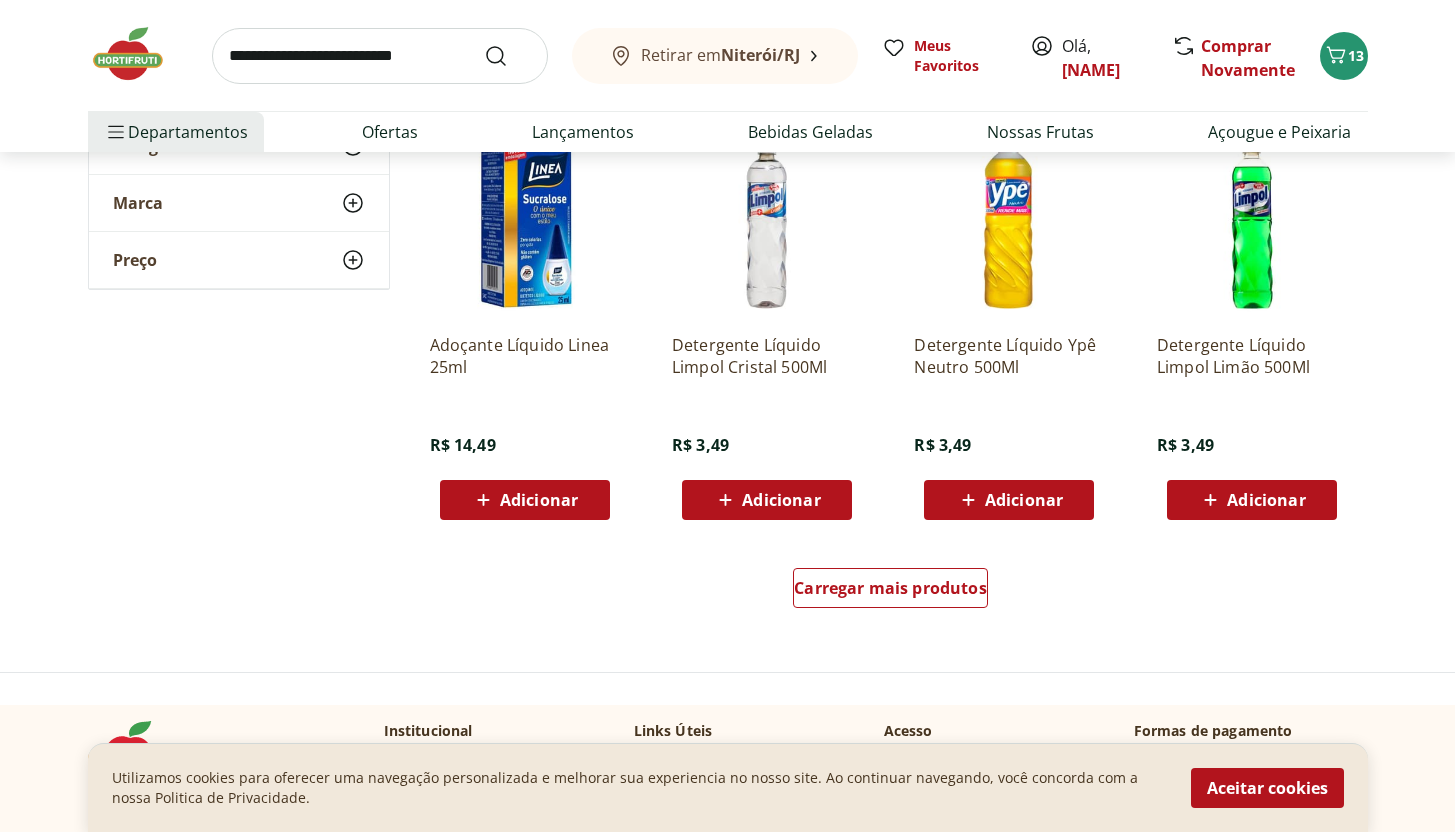 scroll, scrollTop: 1174, scrollLeft: 0, axis: vertical 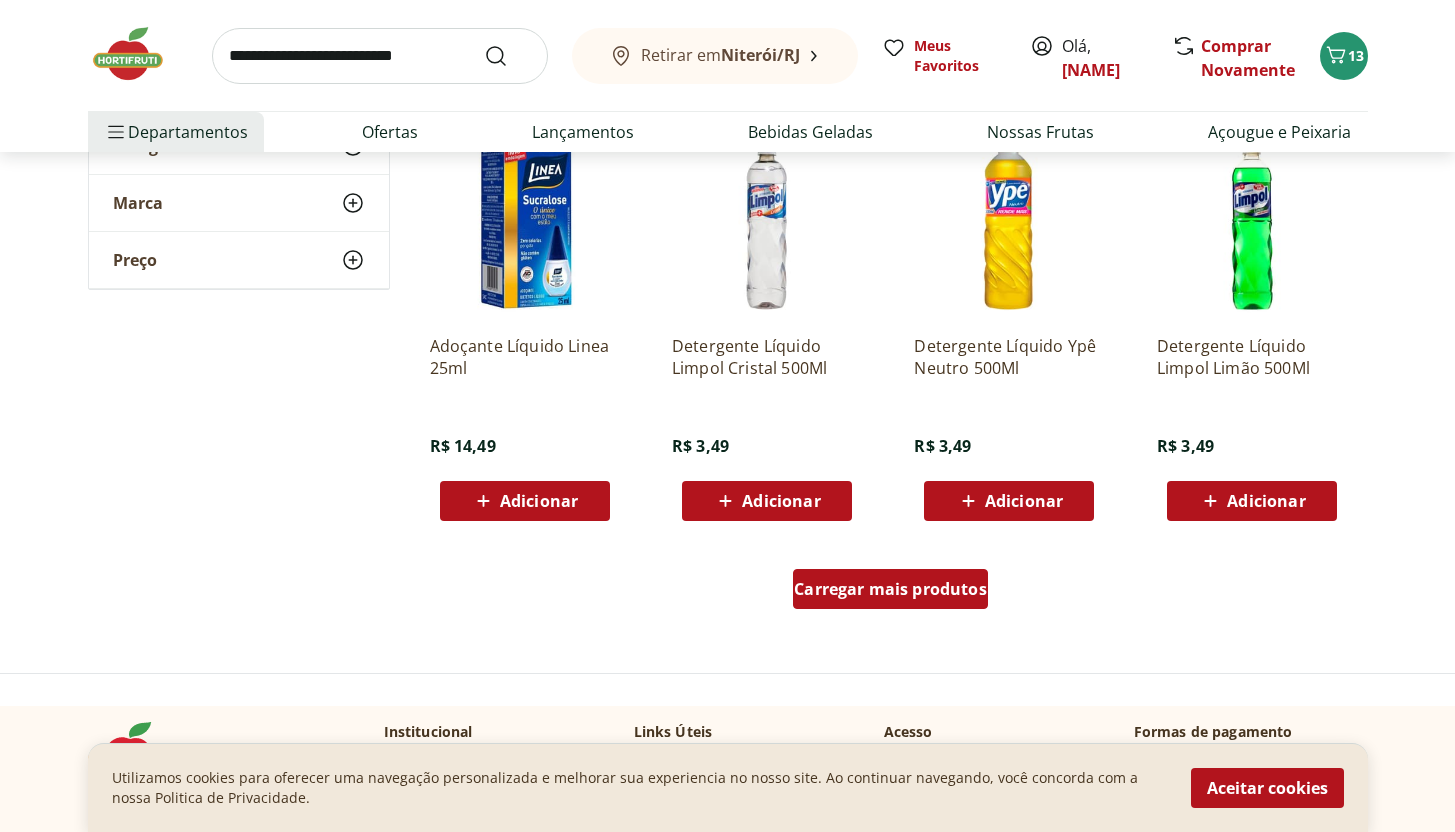 click on "Carregar mais produtos" at bounding box center [890, 589] 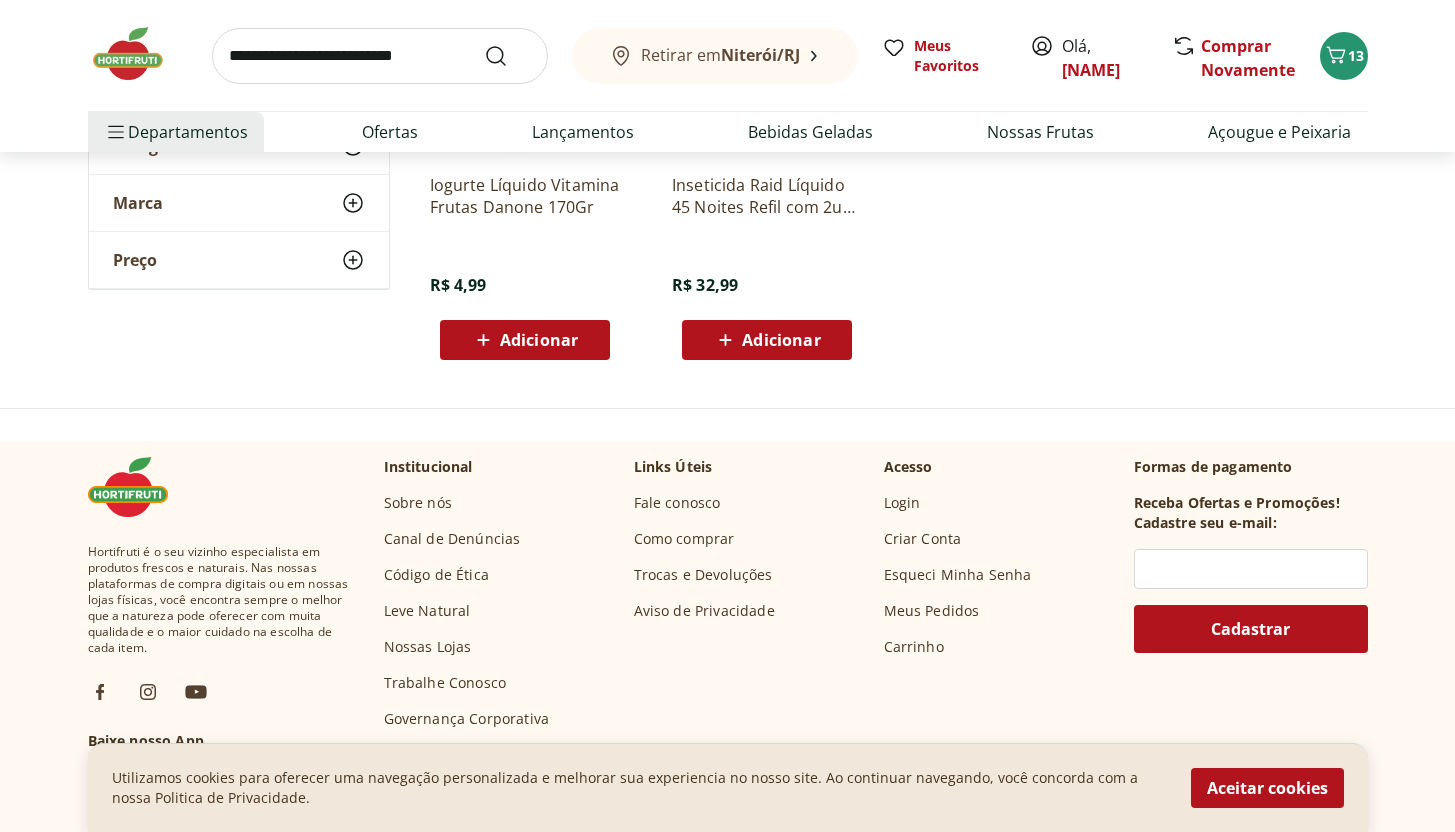 scroll, scrollTop: 2223, scrollLeft: 0, axis: vertical 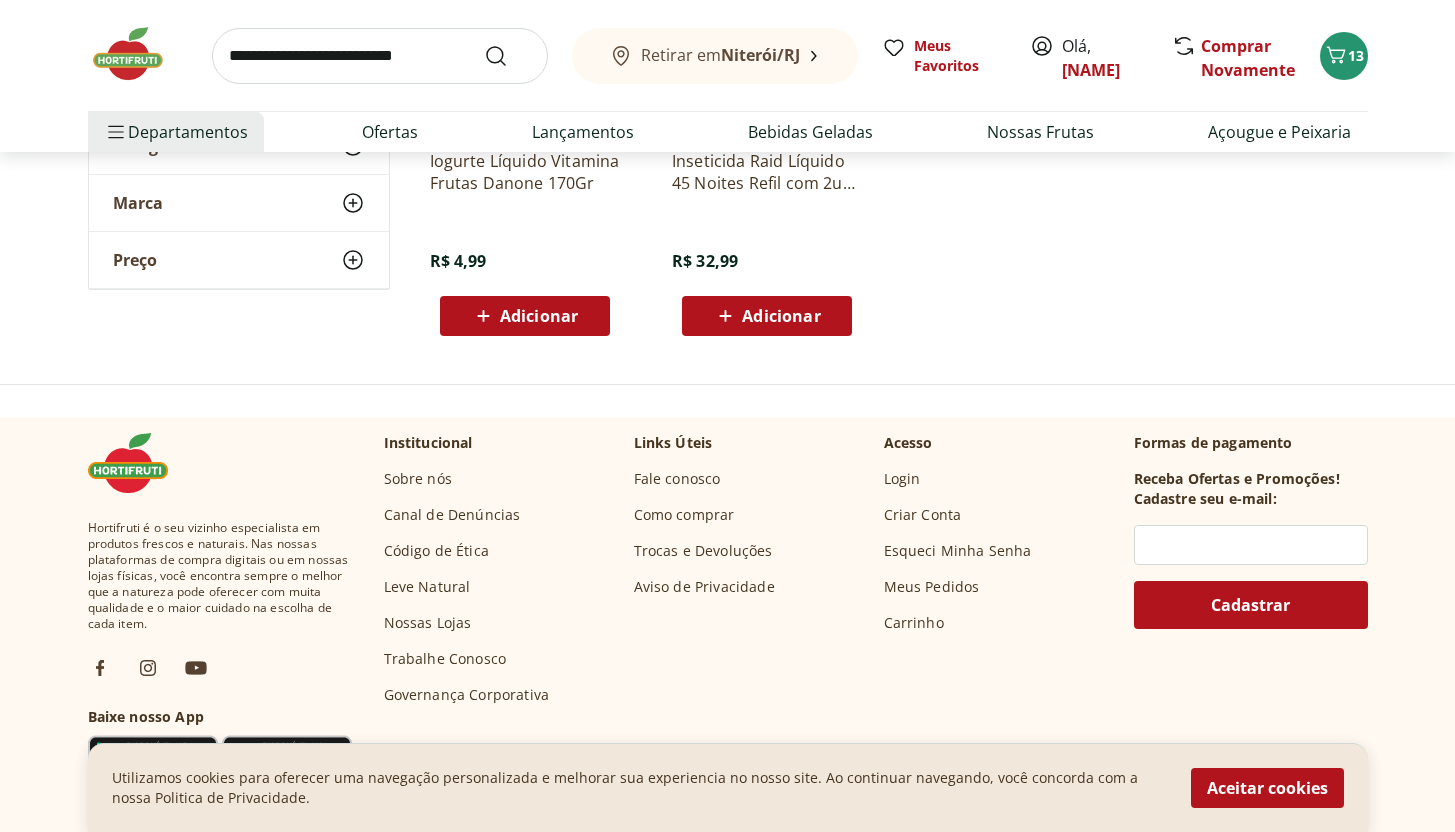 click at bounding box center [380, 56] 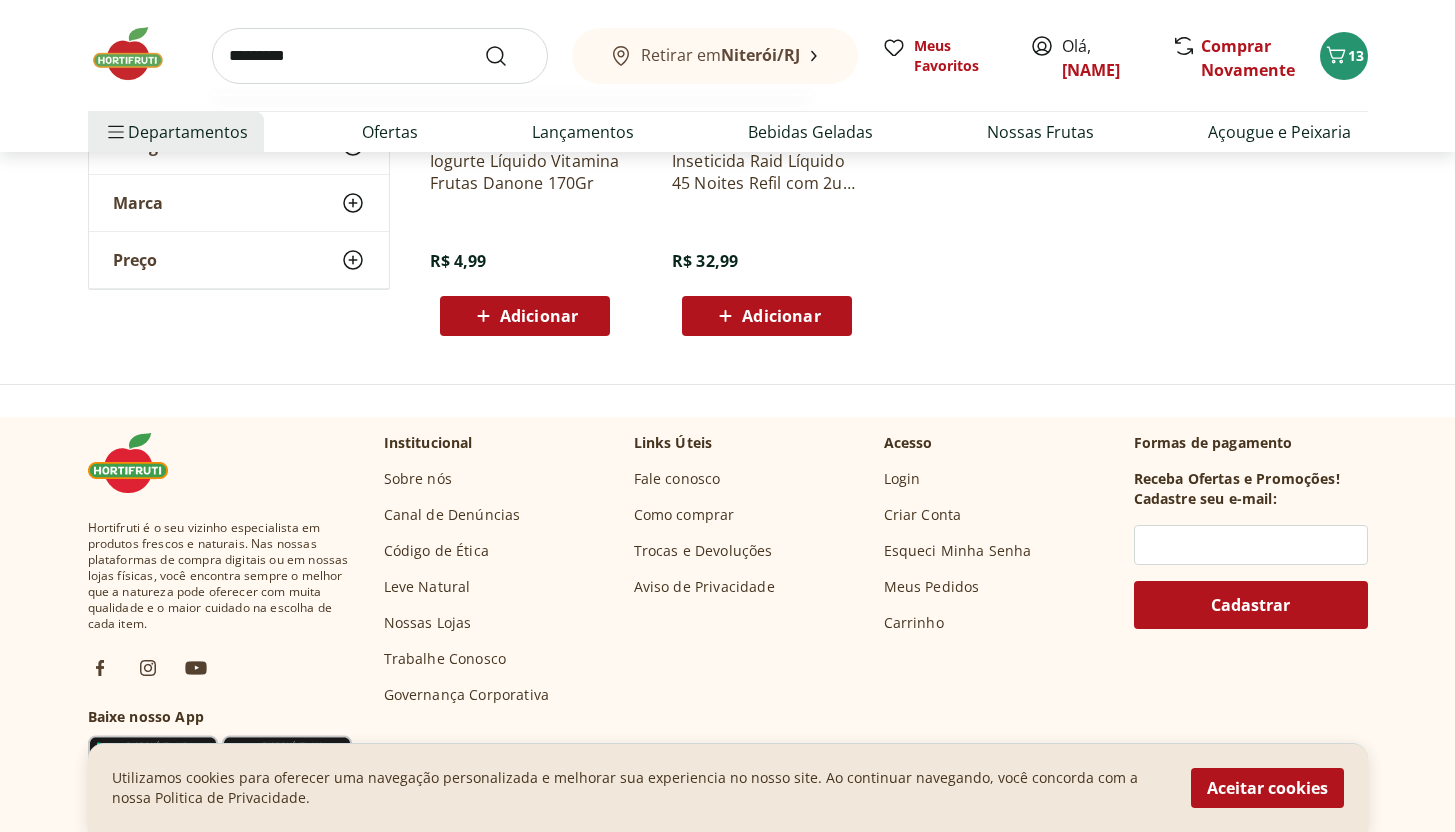 type on "*********" 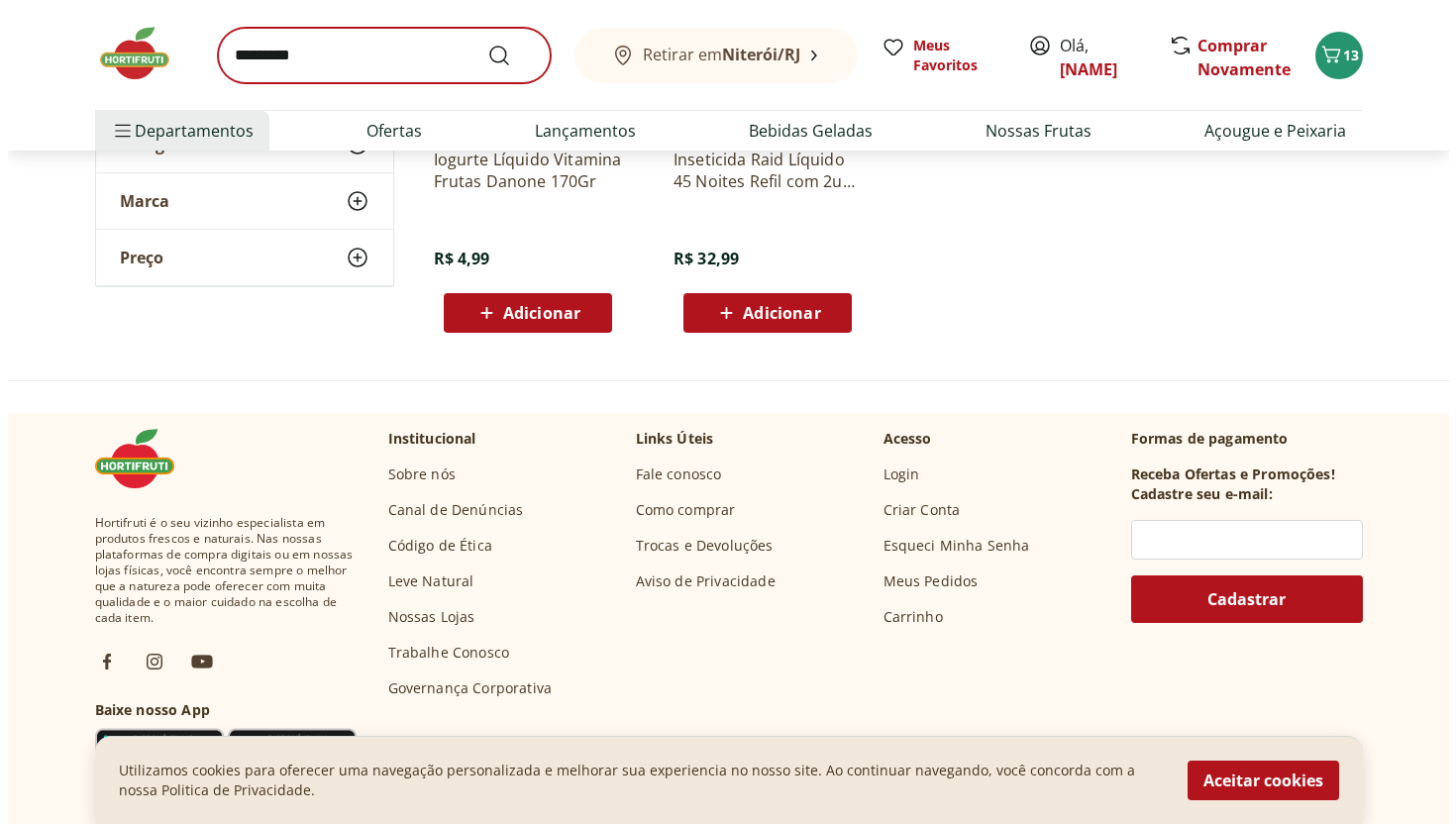 scroll, scrollTop: 0, scrollLeft: 0, axis: both 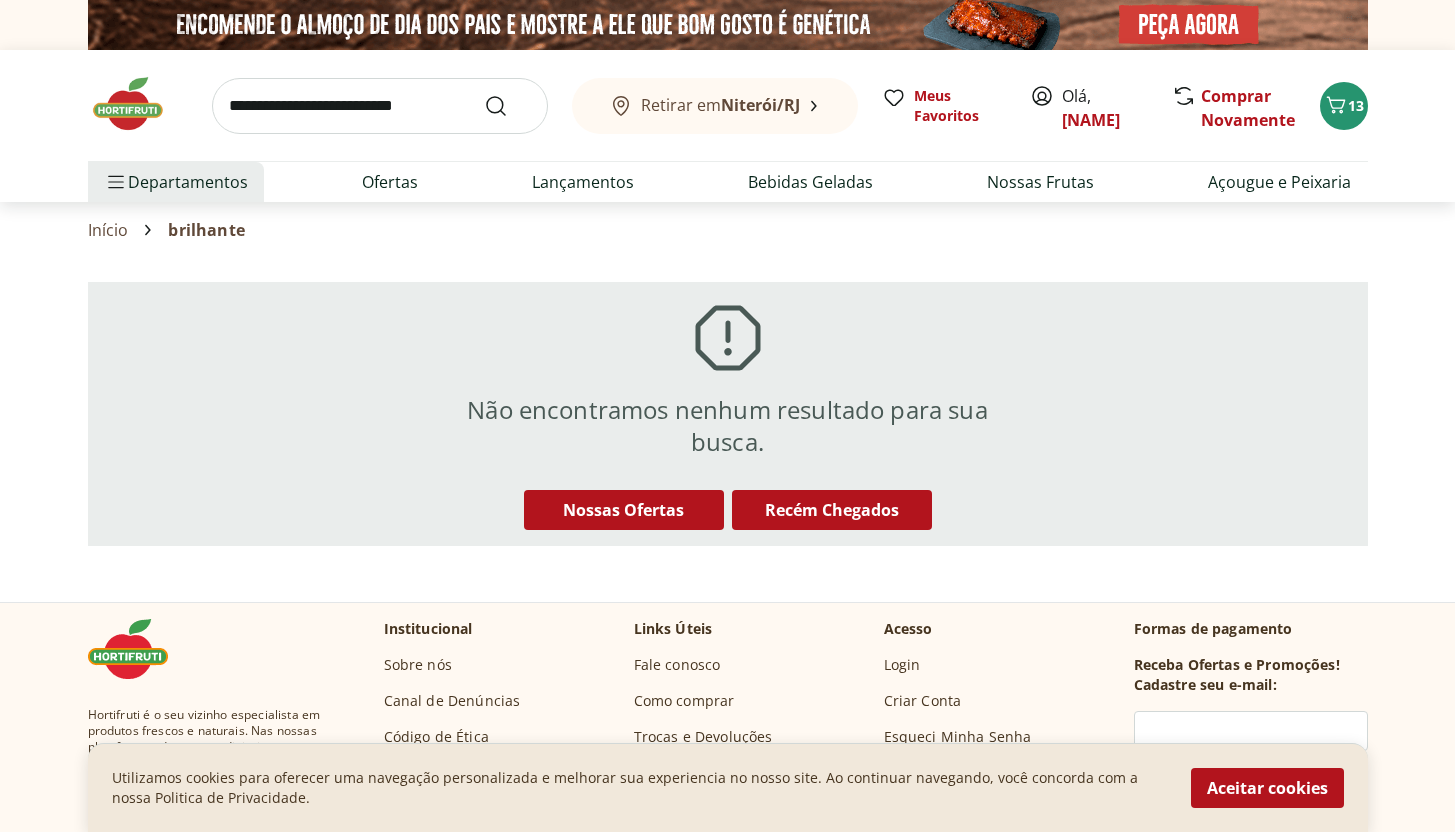 click at bounding box center (380, 106) 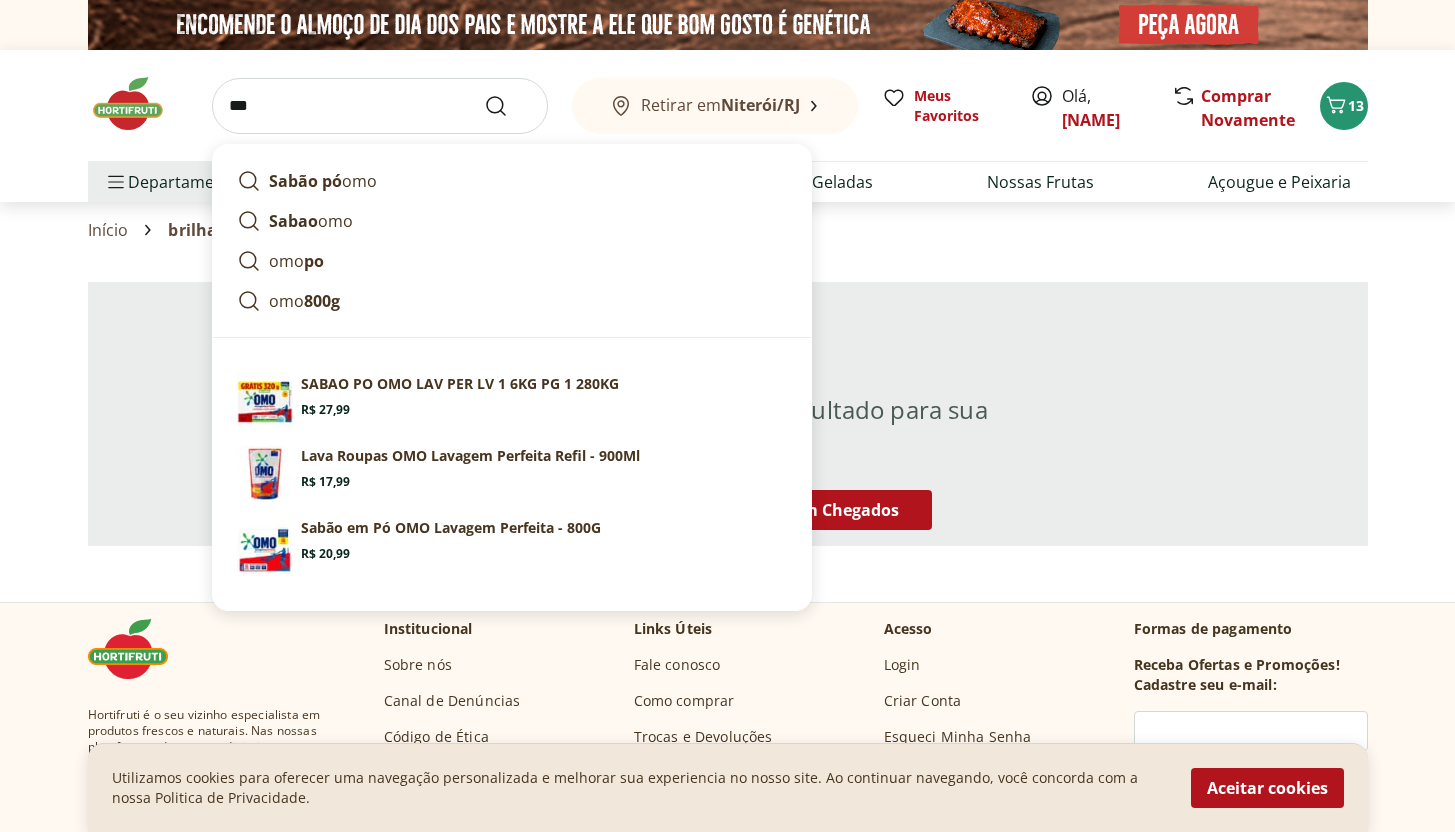 click on "Não encontramos nenhum resultado para sua busca. Nossas Ofertas   Recém Chegados" at bounding box center (727, 414) 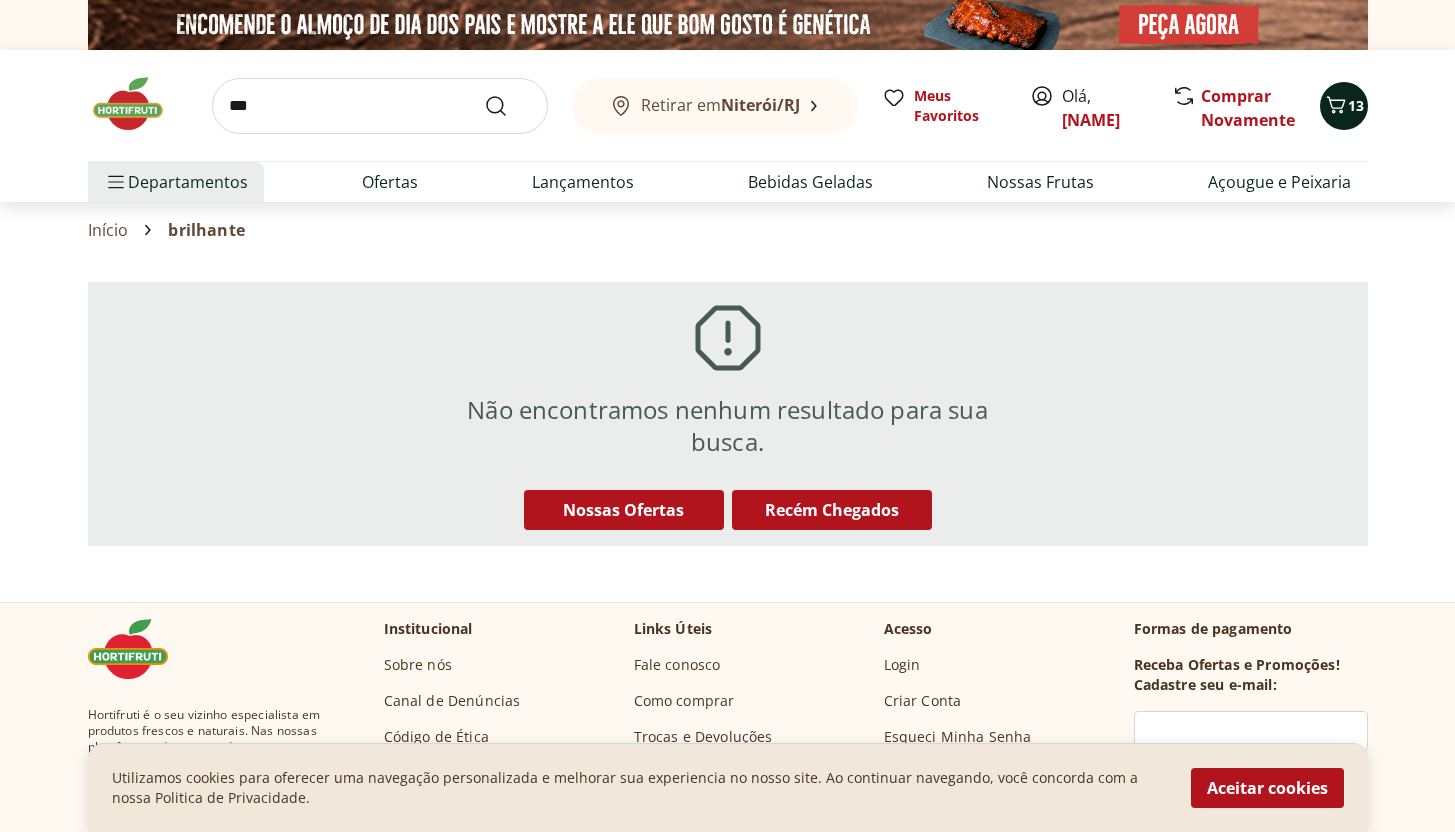 click on "13" at bounding box center [1356, 105] 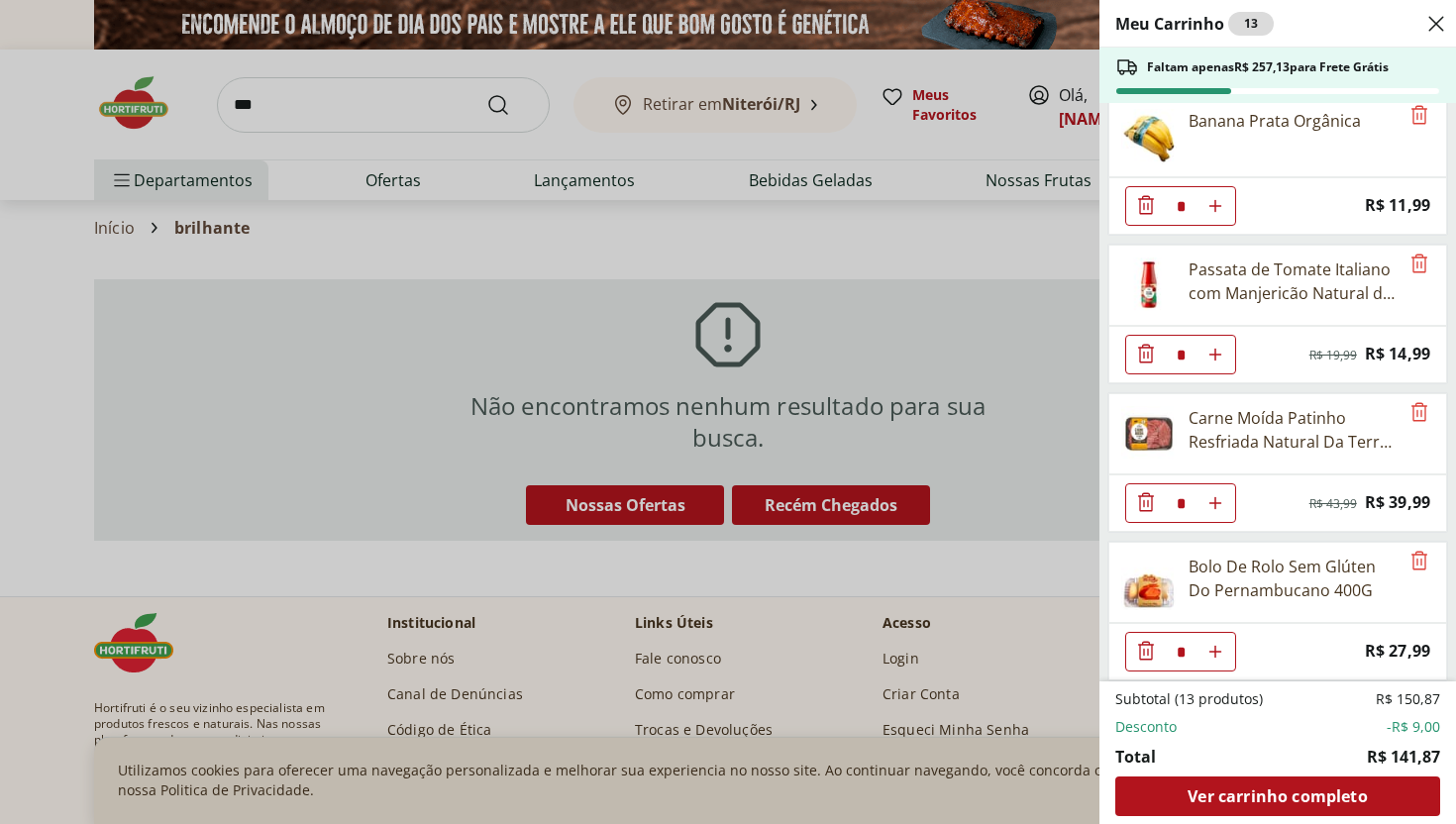 scroll, scrollTop: 164, scrollLeft: 0, axis: vertical 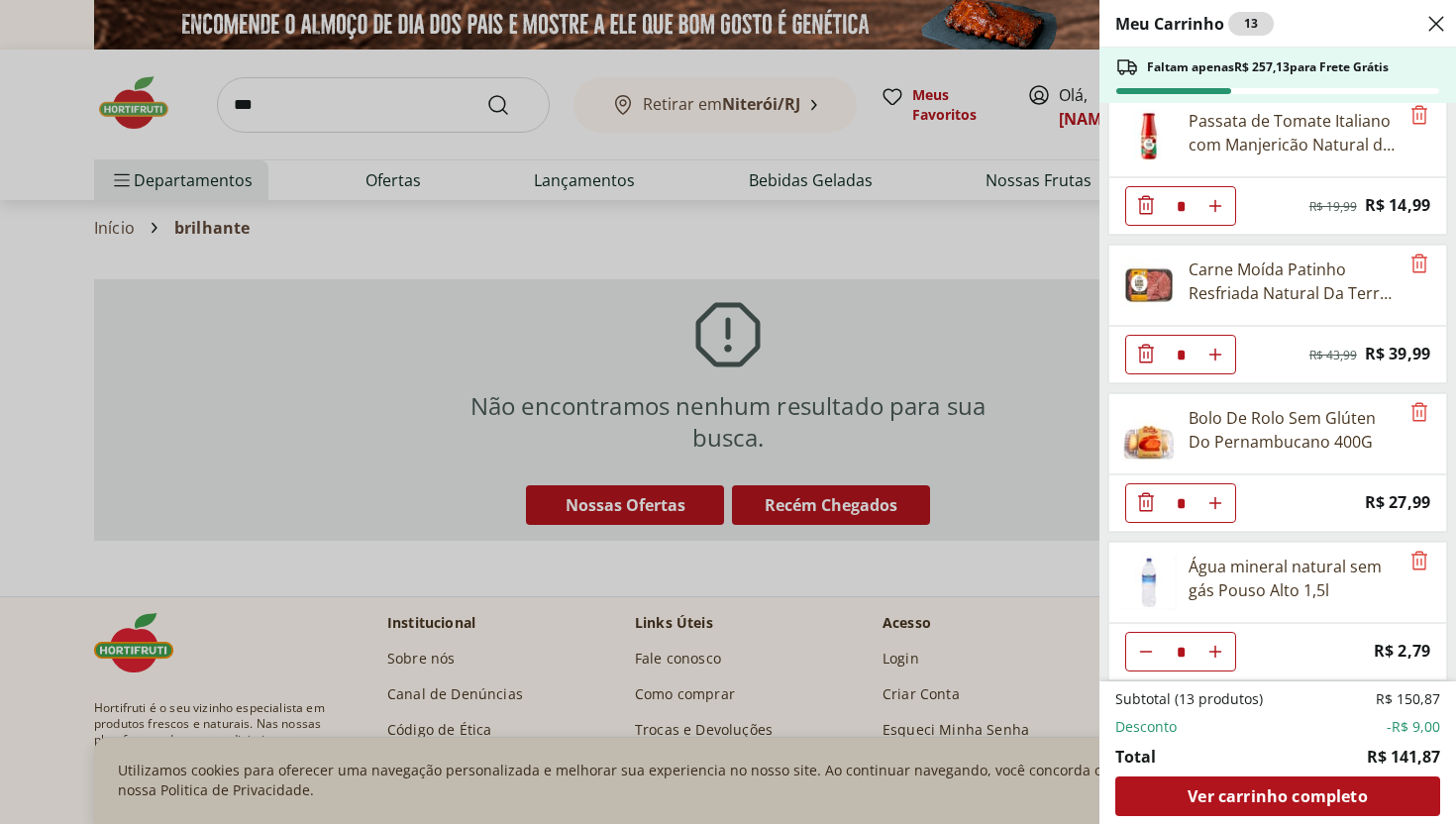 click 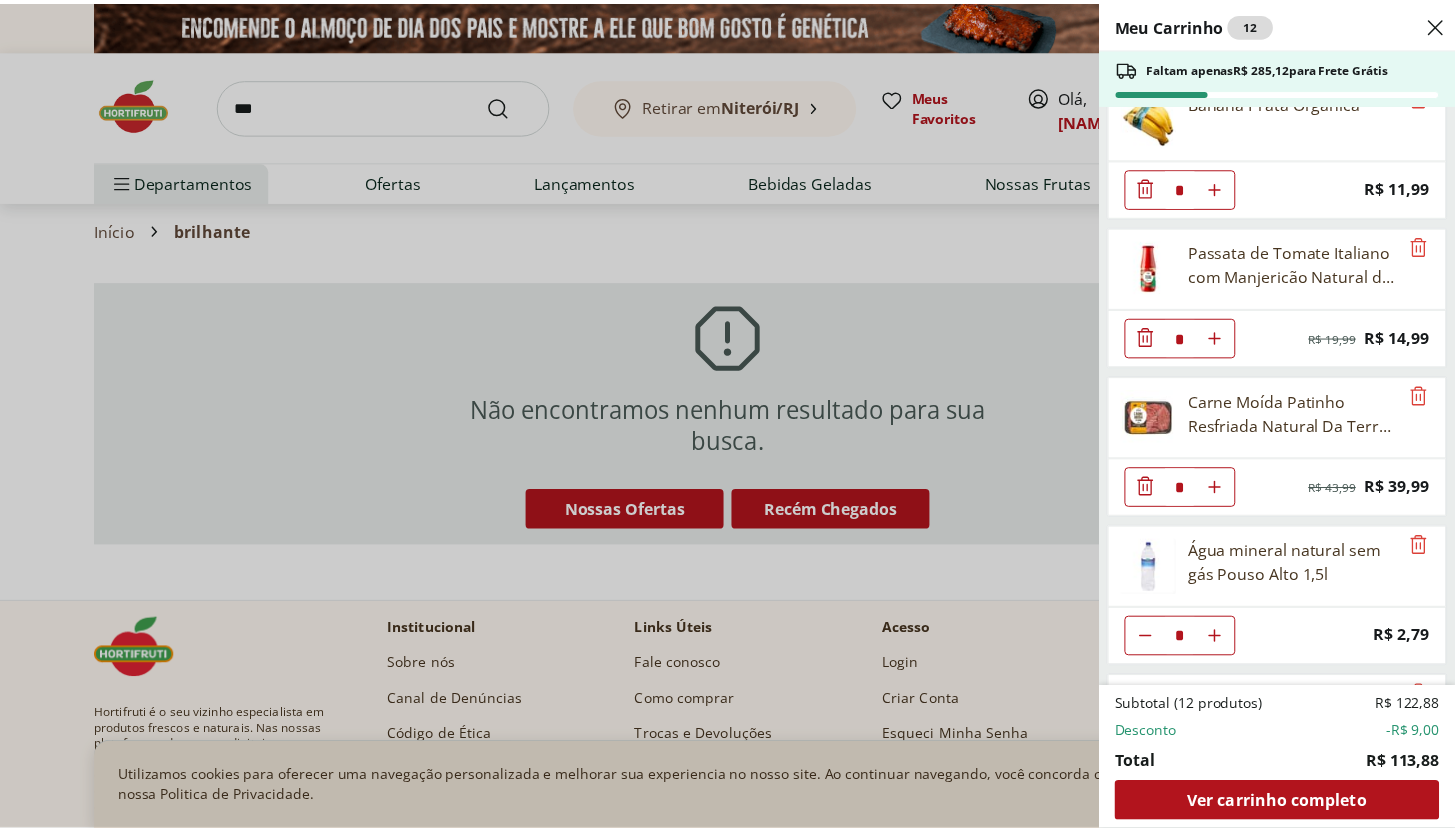 scroll, scrollTop: 0, scrollLeft: 0, axis: both 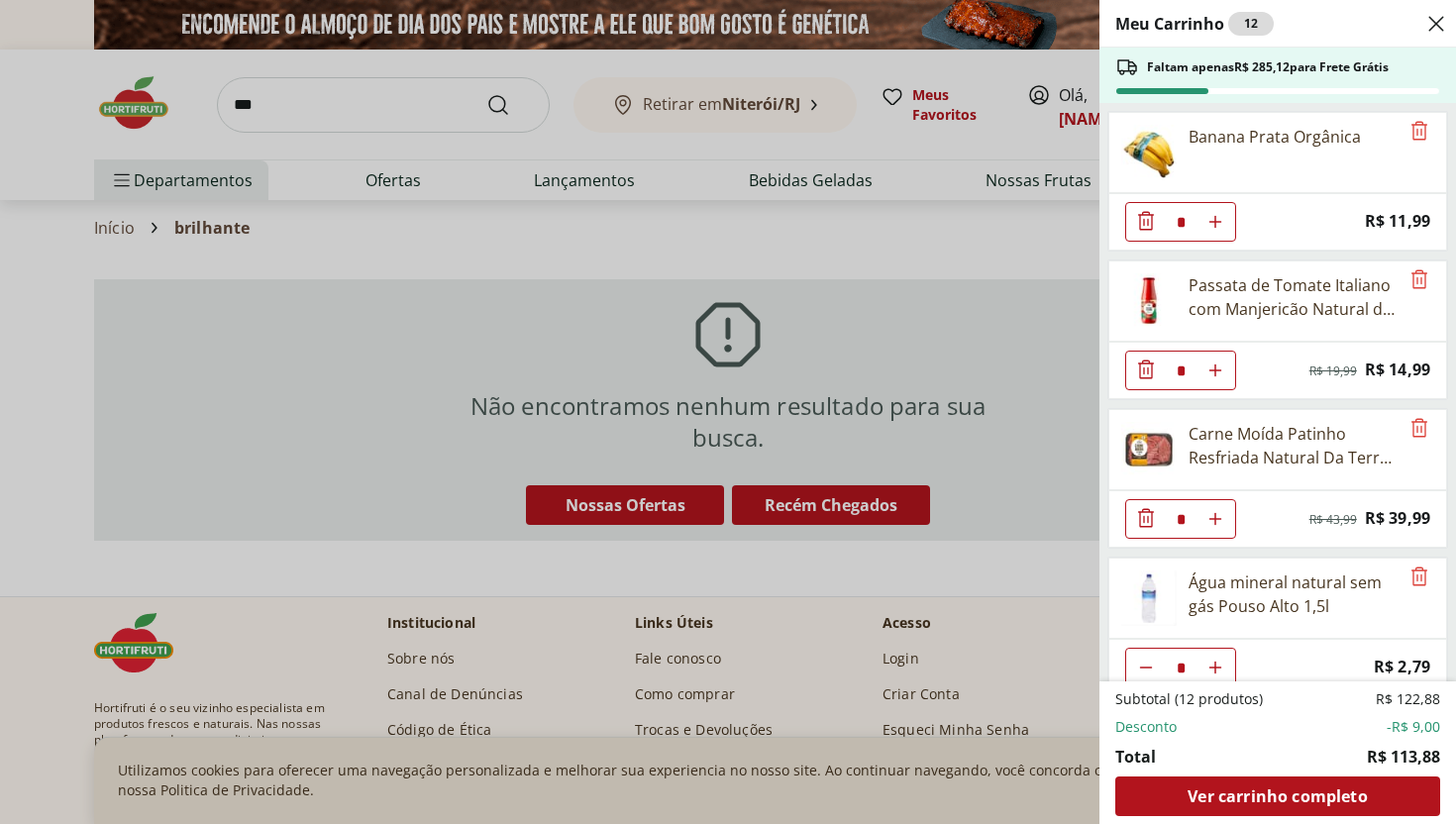click 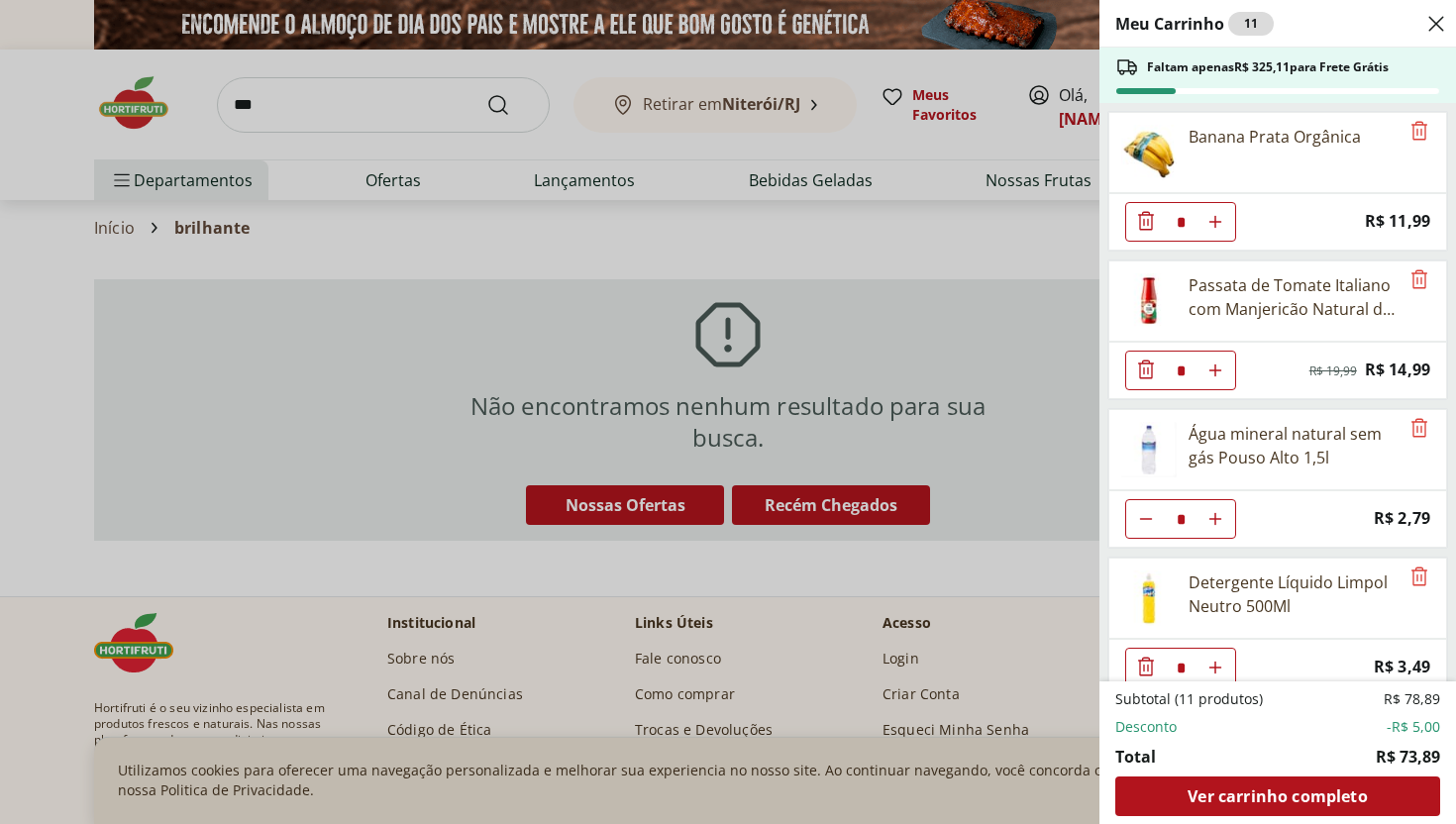 click at bounding box center [1146, 222] 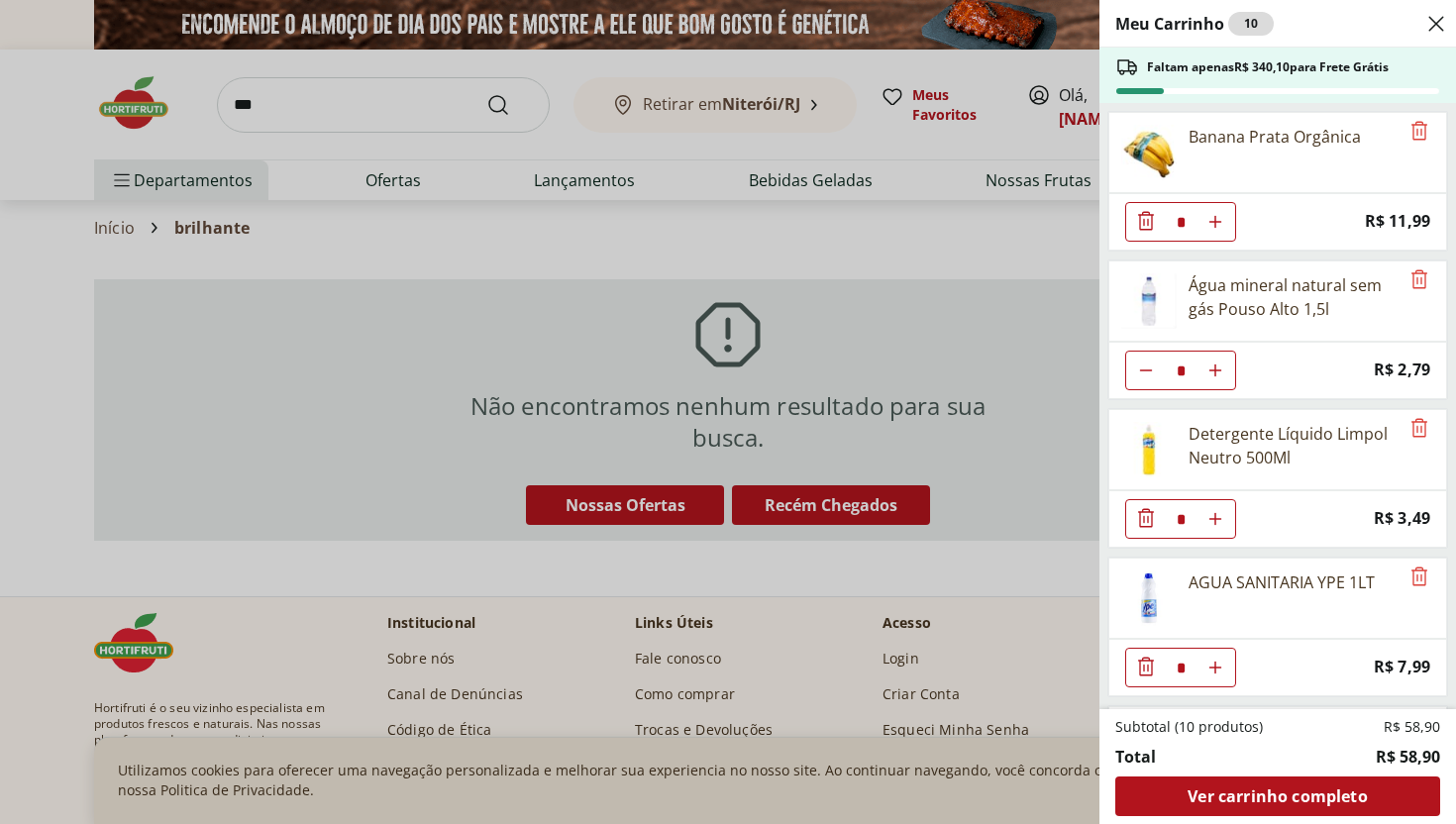 click 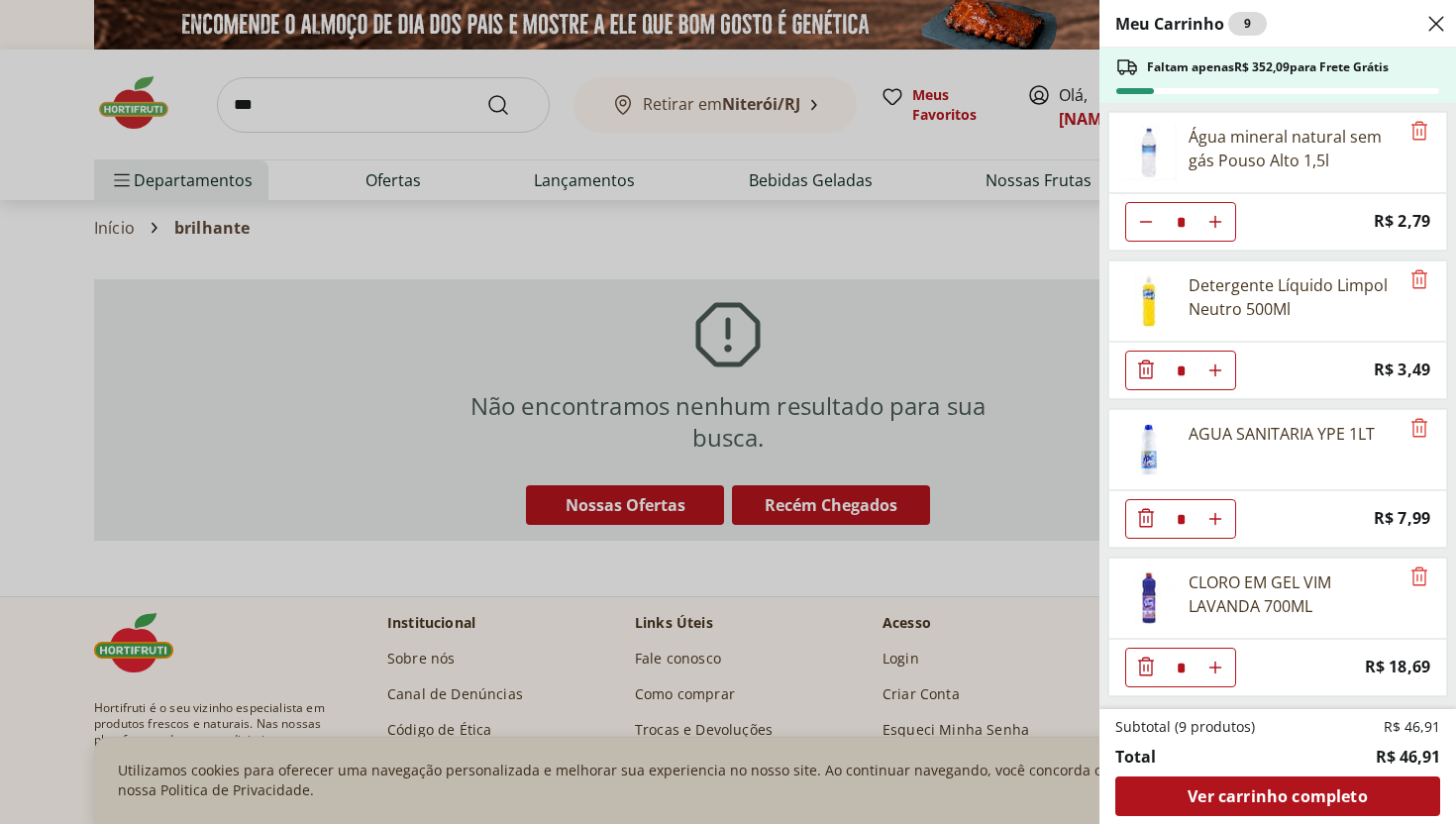 click on "Meu Carrinho 9 Faltam apenas  R$ 352,09  para Frete Grátis Água mineral natural sem gás Pouso Alto 1,5l * Price: R$ 2,79 Detergente Líquido Limpol Neutro 500Ml * Price: R$ 3,49 AGUA SANITARIA YPE 1LT * Price: R$ 7,99 CLORO EM GEL VIM LAVANDA 700ML * Price: R$ 18,69 Subtotal (9 produtos) R$ 46,91 Total R$ 46,91 Ver carrinho completo" at bounding box center [728, 412] 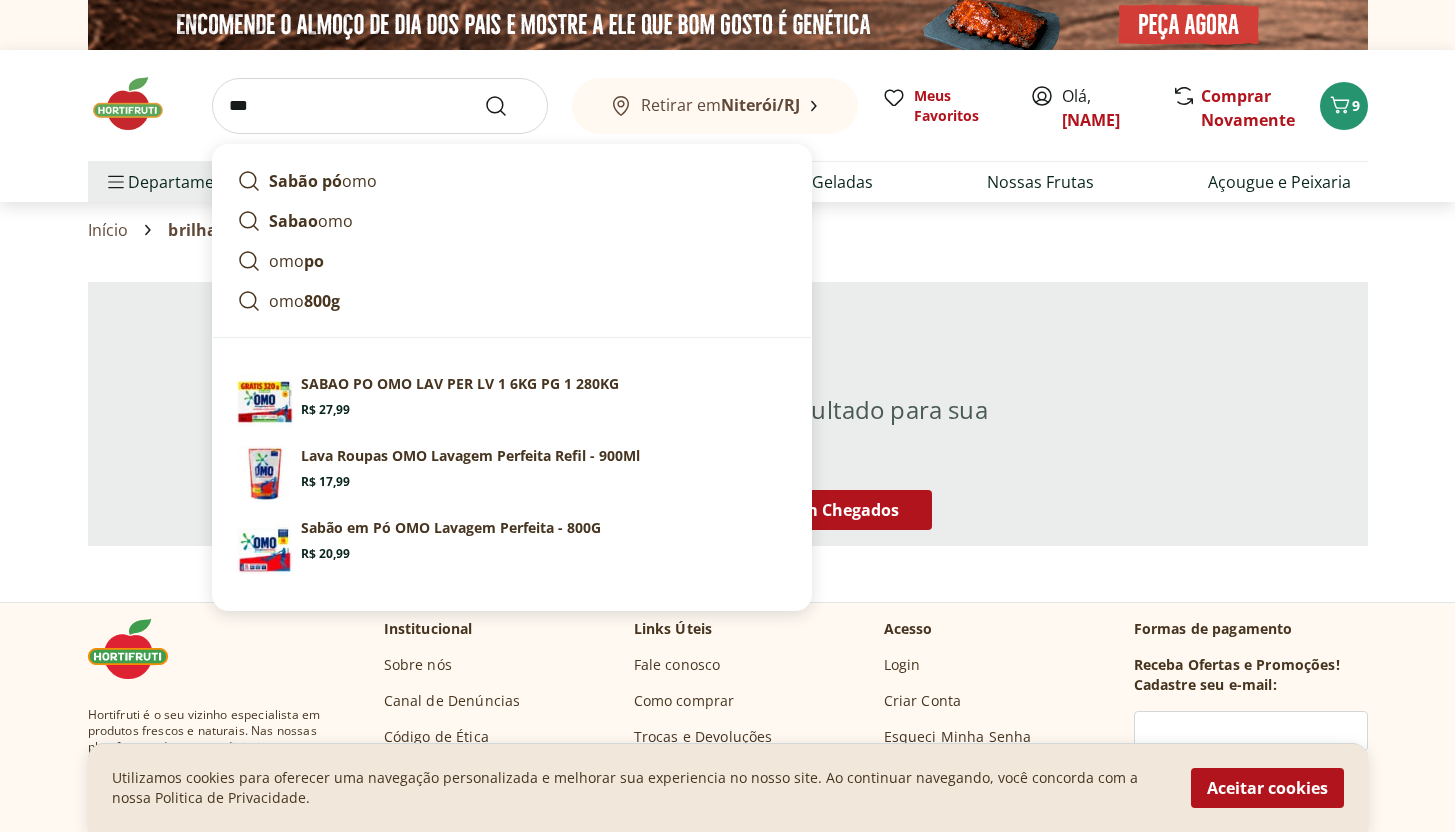 click on "***" at bounding box center (380, 106) 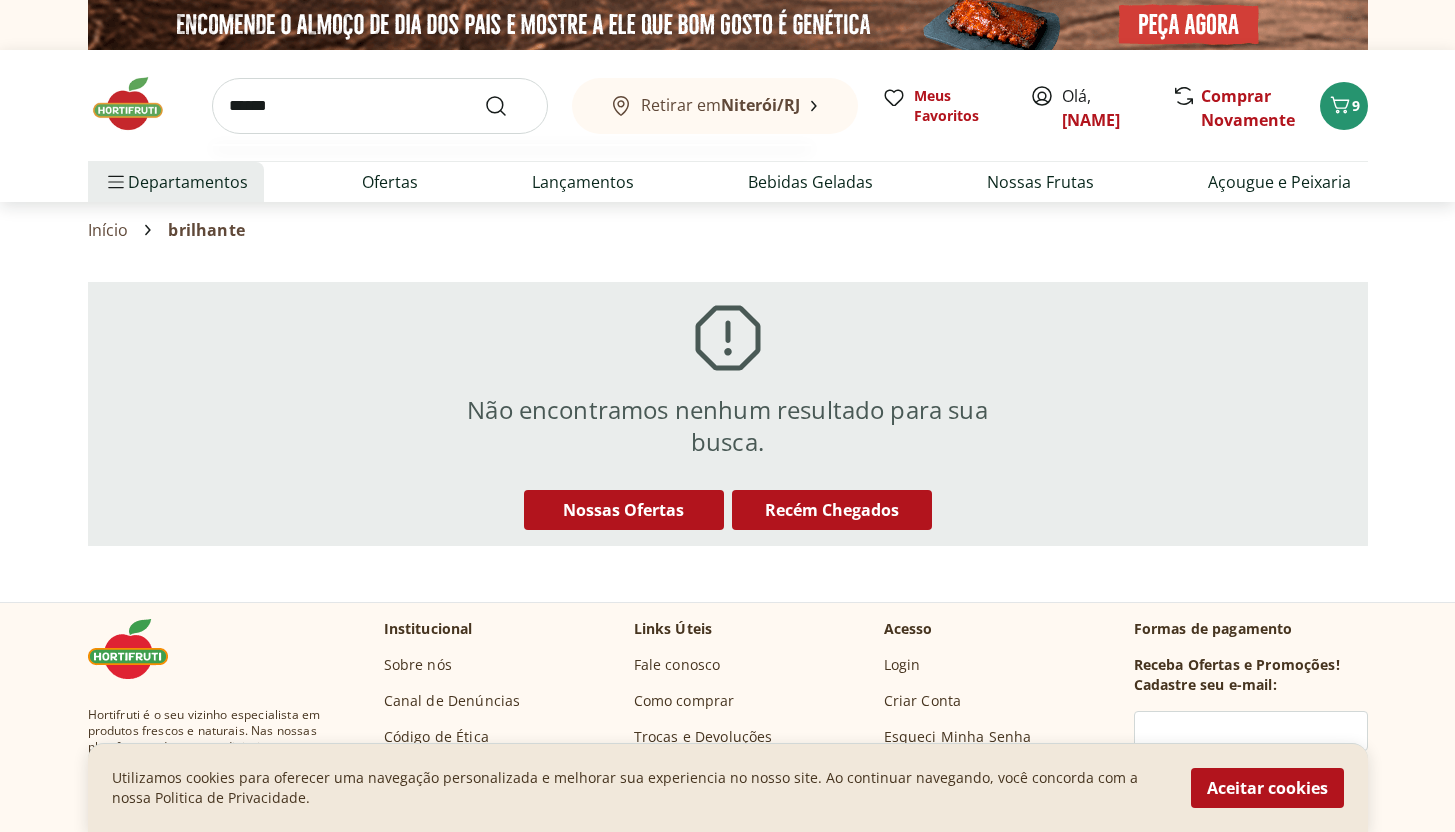 type on "******" 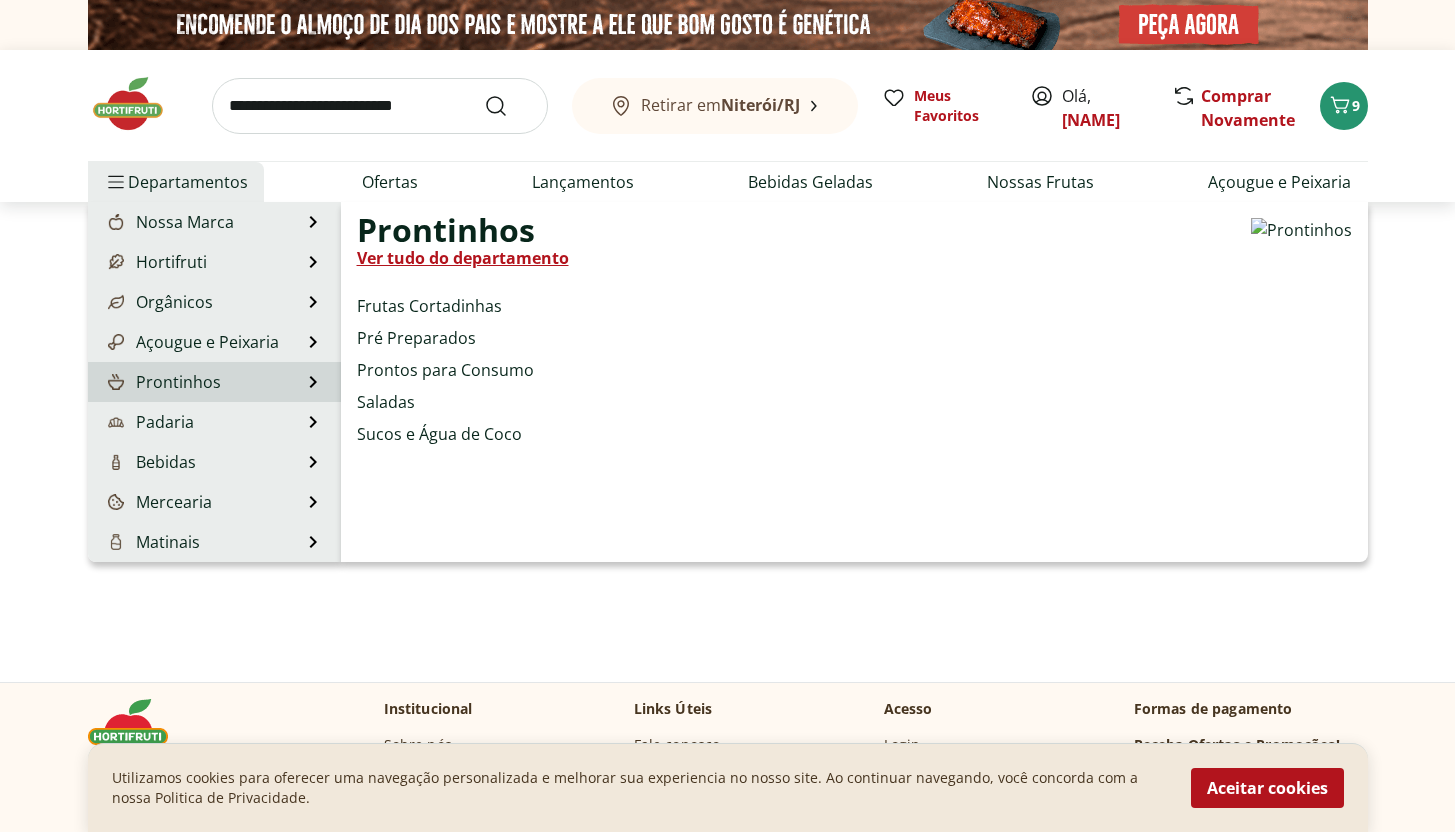 select on "**********" 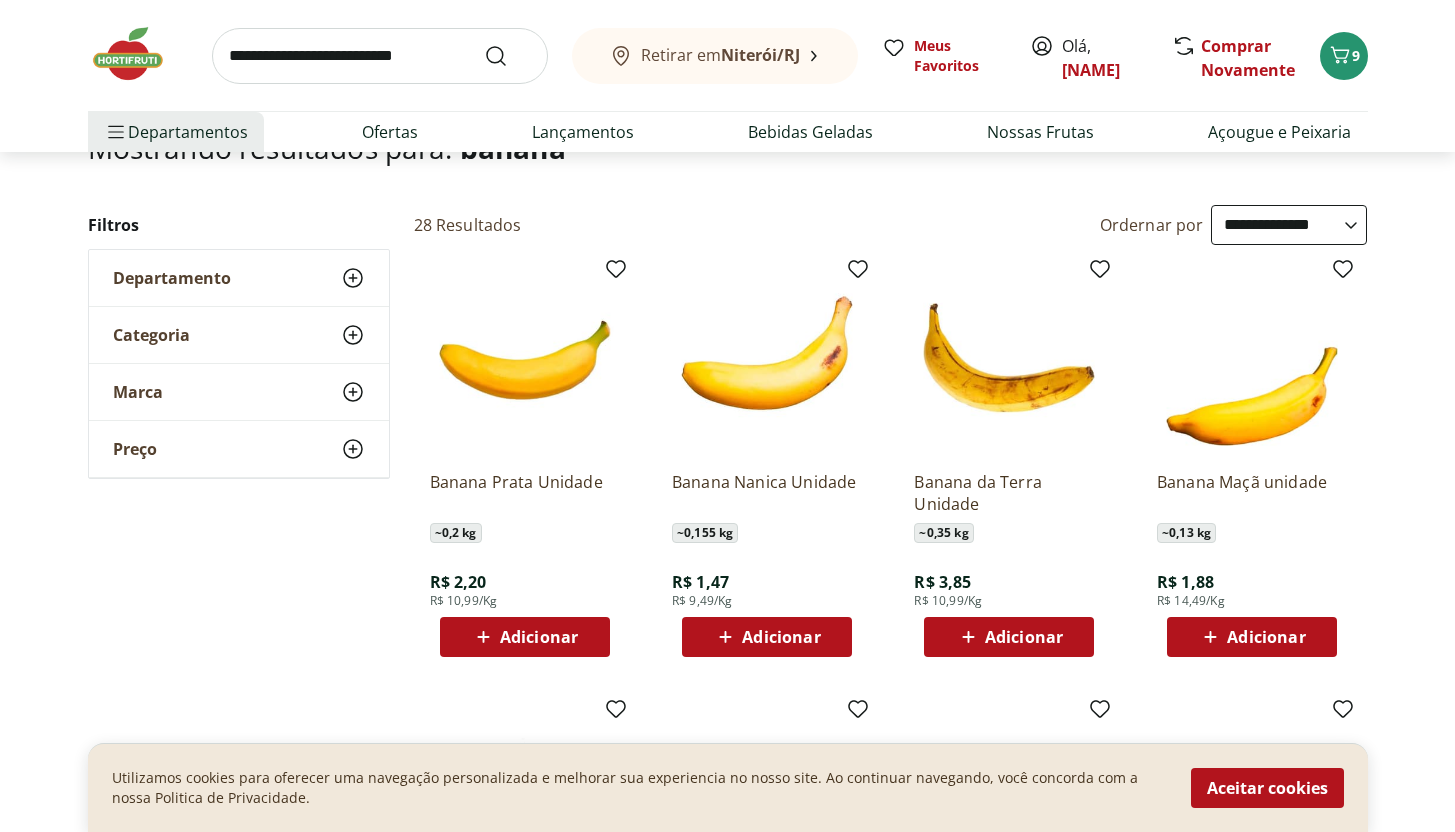 scroll, scrollTop: 173, scrollLeft: 0, axis: vertical 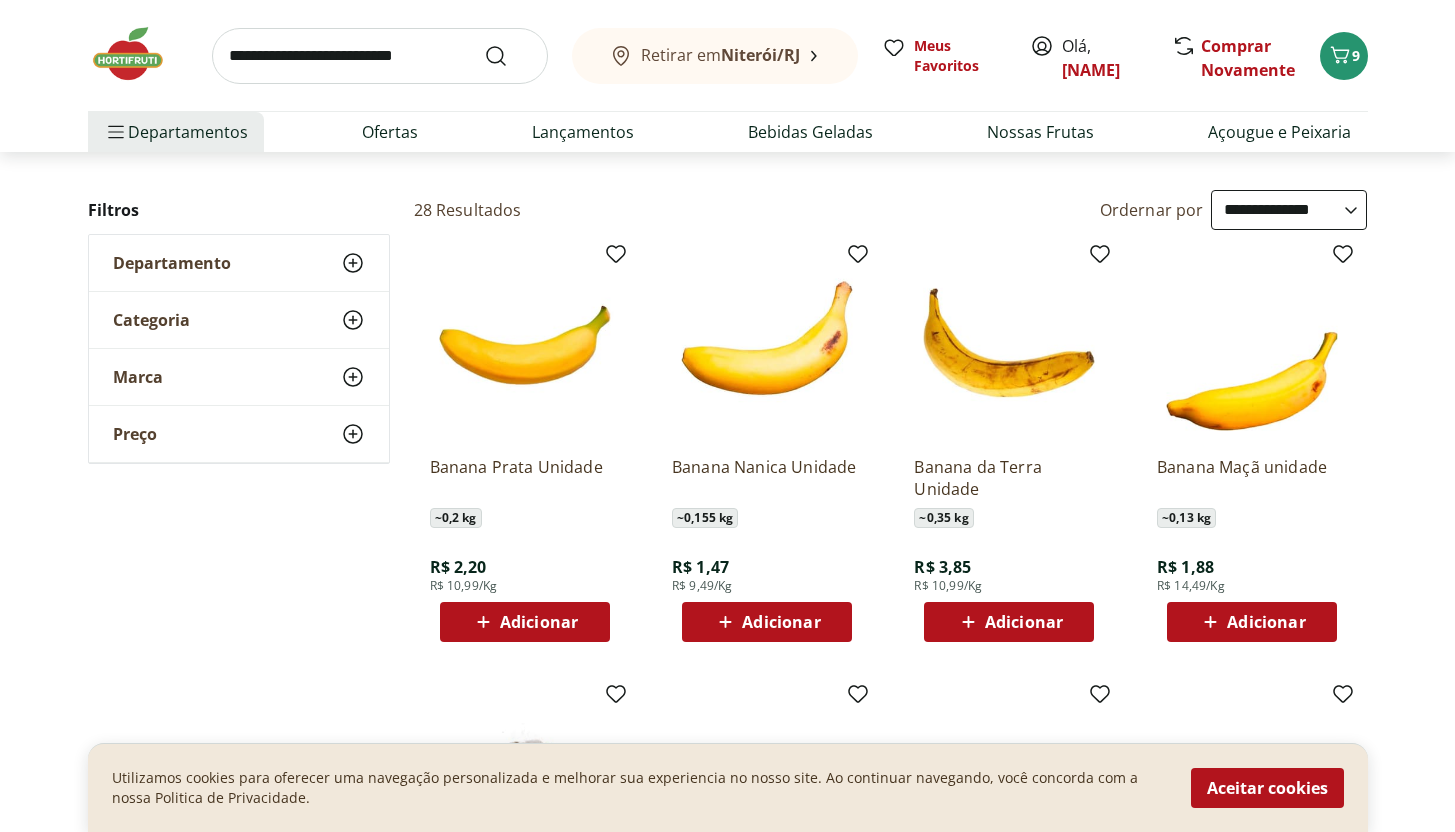 click on "Adicionar" at bounding box center (539, 622) 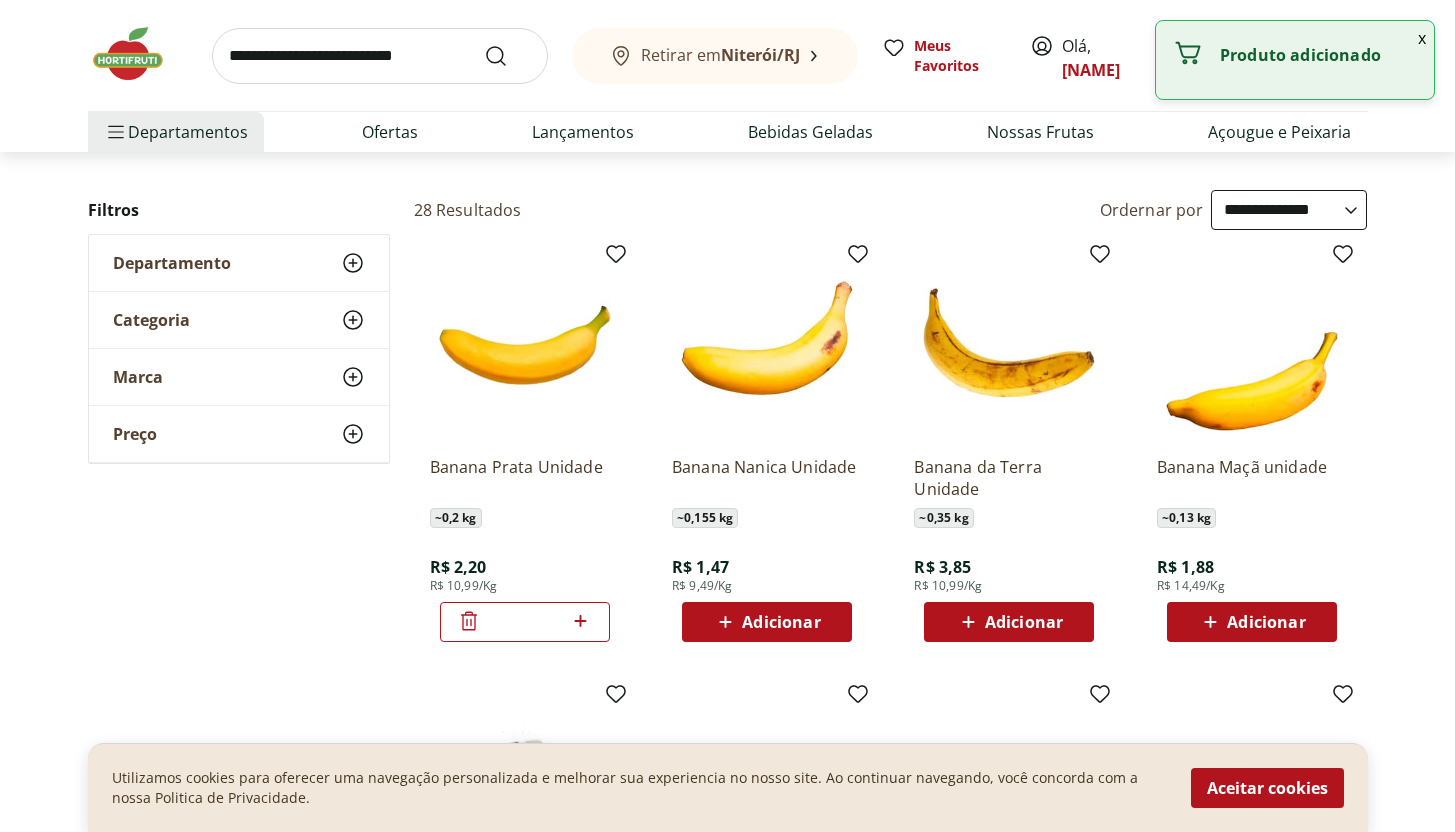 click 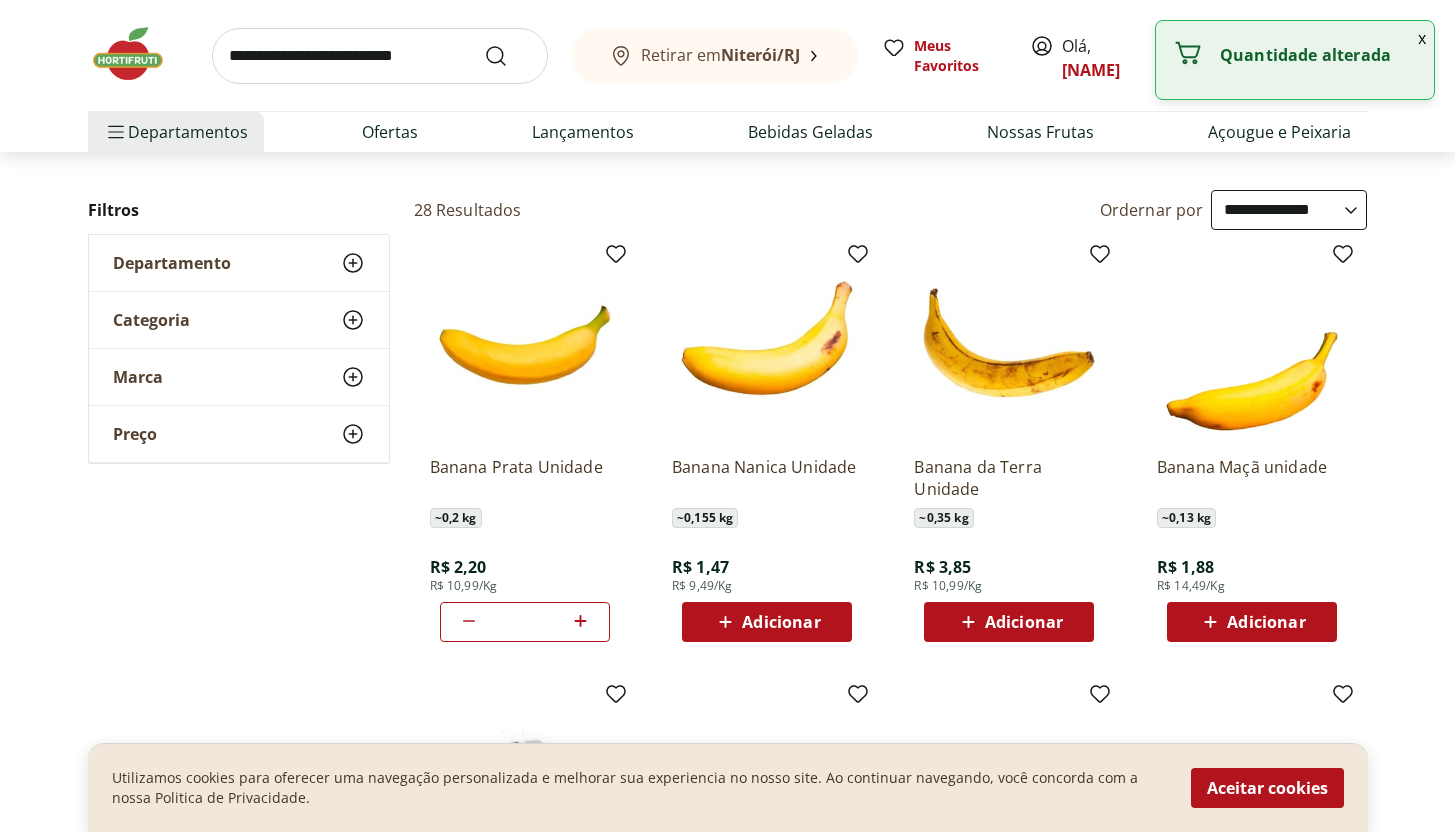 click 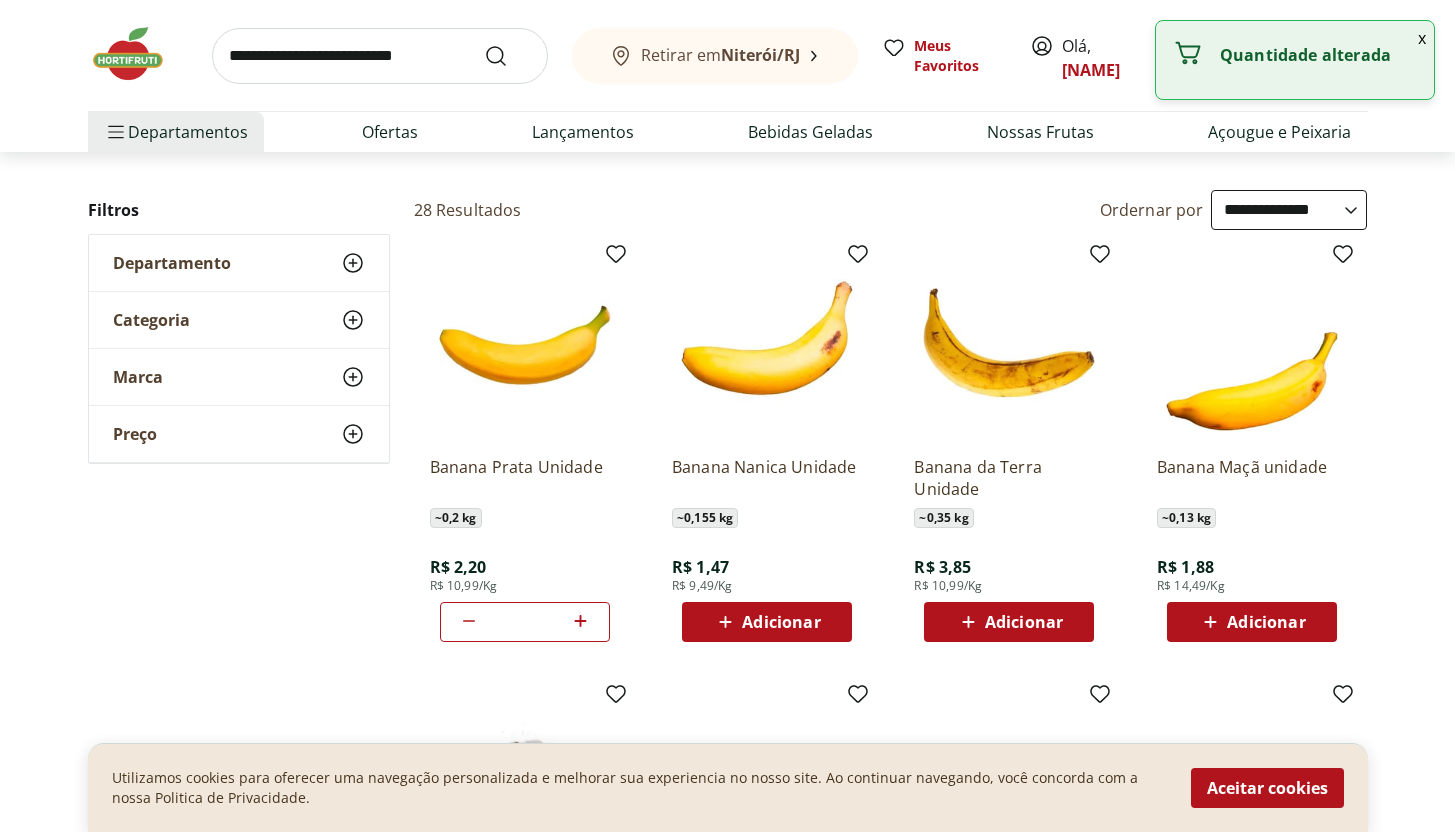 click at bounding box center [380, 56] 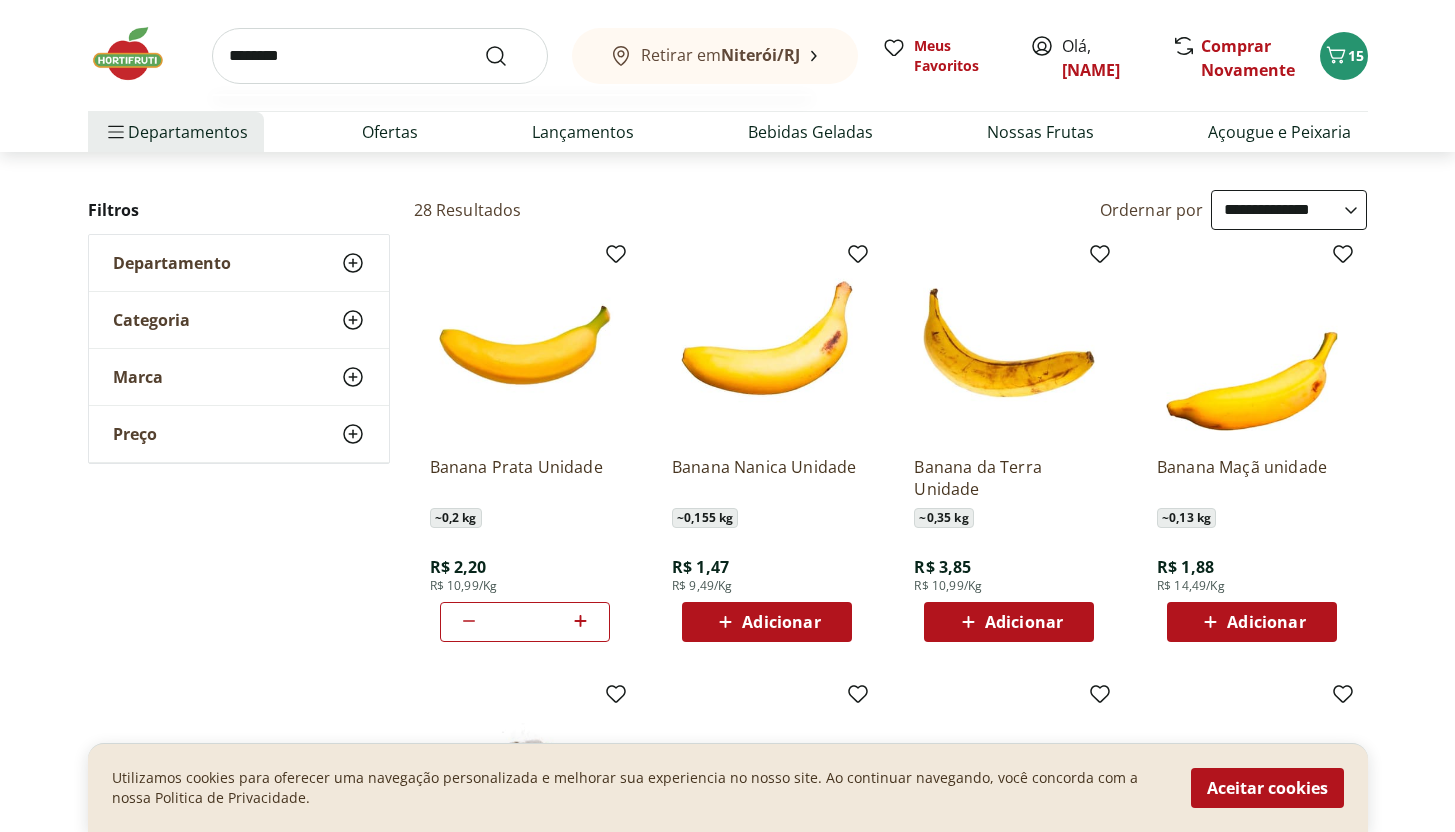 type on "********" 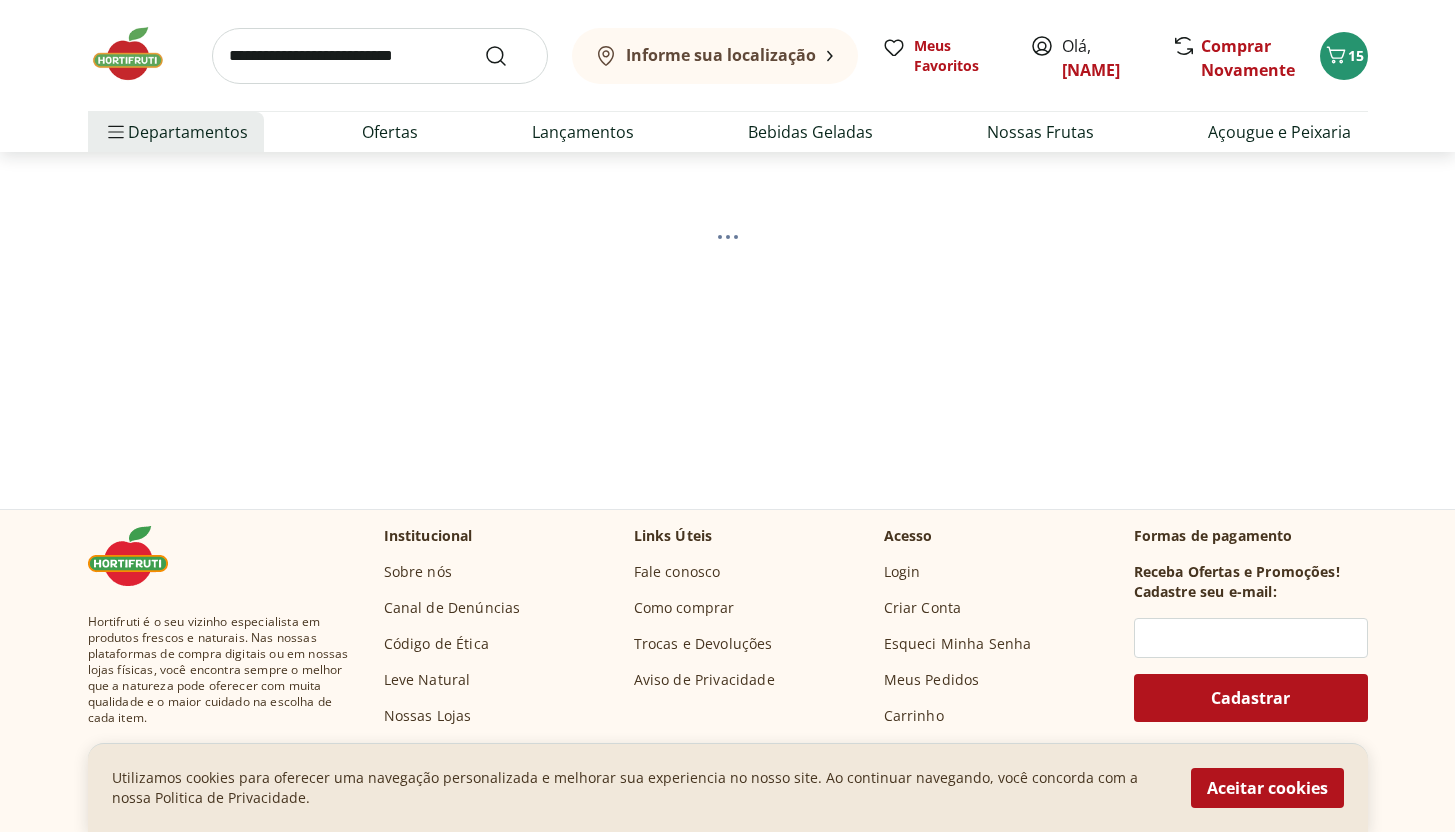 scroll, scrollTop: 0, scrollLeft: 0, axis: both 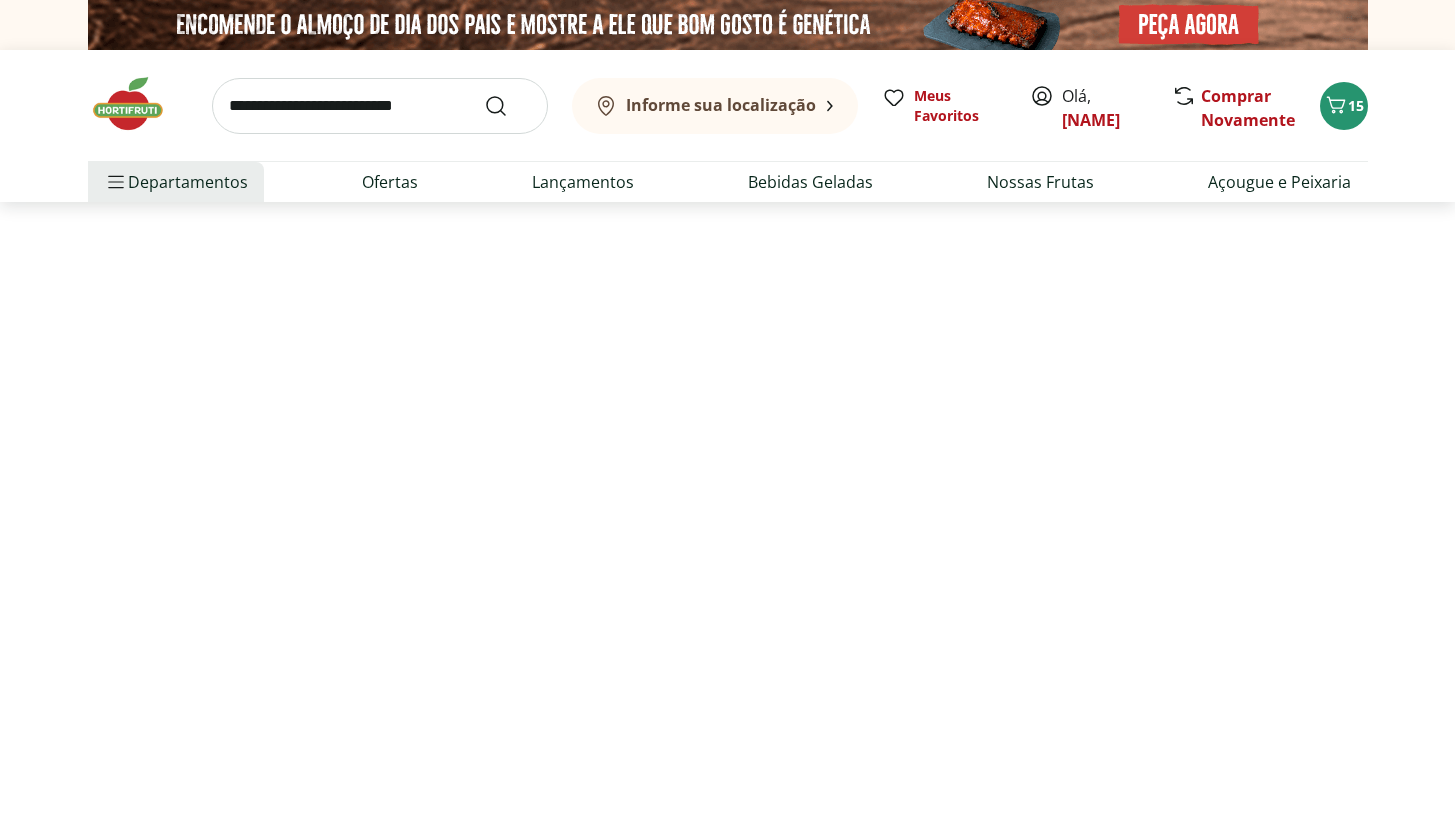 select on "**********" 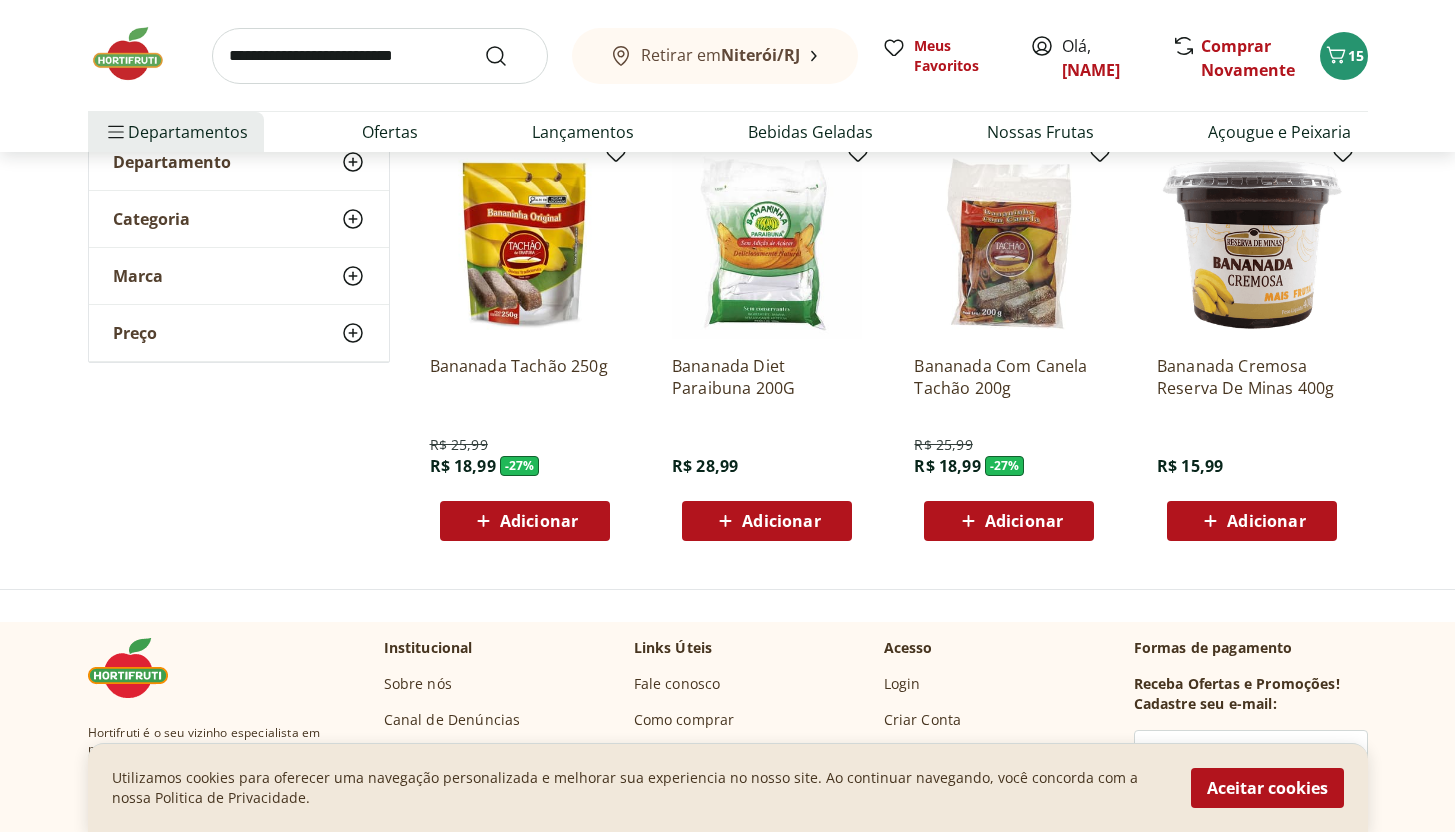 scroll, scrollTop: 269, scrollLeft: 0, axis: vertical 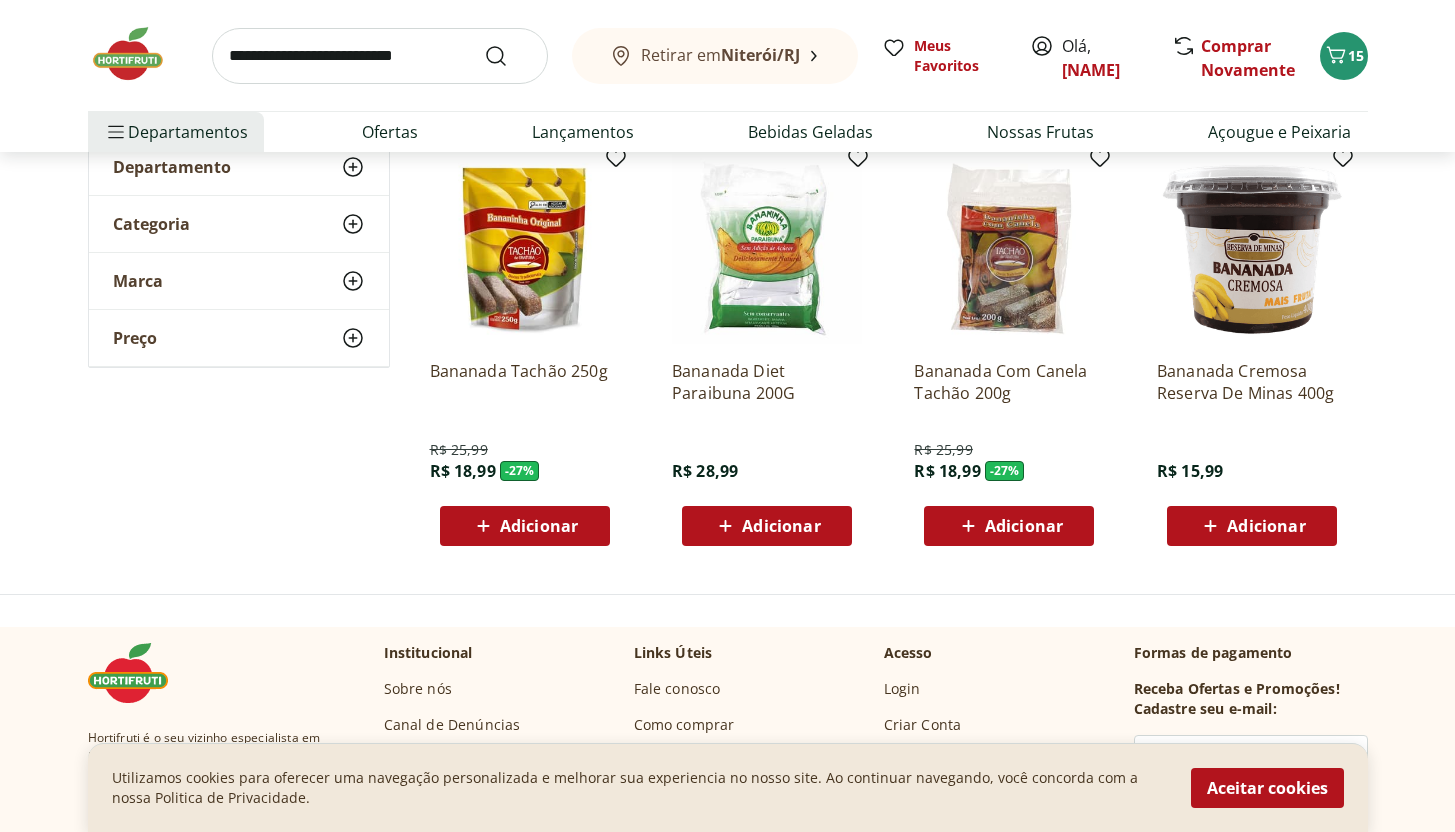 click on "Adicionar" at bounding box center (539, 526) 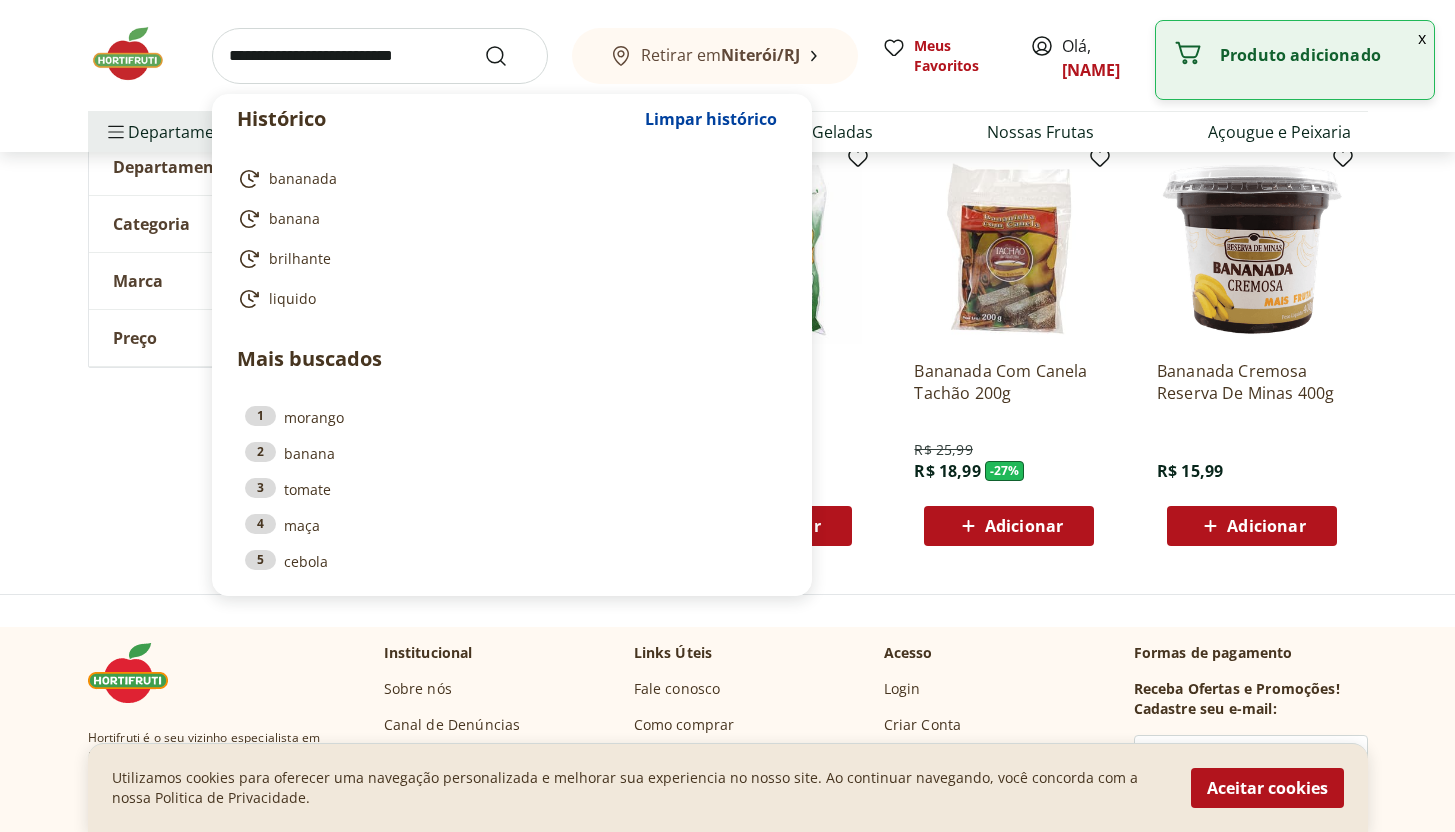 click at bounding box center (380, 56) 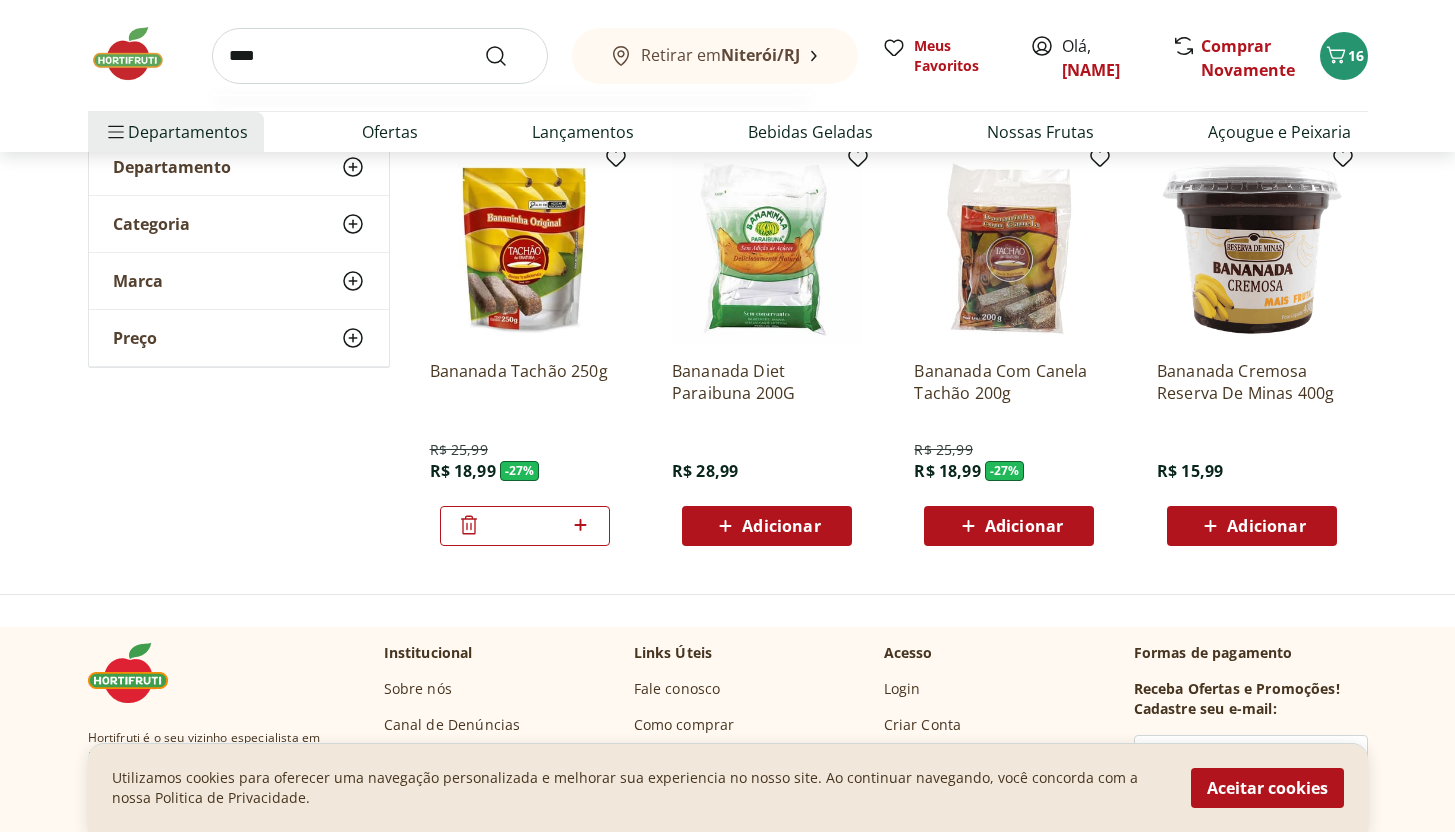 type on "****" 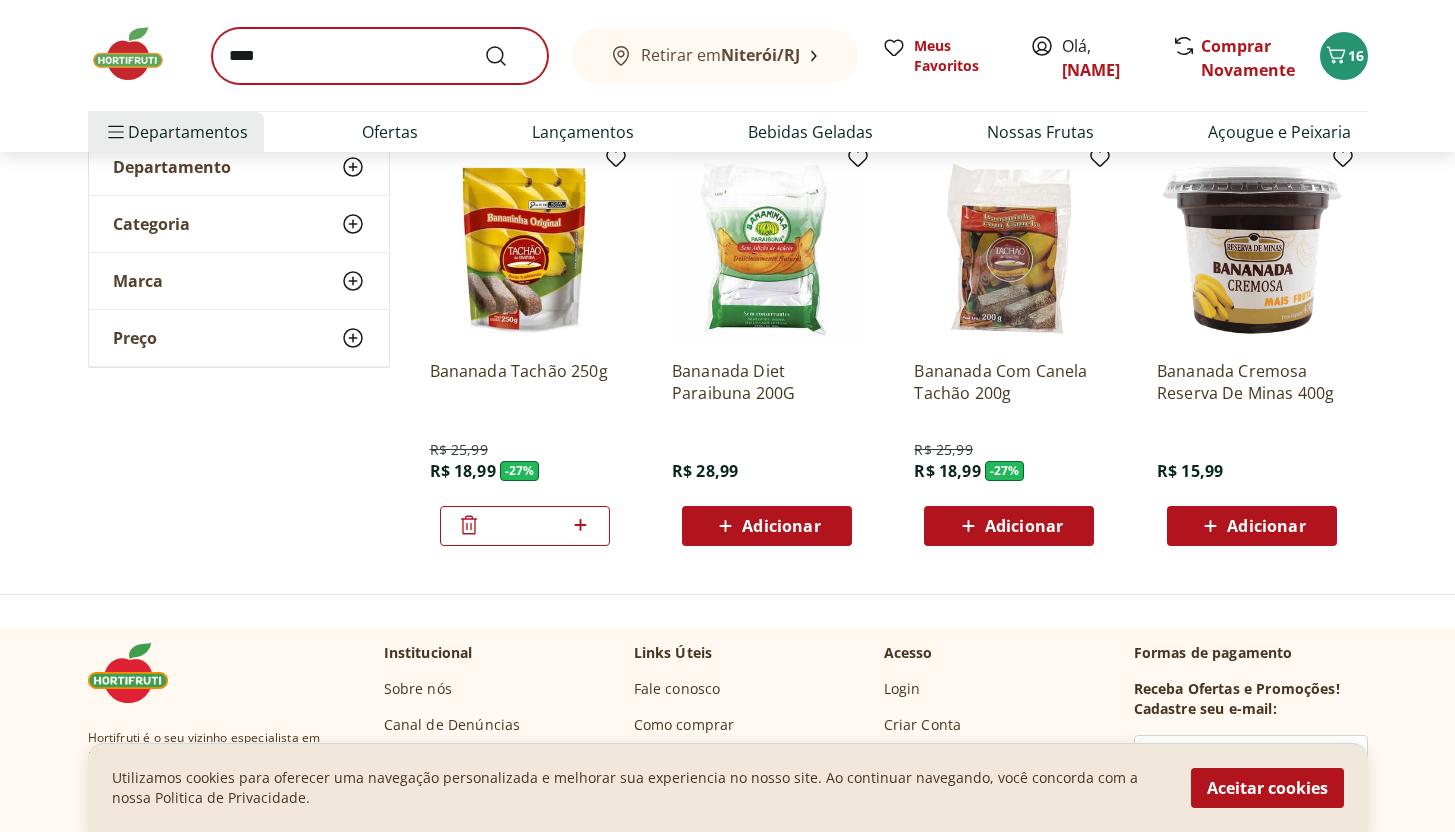 scroll, scrollTop: 0, scrollLeft: 0, axis: both 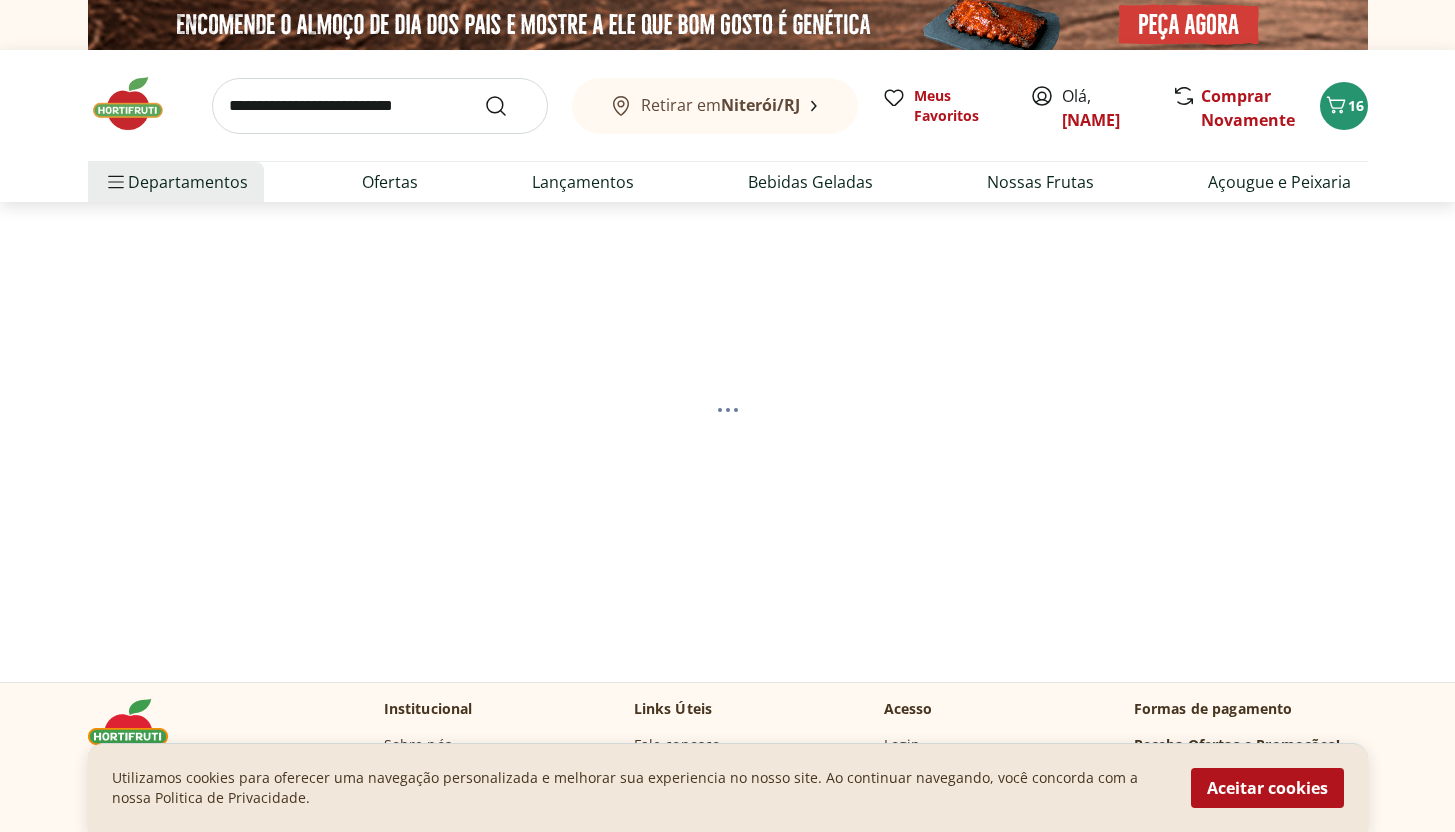 select on "**********" 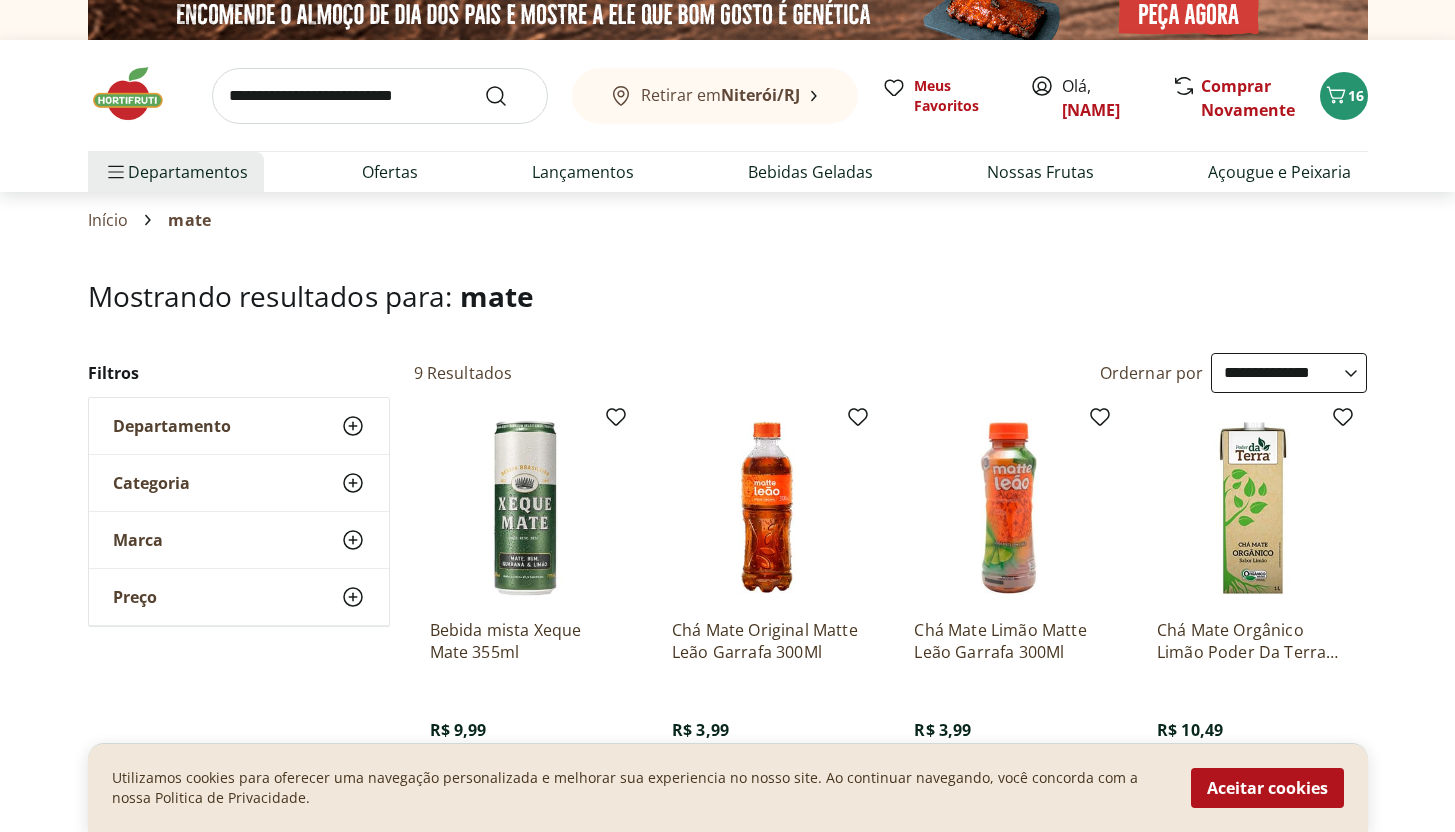 scroll, scrollTop: 0, scrollLeft: 0, axis: both 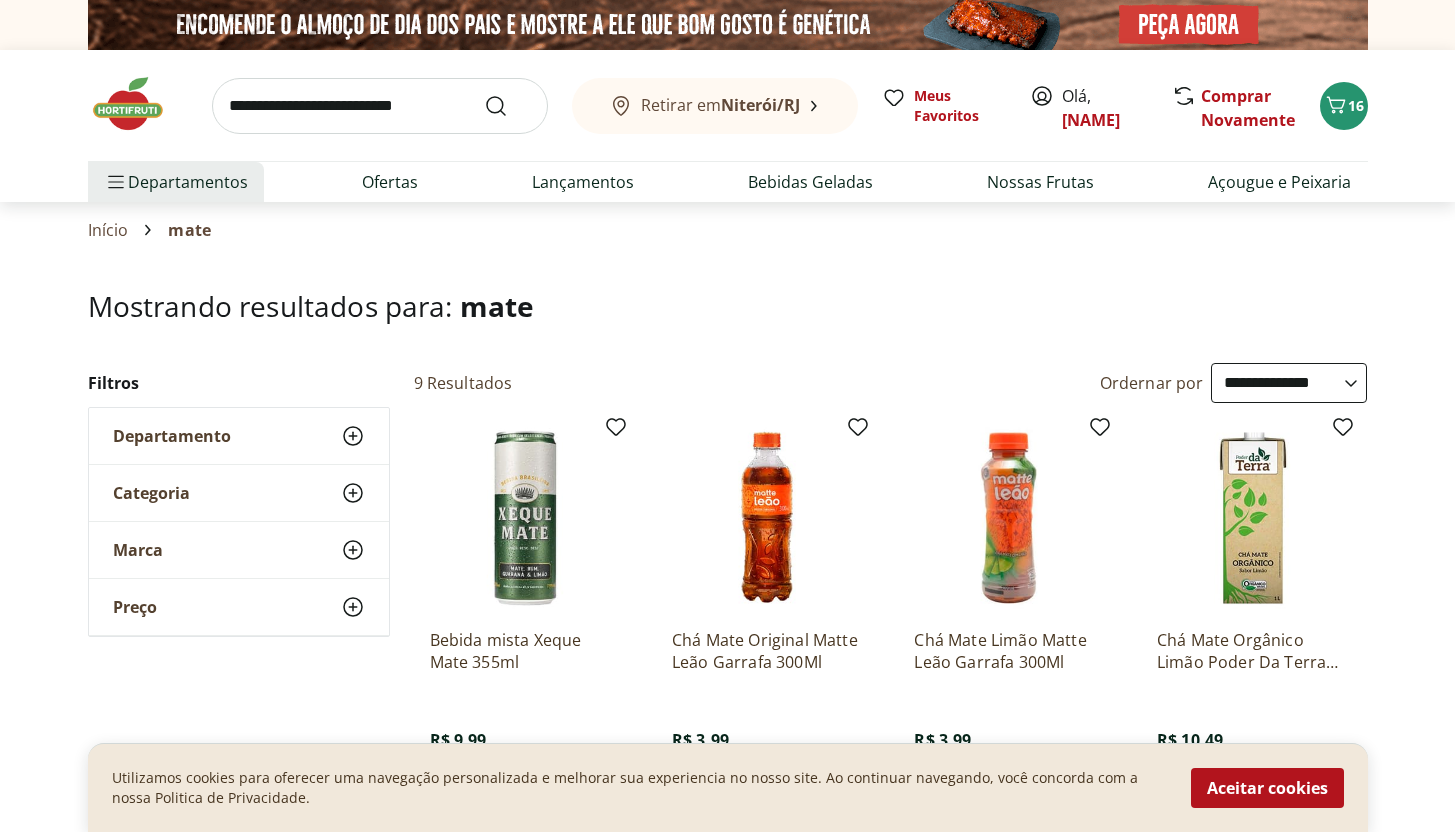 click at bounding box center [380, 106] 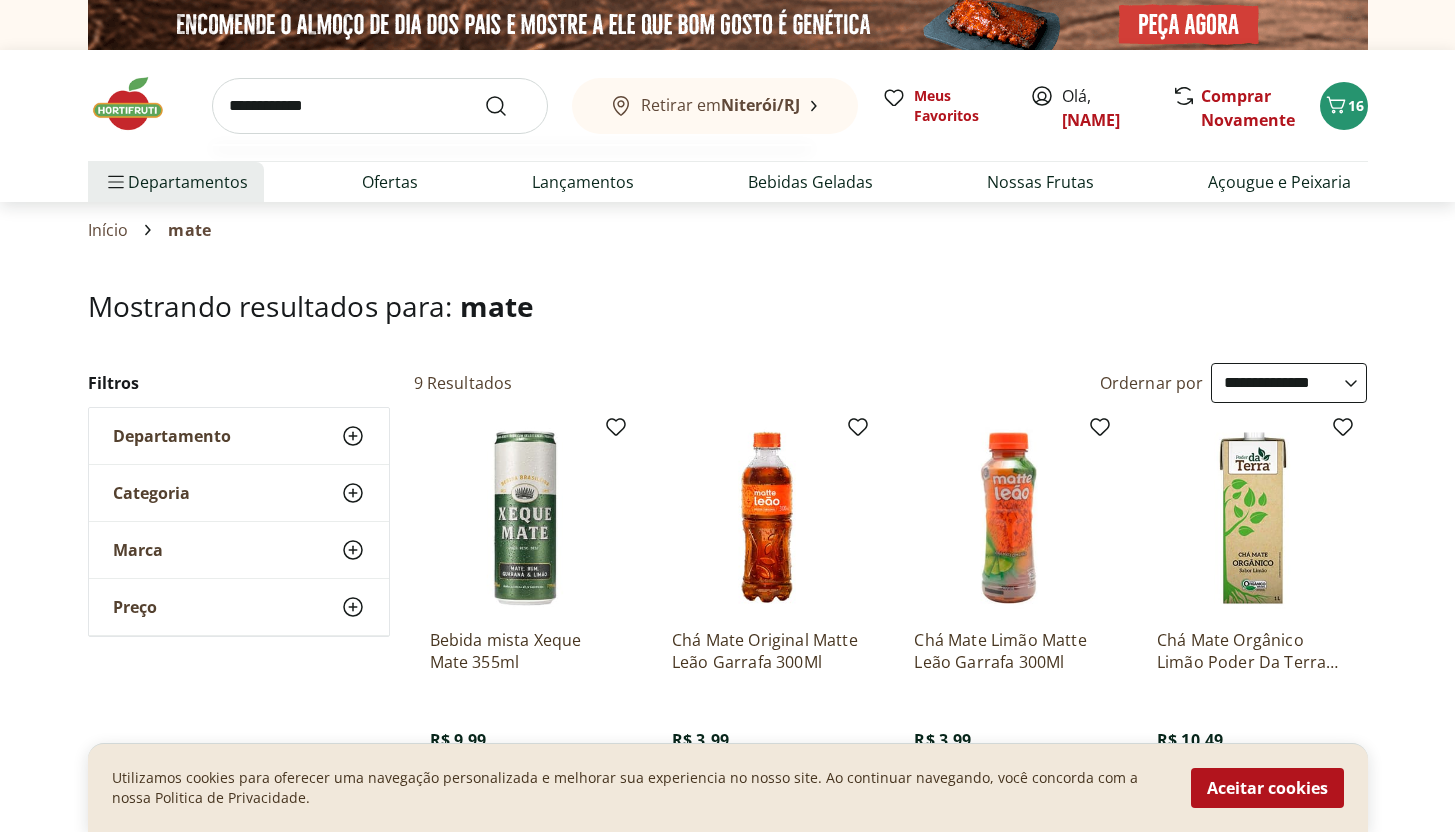 type on "**********" 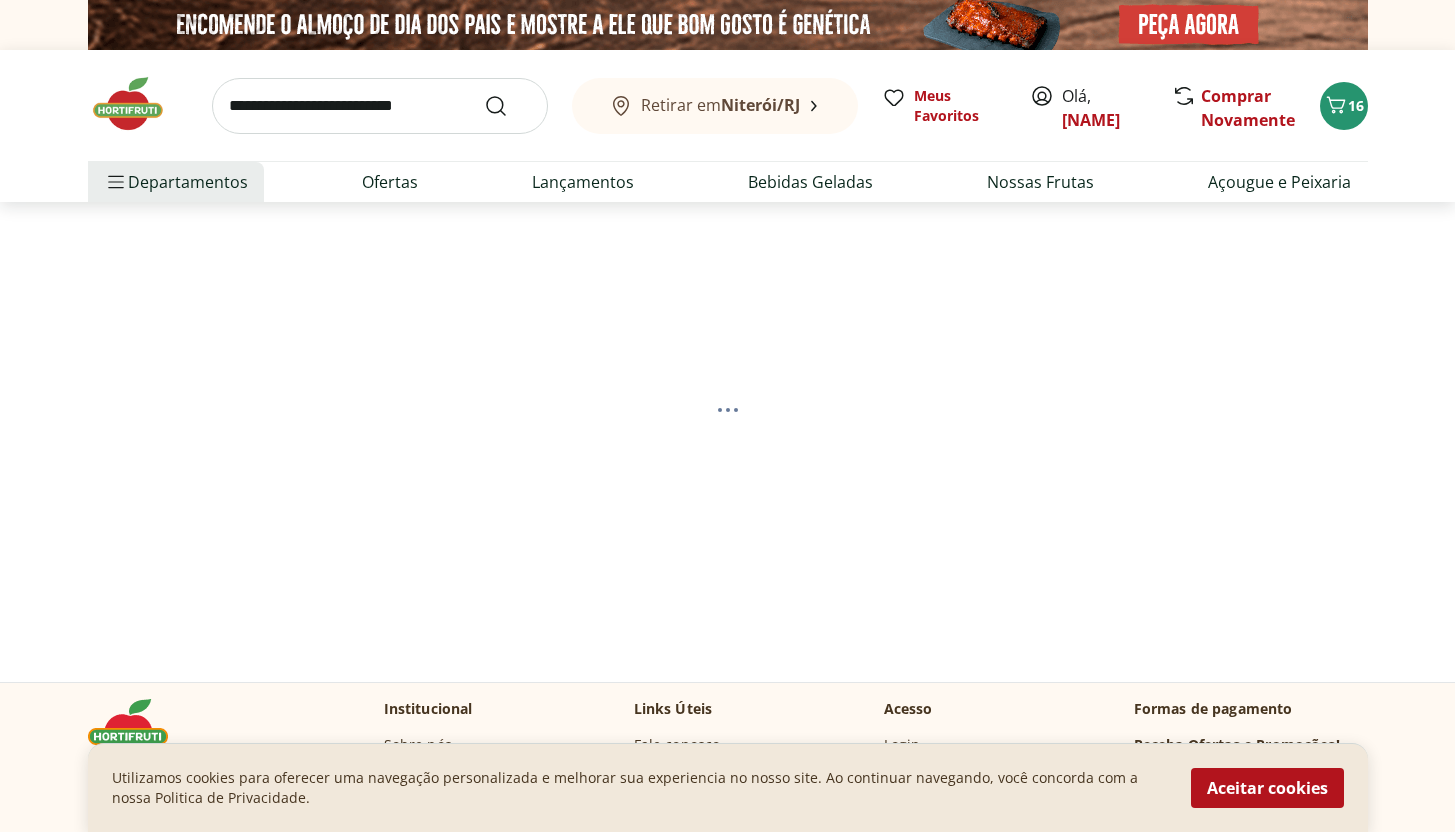 select on "**********" 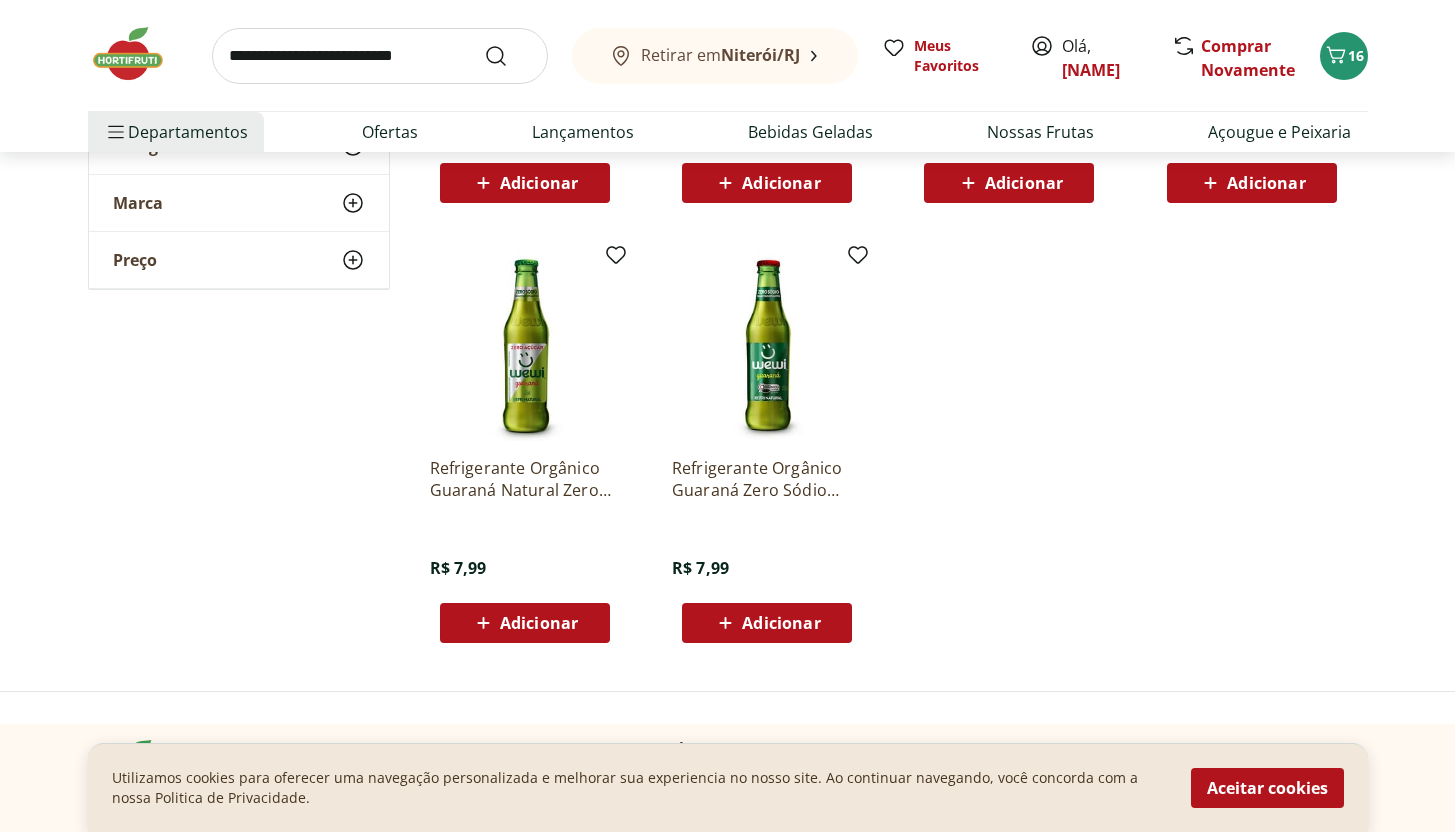 scroll, scrollTop: 0, scrollLeft: 0, axis: both 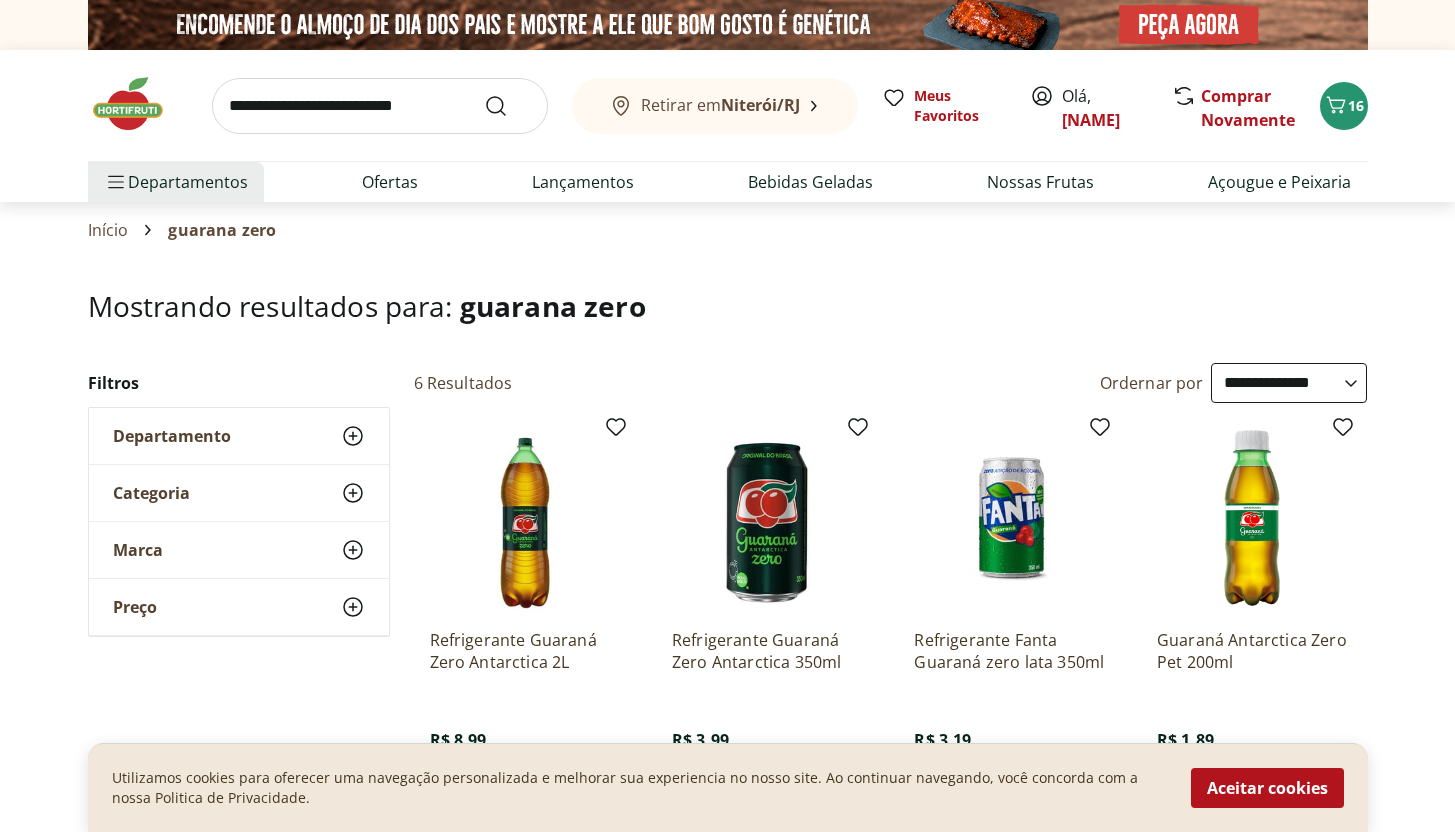 click at bounding box center [380, 106] 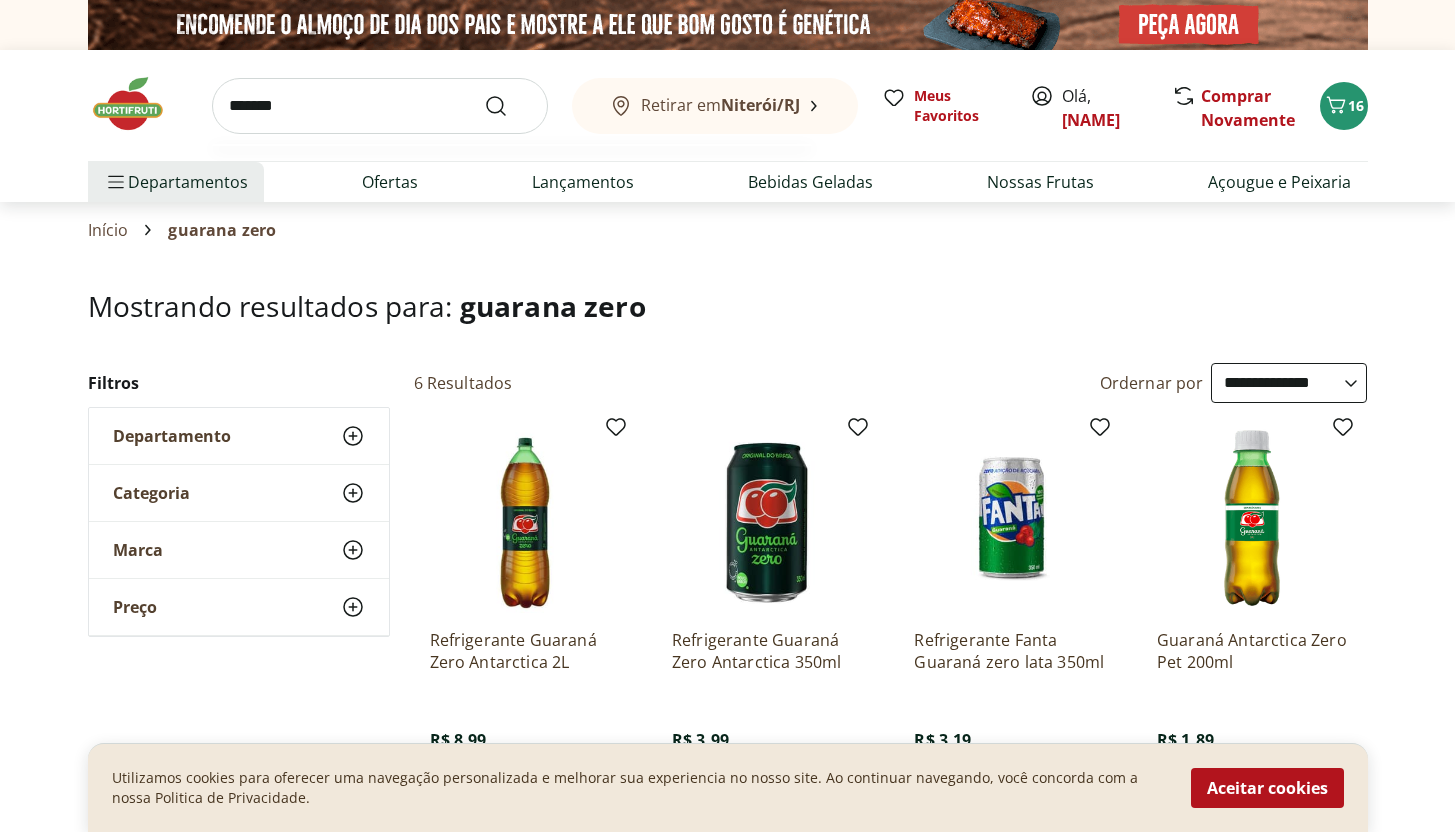 type on "*******" 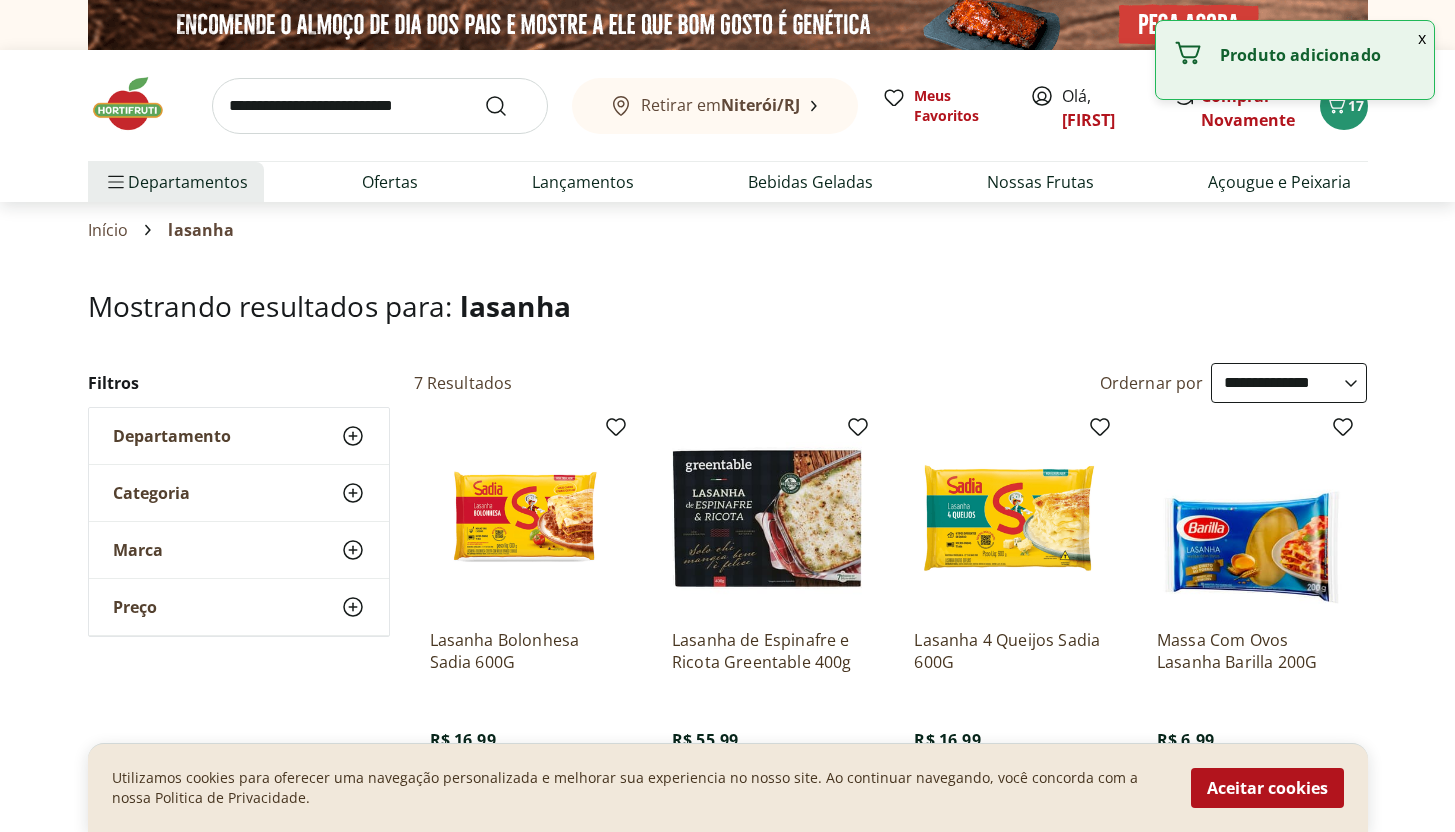 select on "**********" 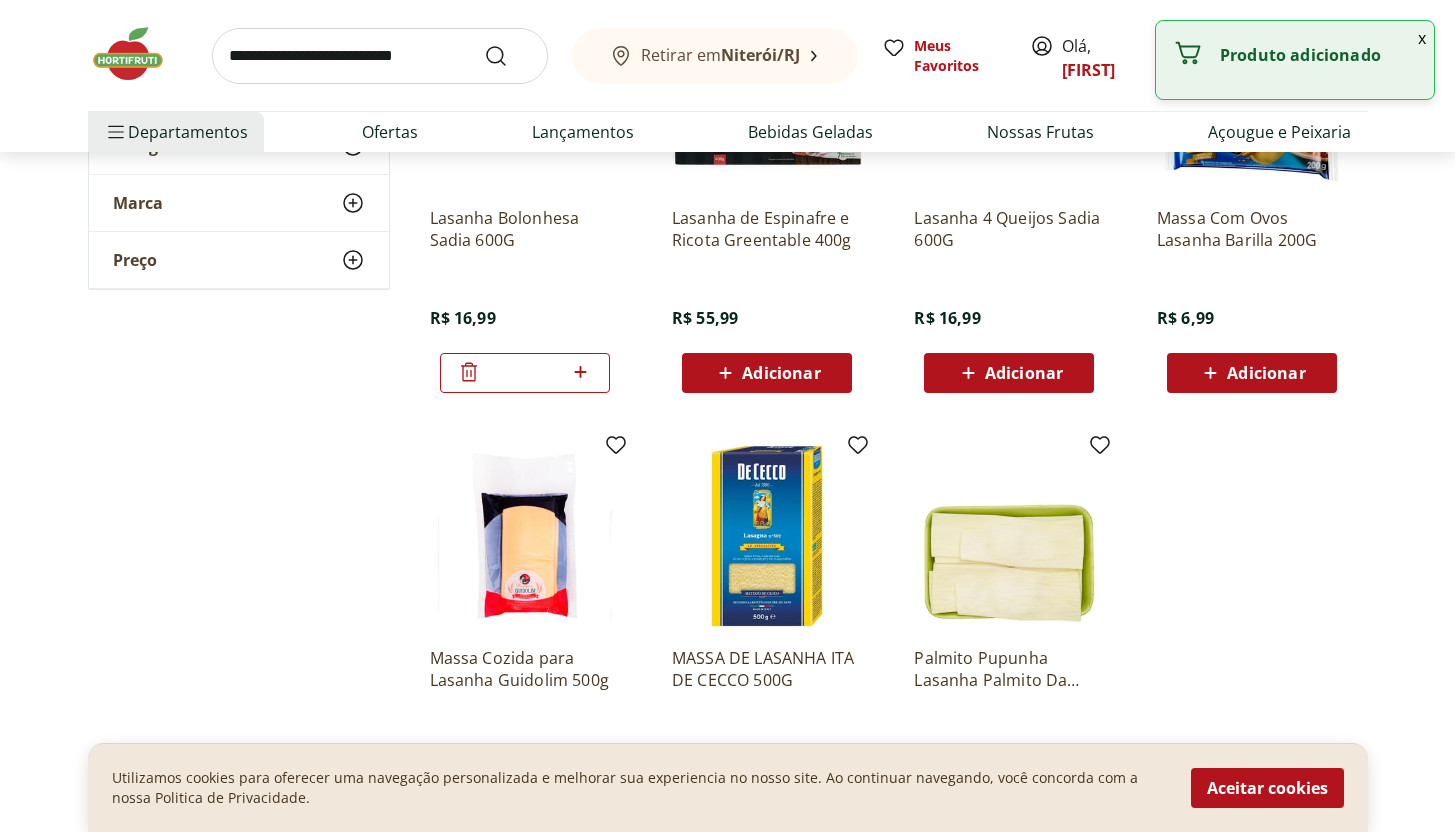 scroll, scrollTop: 0, scrollLeft: 0, axis: both 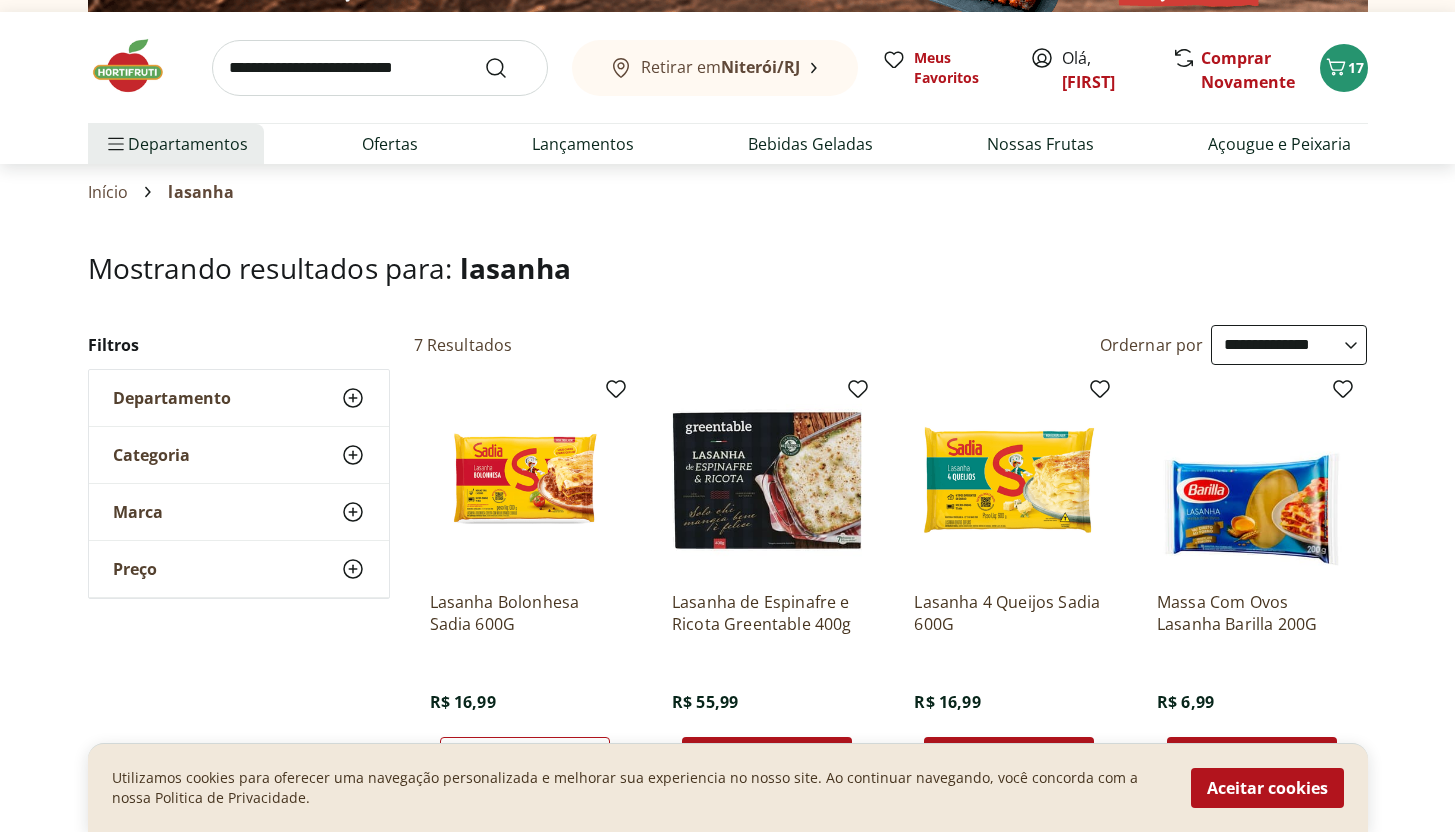 click at bounding box center [380, 68] 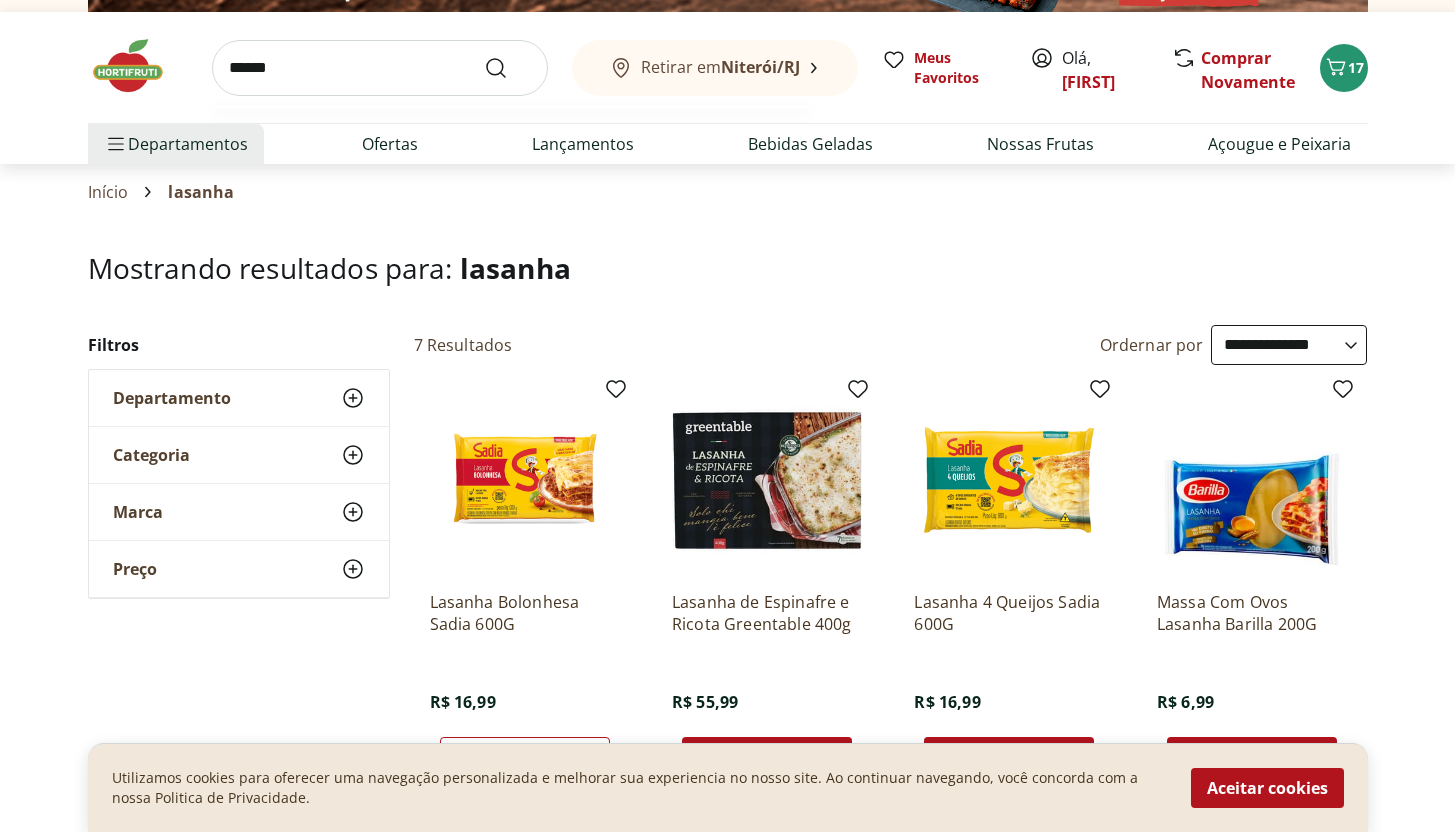 type on "******" 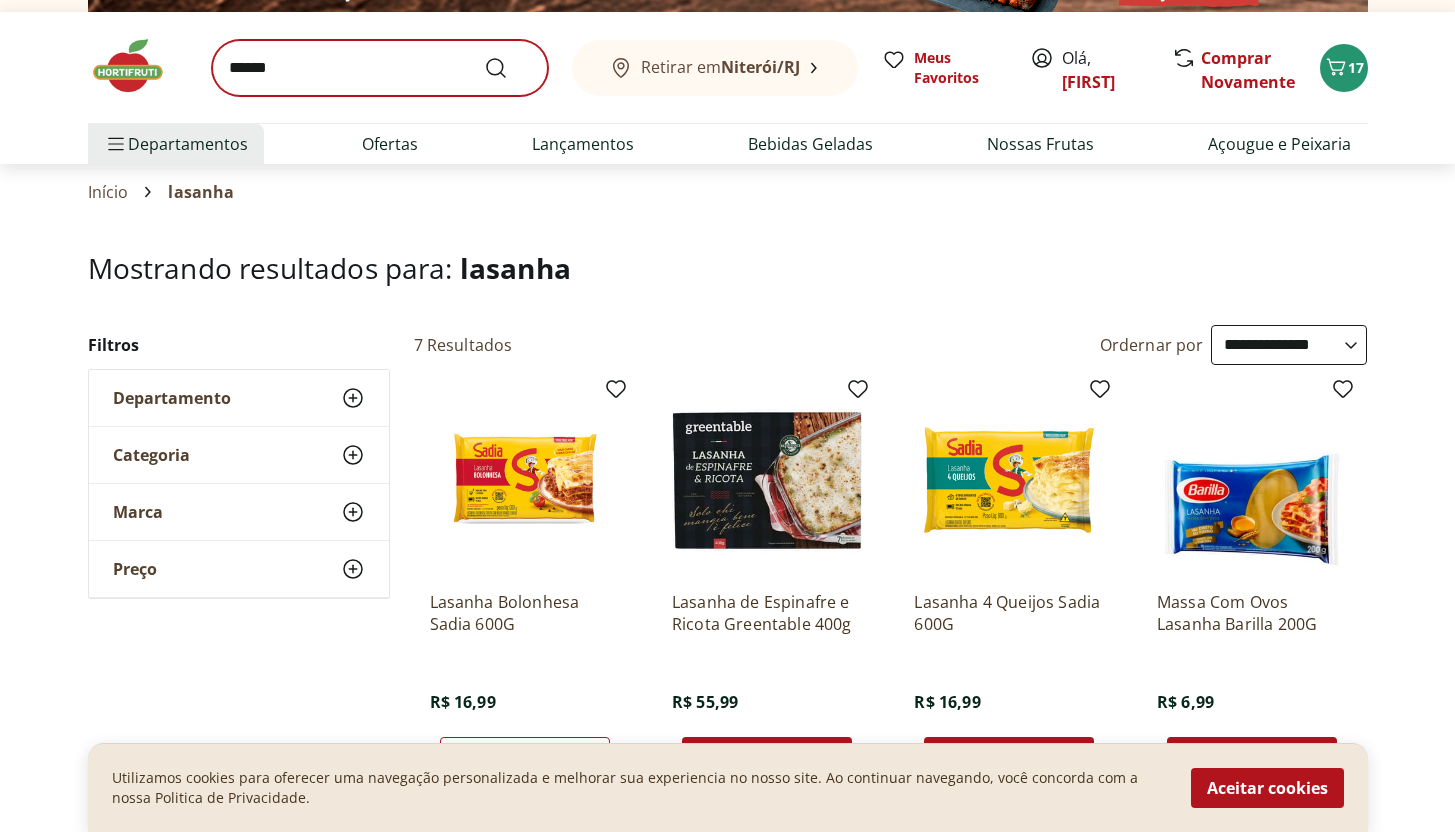 scroll, scrollTop: 0, scrollLeft: 0, axis: both 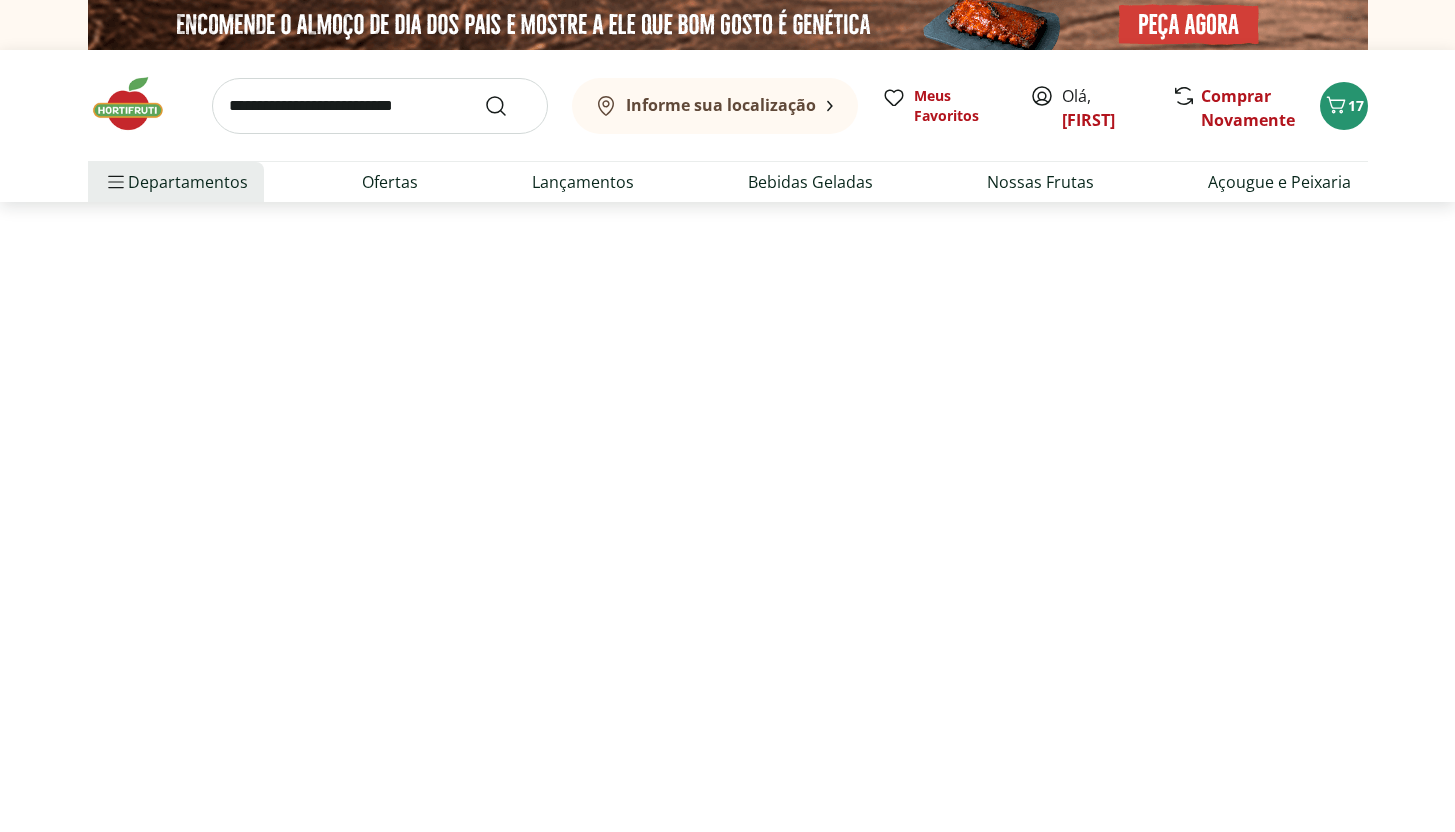 select on "**********" 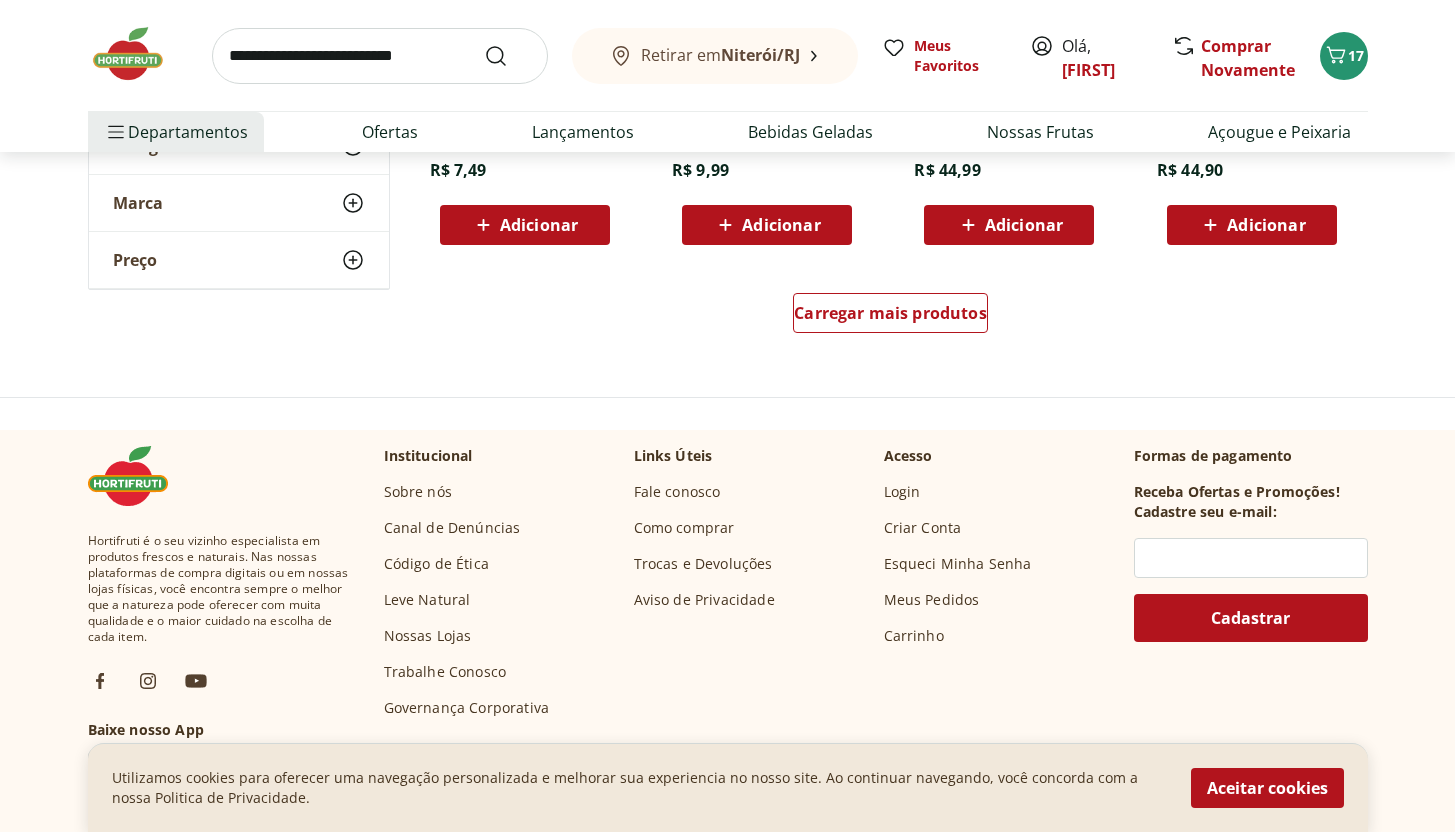 scroll, scrollTop: 1503, scrollLeft: 0, axis: vertical 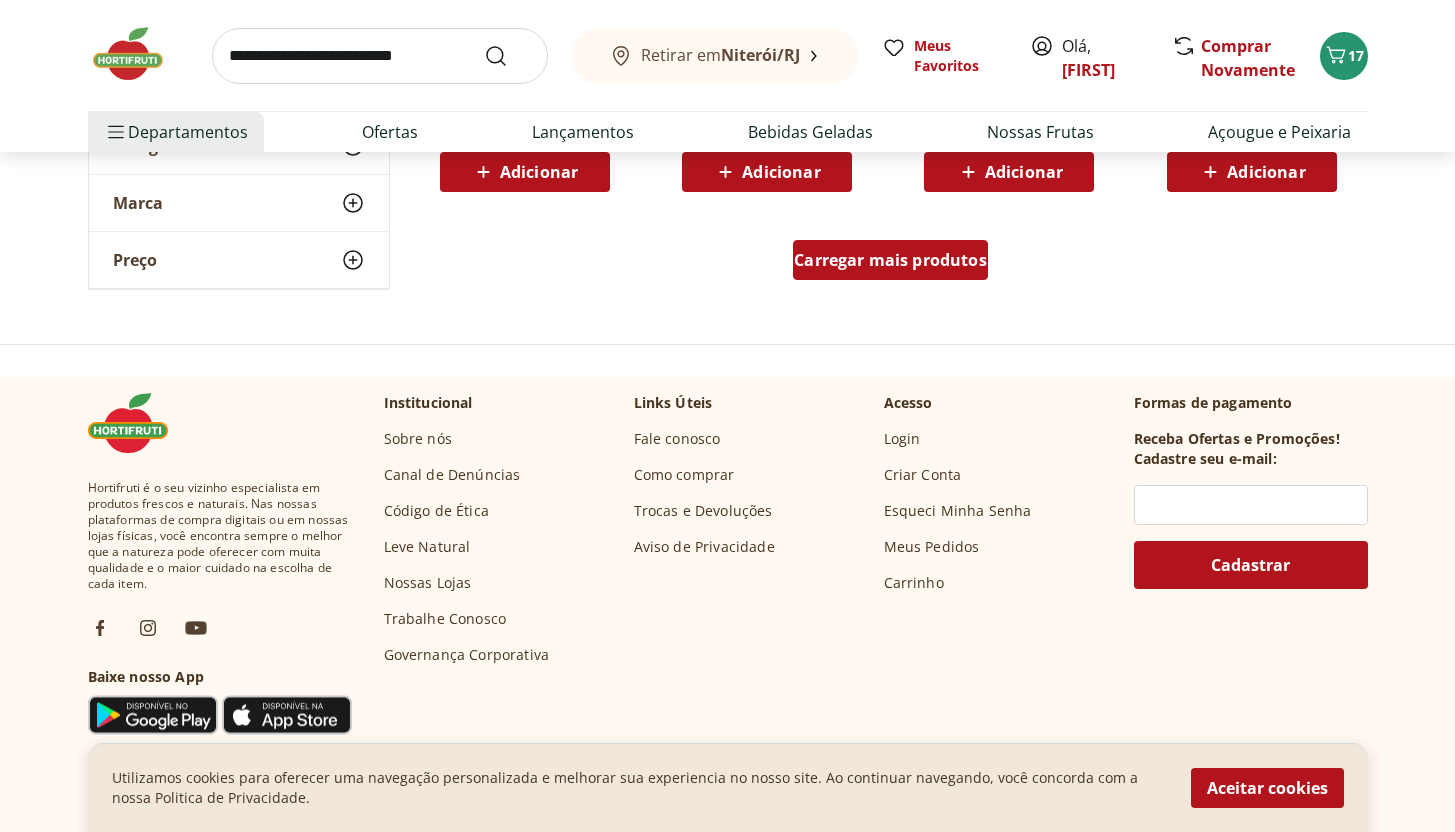 click on "Carregar mais produtos" at bounding box center (890, 260) 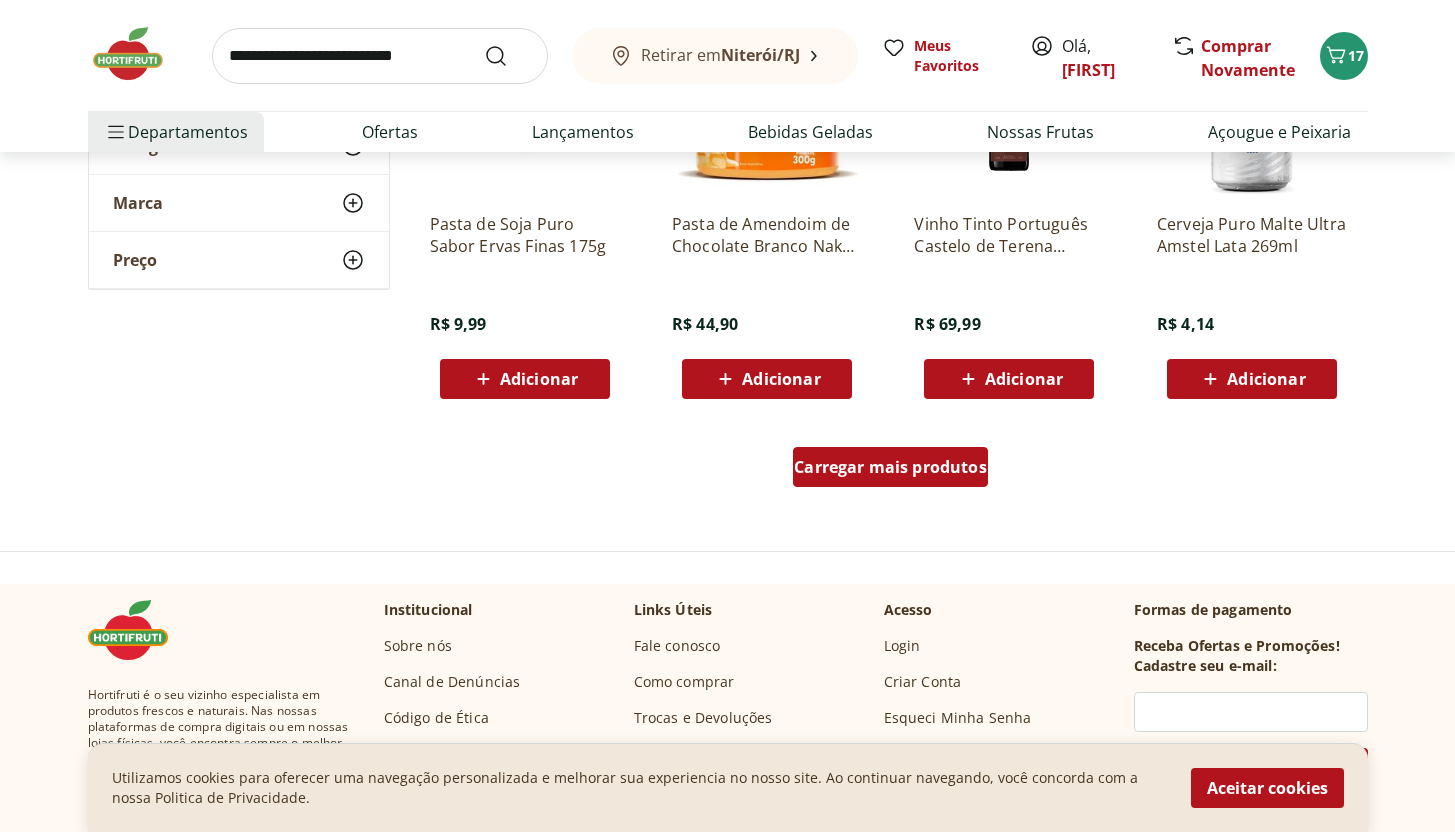click on "Carregar mais produtos" at bounding box center [890, 467] 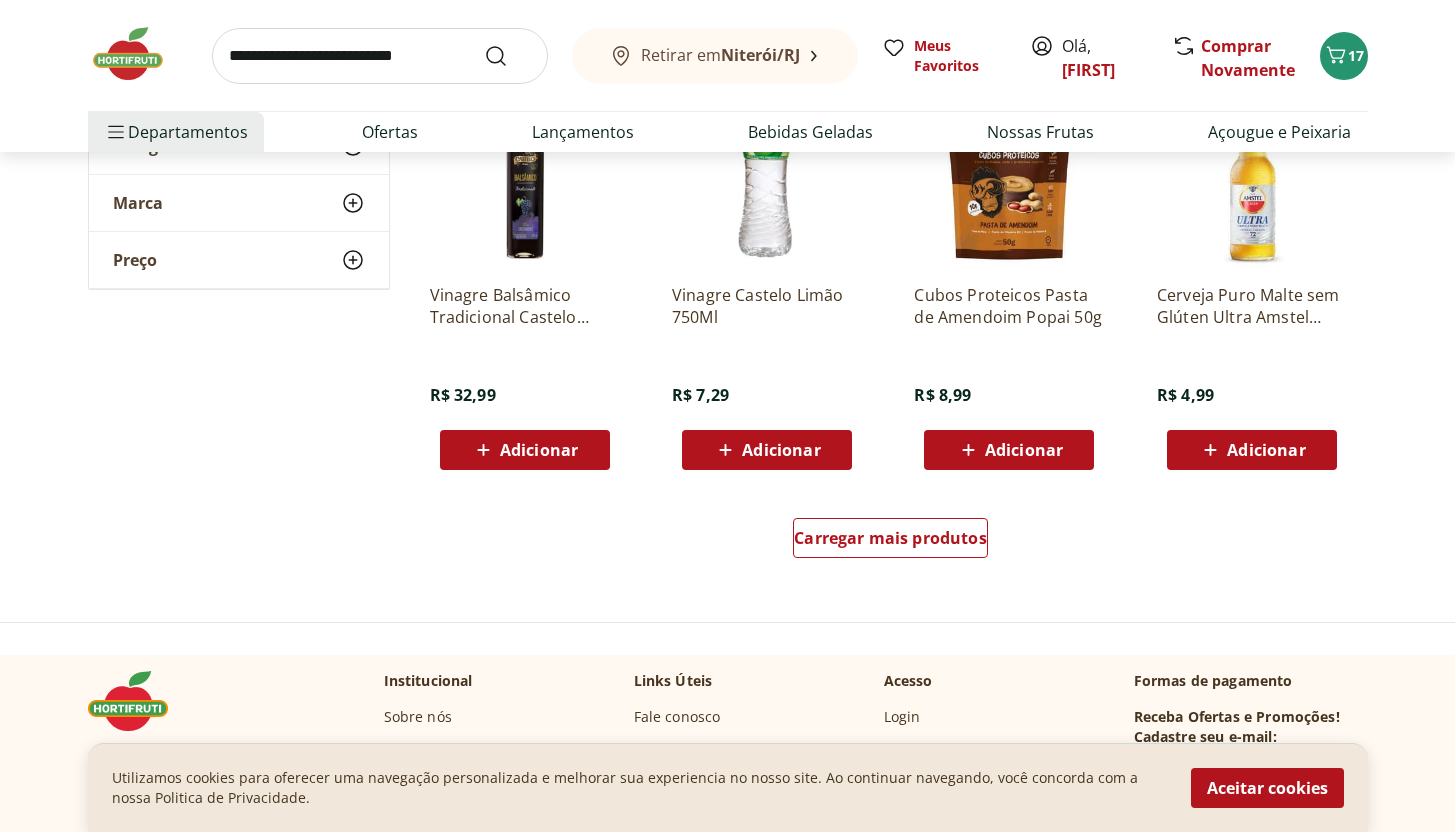 scroll, scrollTop: 3835, scrollLeft: 0, axis: vertical 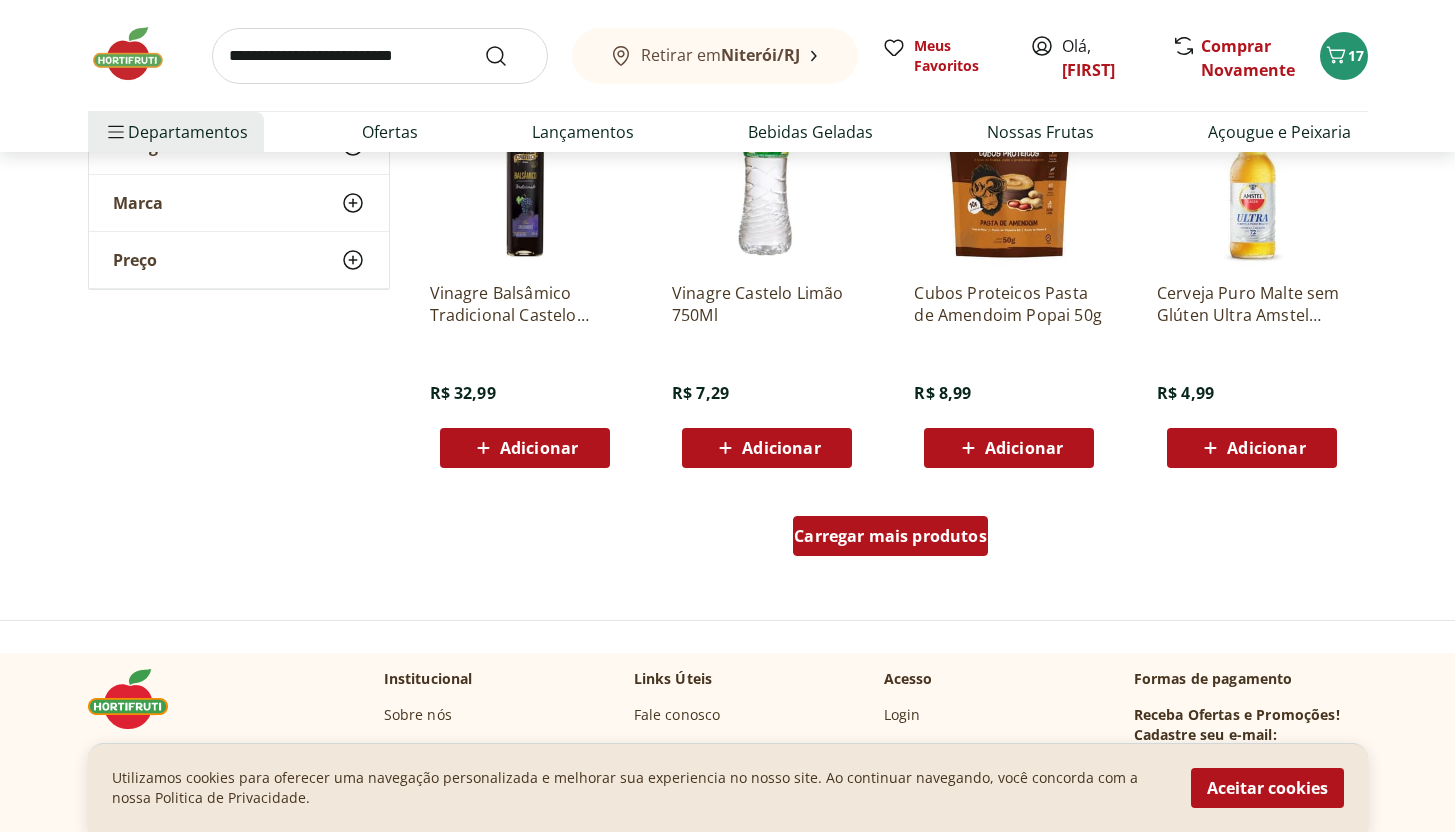 click on "Carregar mais produtos" at bounding box center (890, 536) 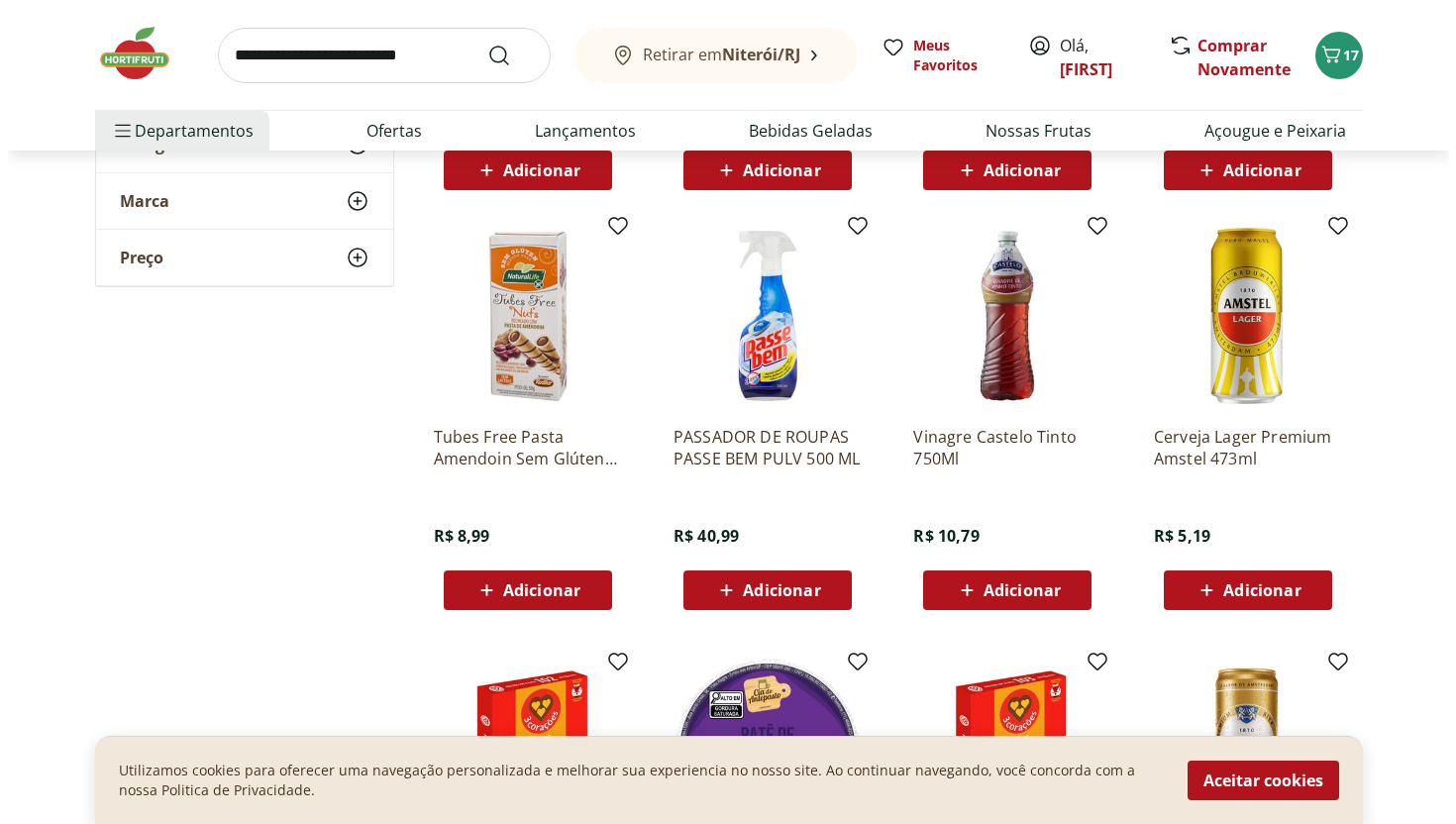 scroll, scrollTop: 4070, scrollLeft: 0, axis: vertical 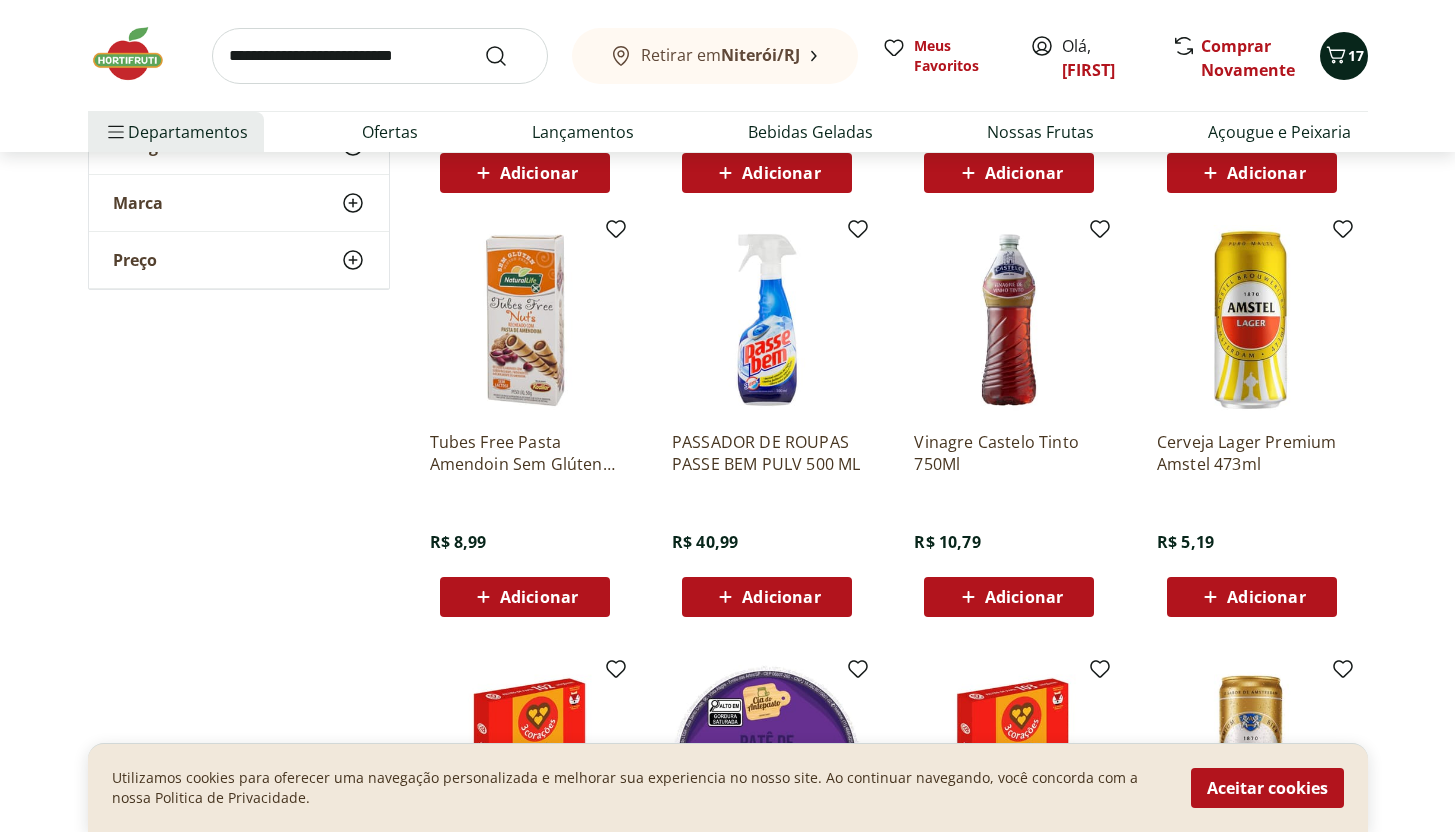 click on "17" at bounding box center (1356, 56) 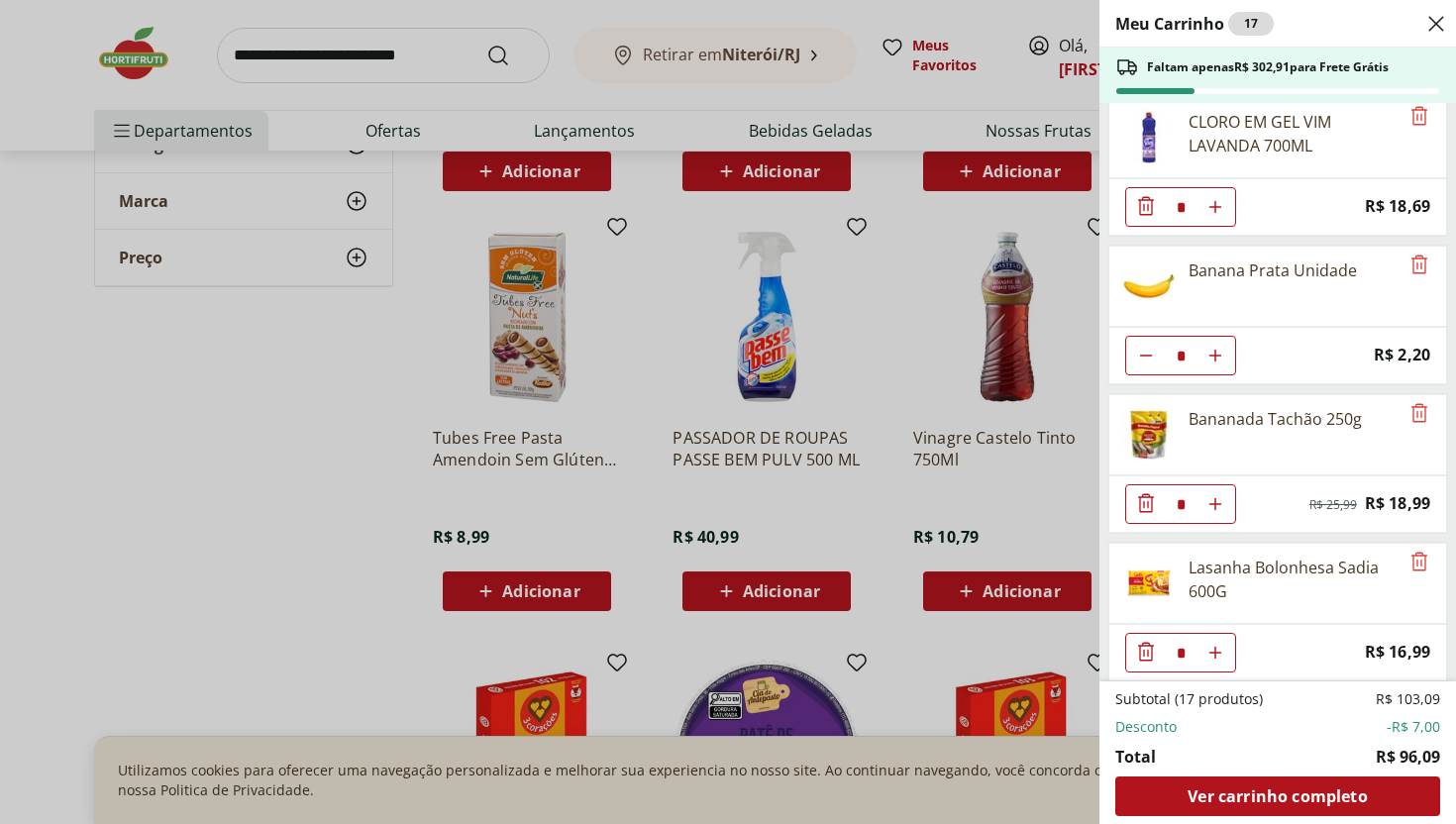 scroll, scrollTop: 469, scrollLeft: 0, axis: vertical 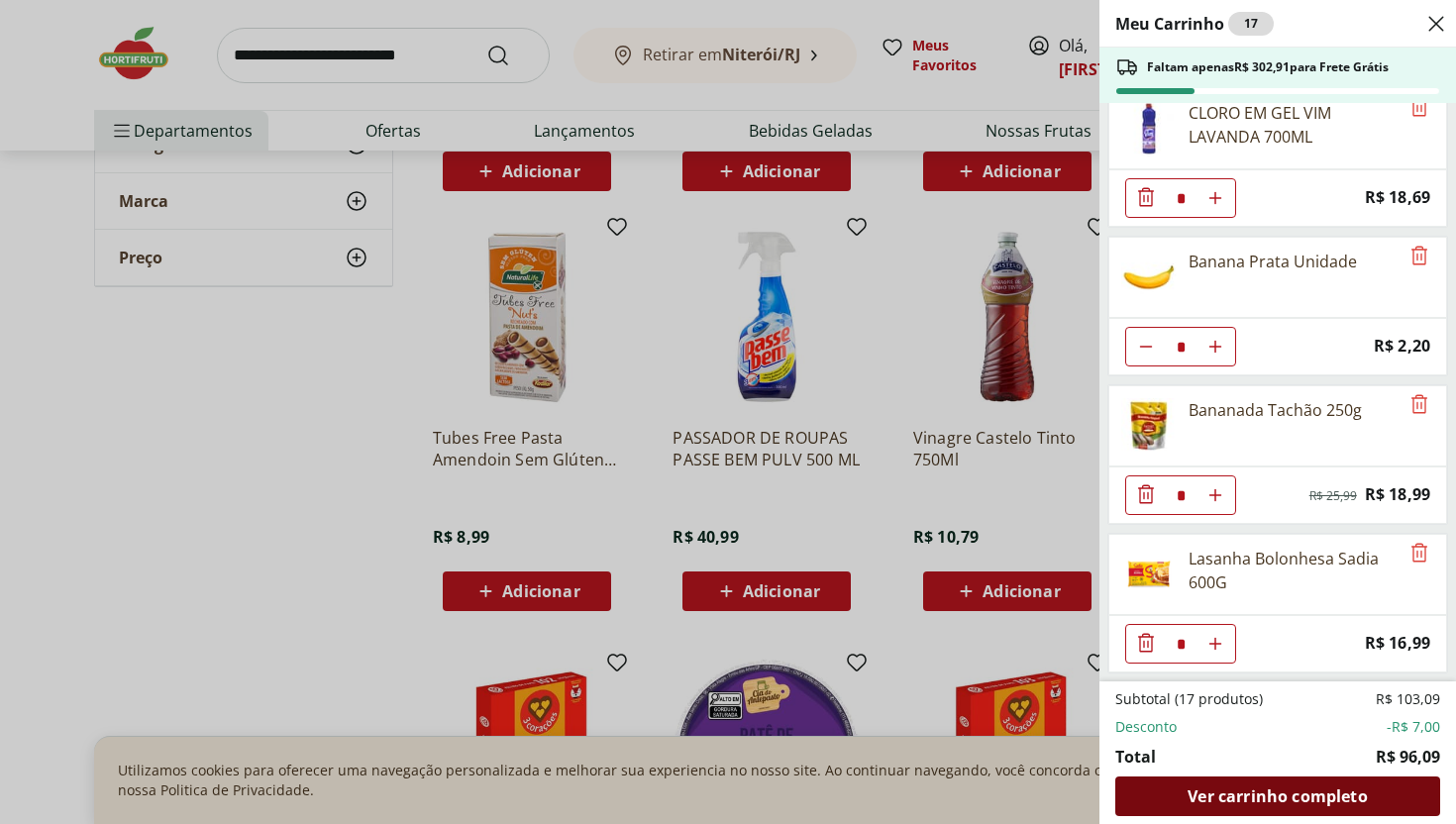 click on "Ver carrinho completo" at bounding box center [1278, 796] 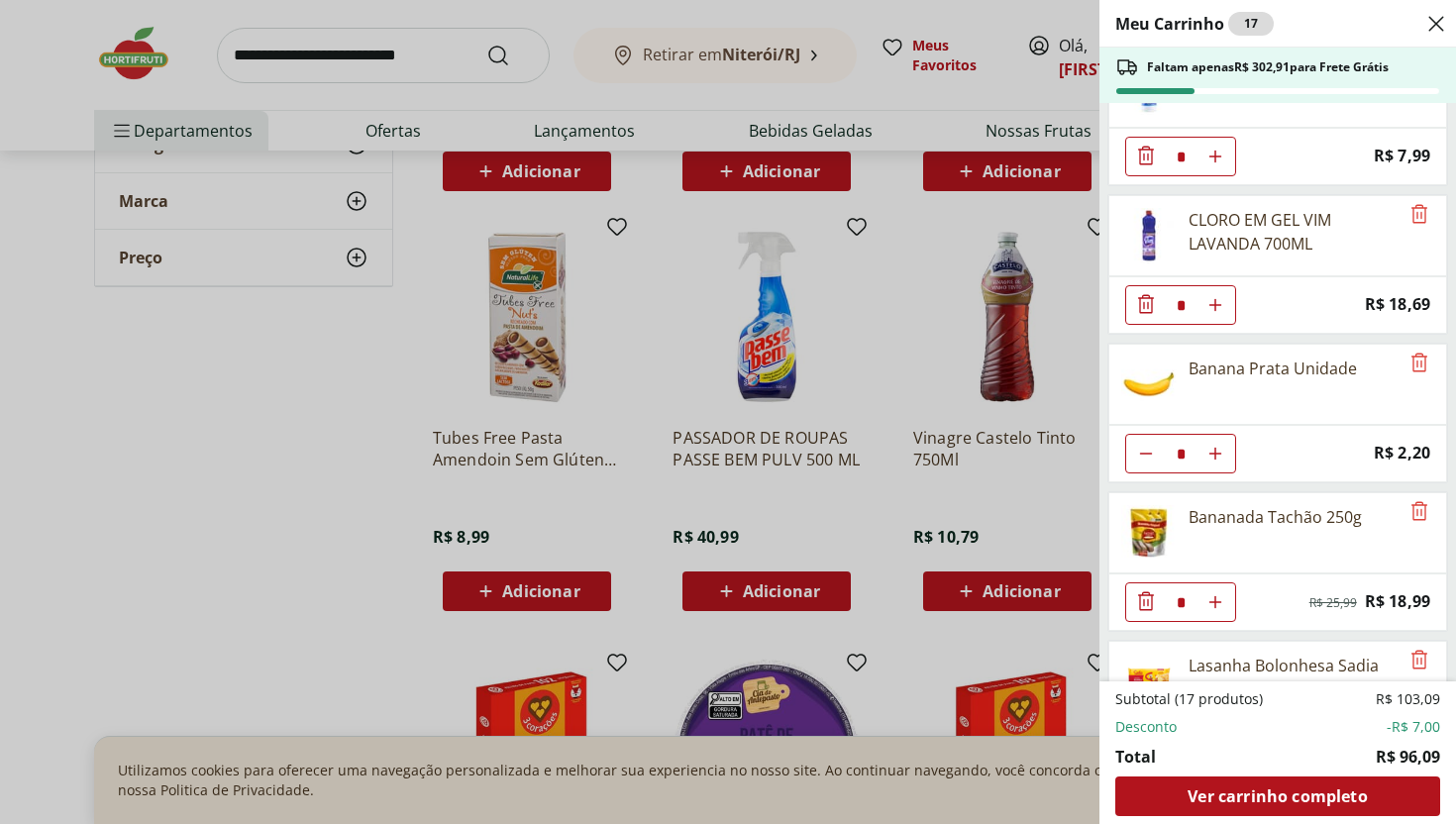 scroll, scrollTop: 382, scrollLeft: 0, axis: vertical 